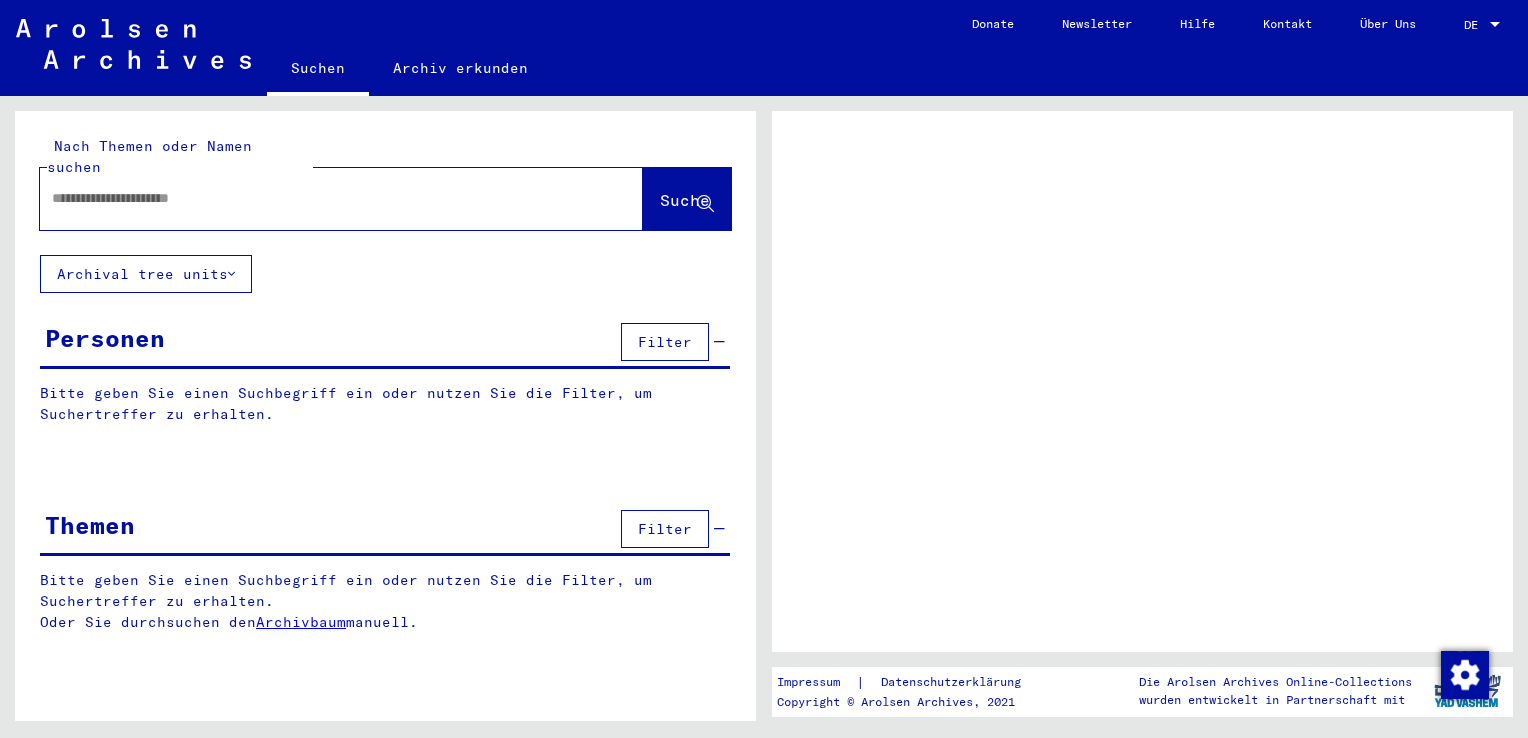 scroll, scrollTop: 0, scrollLeft: 0, axis: both 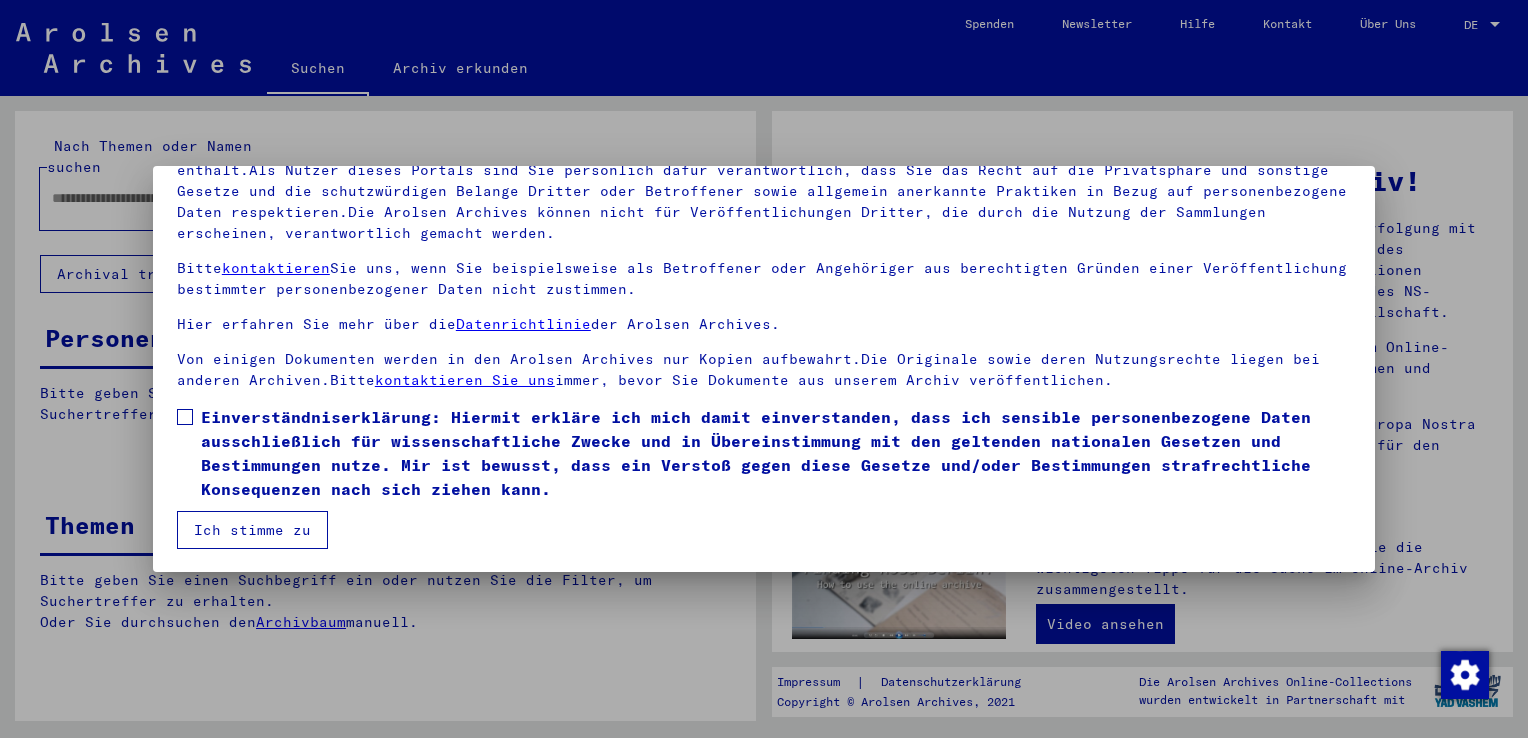 click at bounding box center [185, 417] 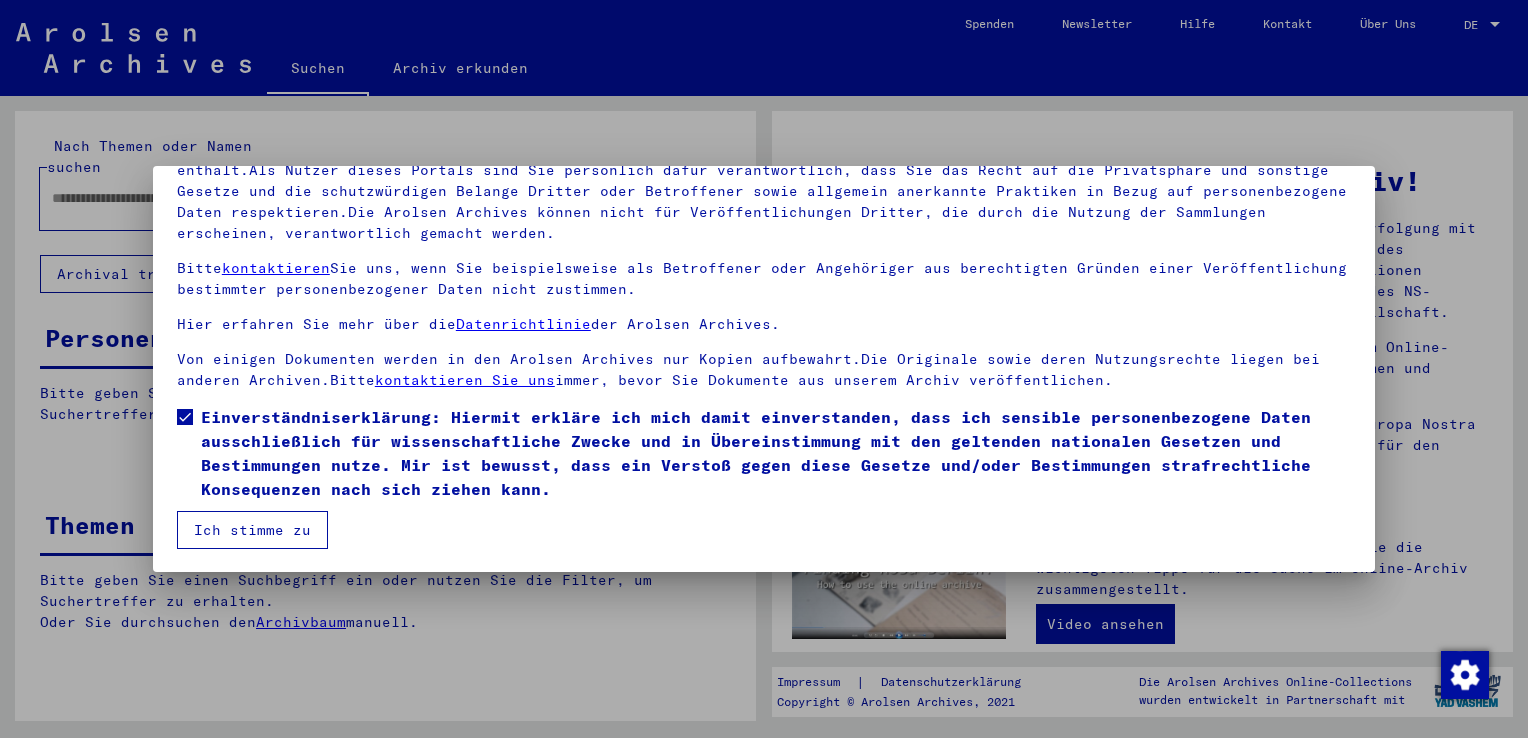 click on "Ich stimme zu" at bounding box center (252, 530) 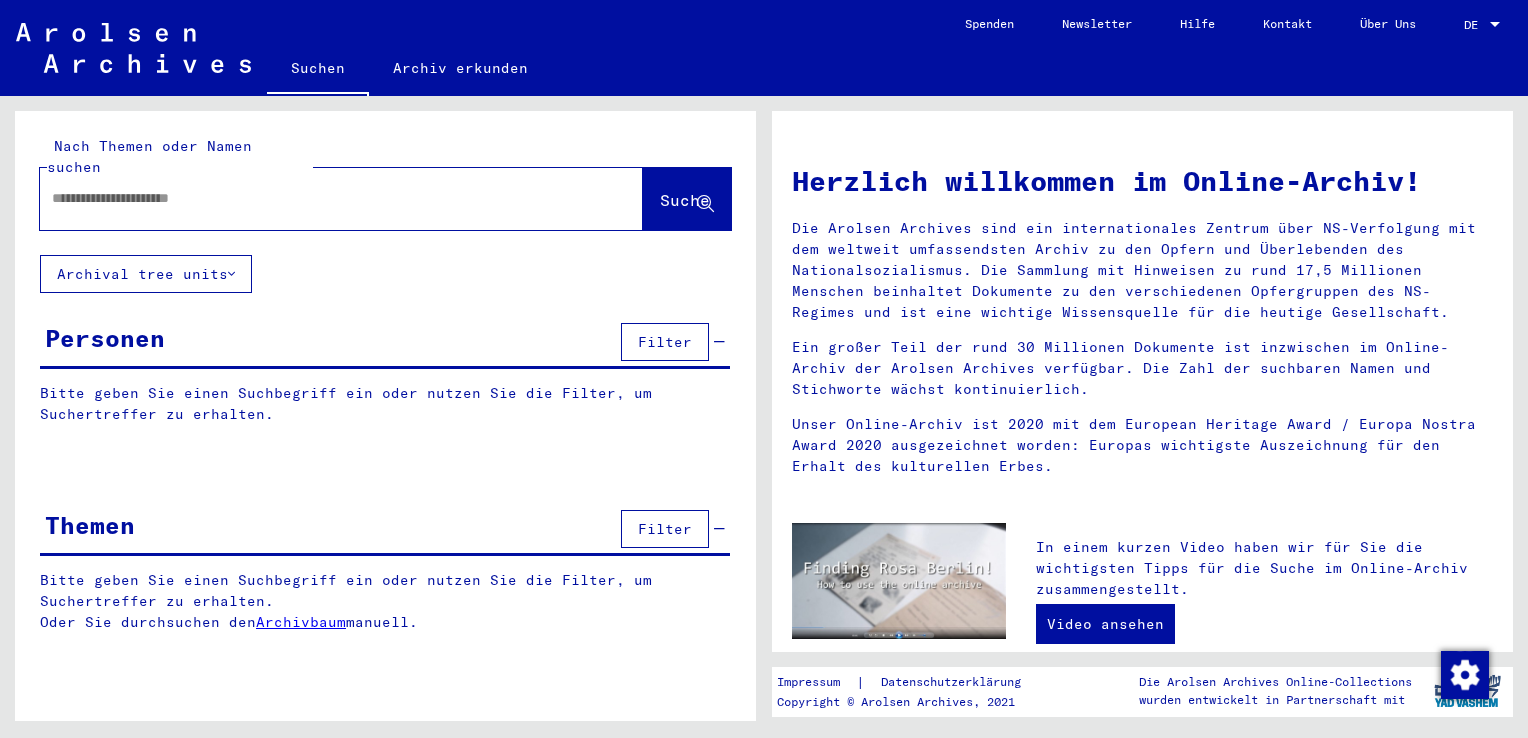 click 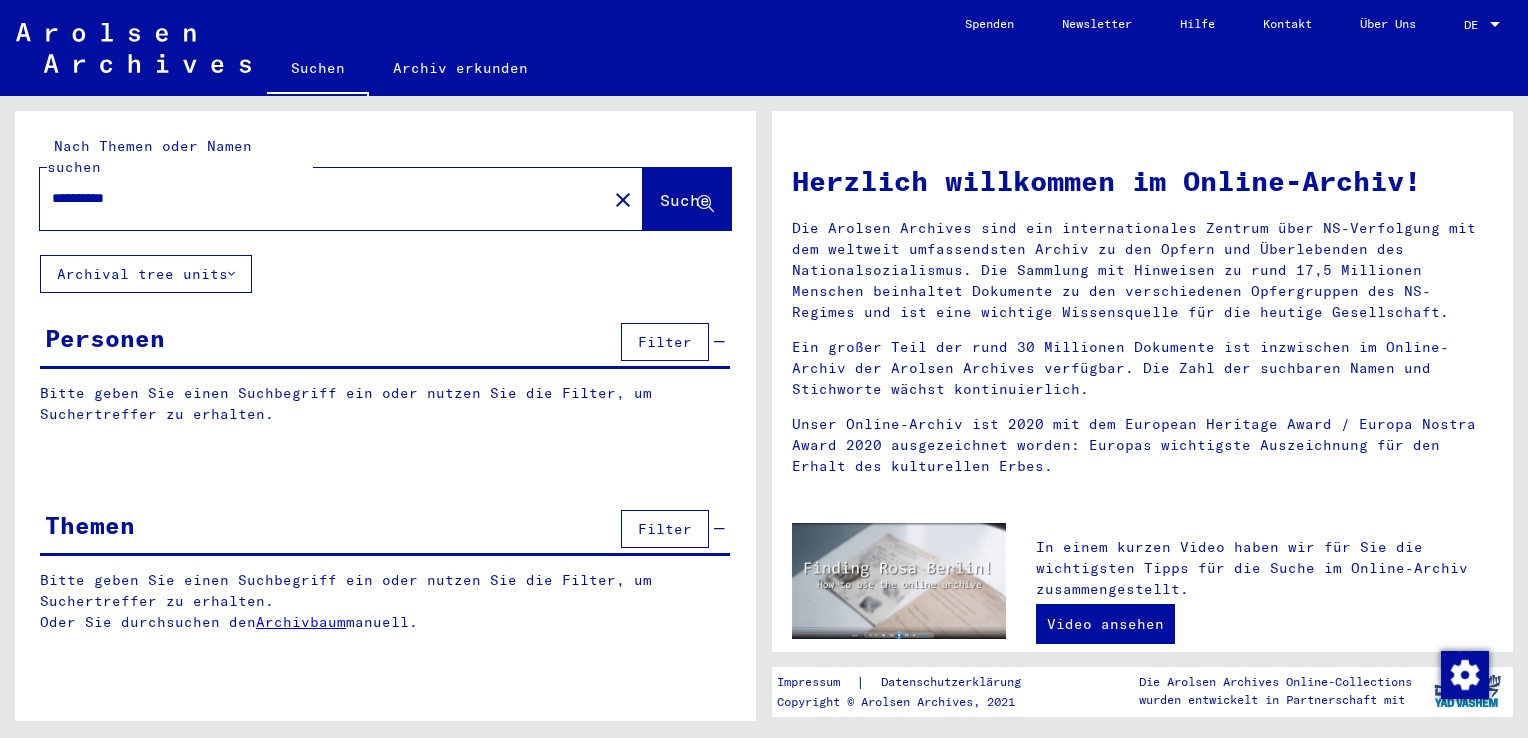 type on "**********" 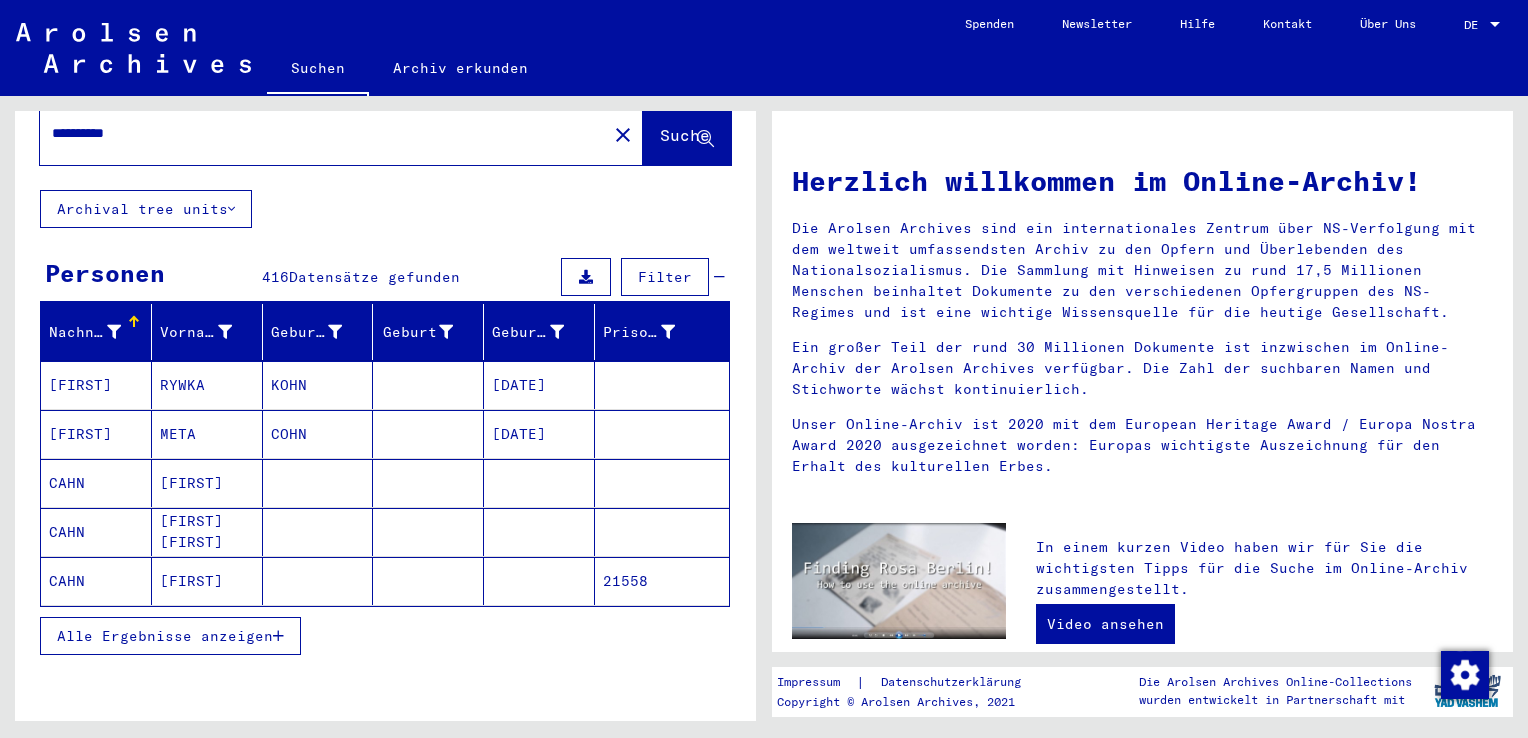 scroll, scrollTop: 100, scrollLeft: 0, axis: vertical 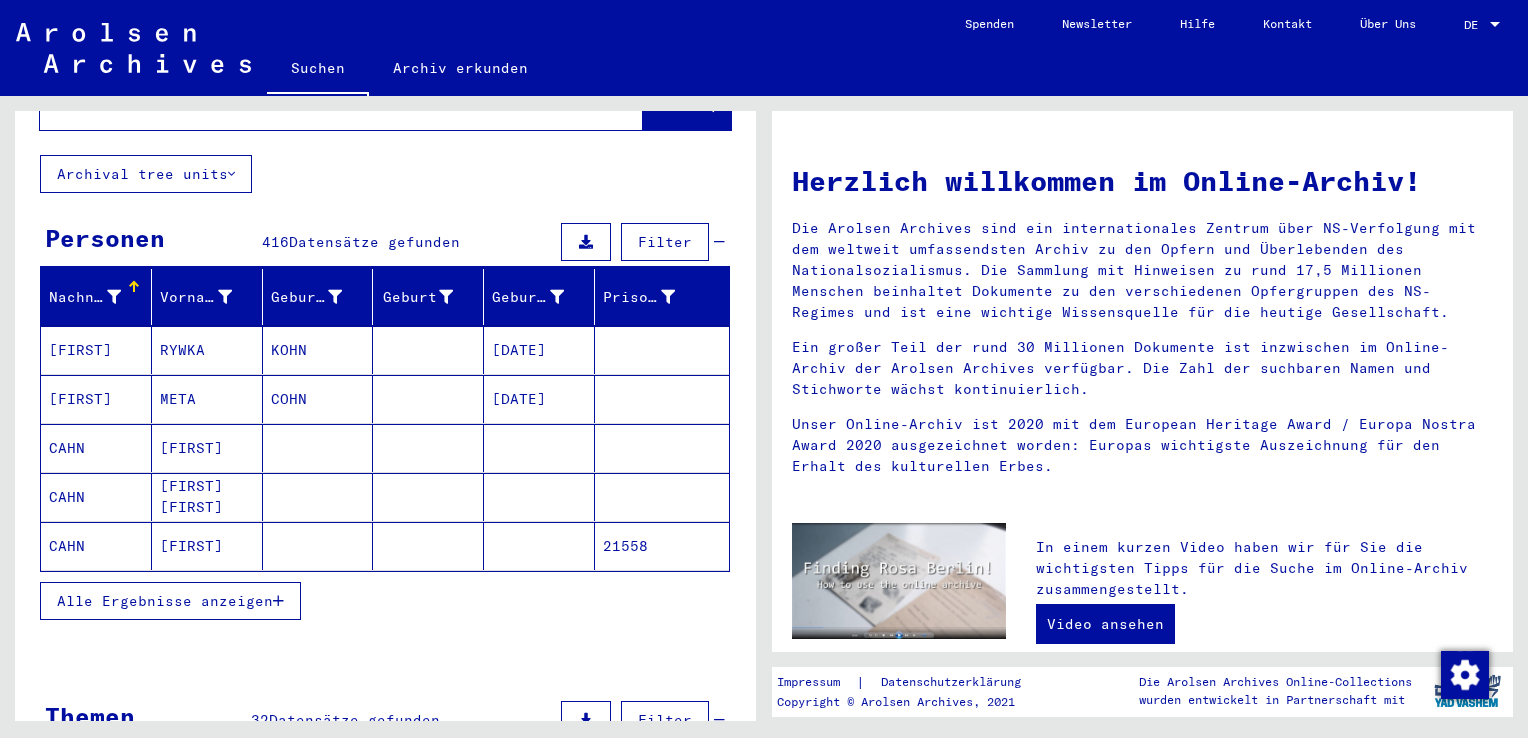 click on "Alle Ergebnisse anzeigen" at bounding box center [165, 601] 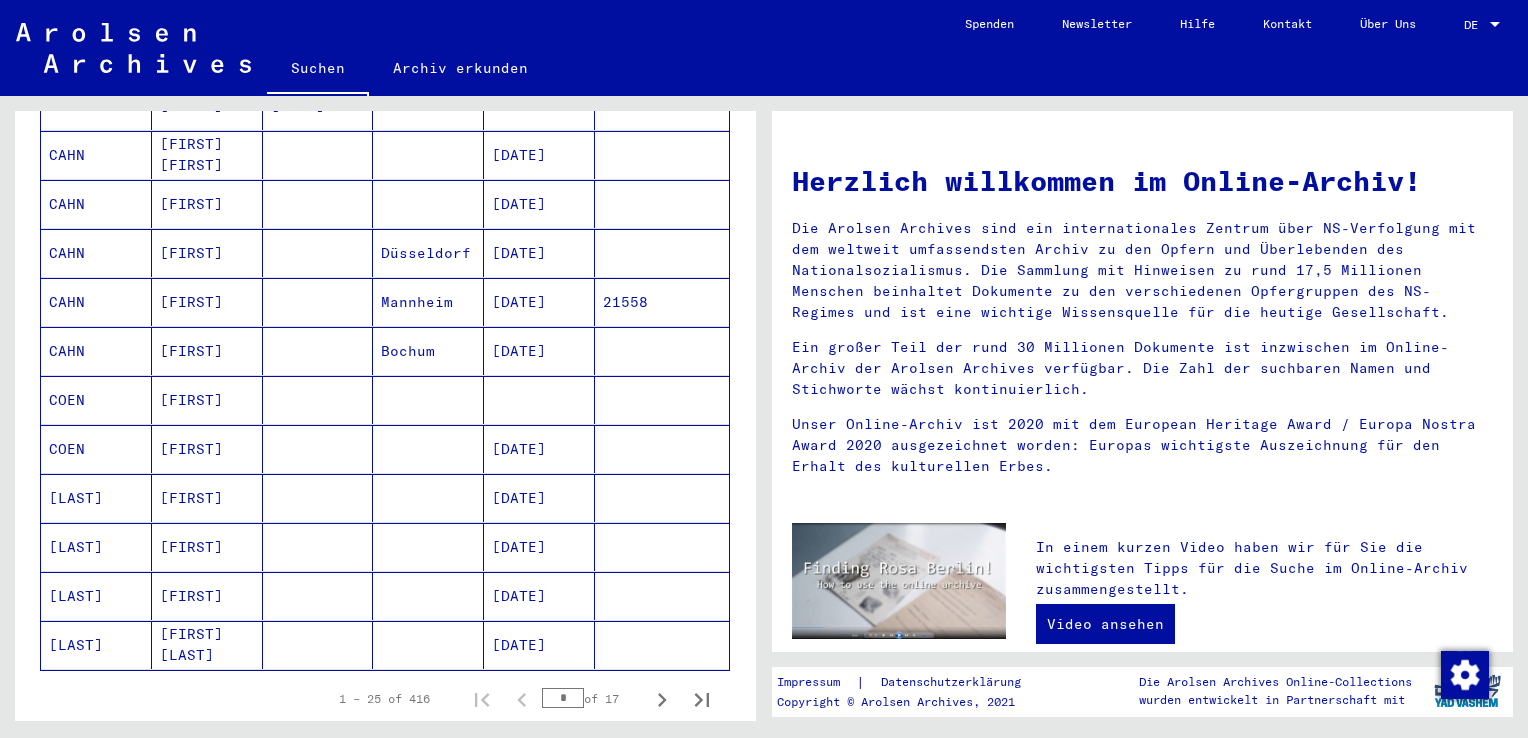 scroll, scrollTop: 1200, scrollLeft: 0, axis: vertical 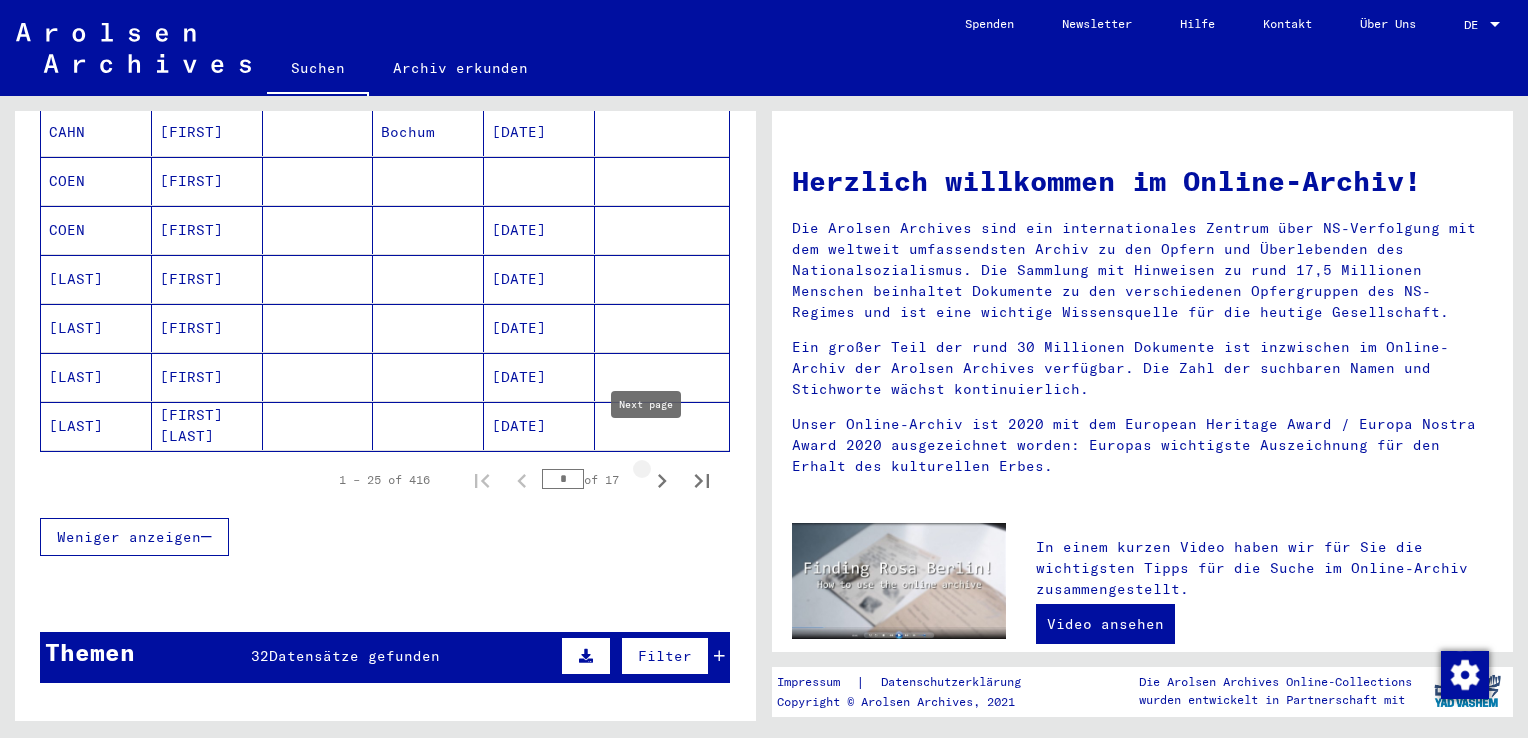 click 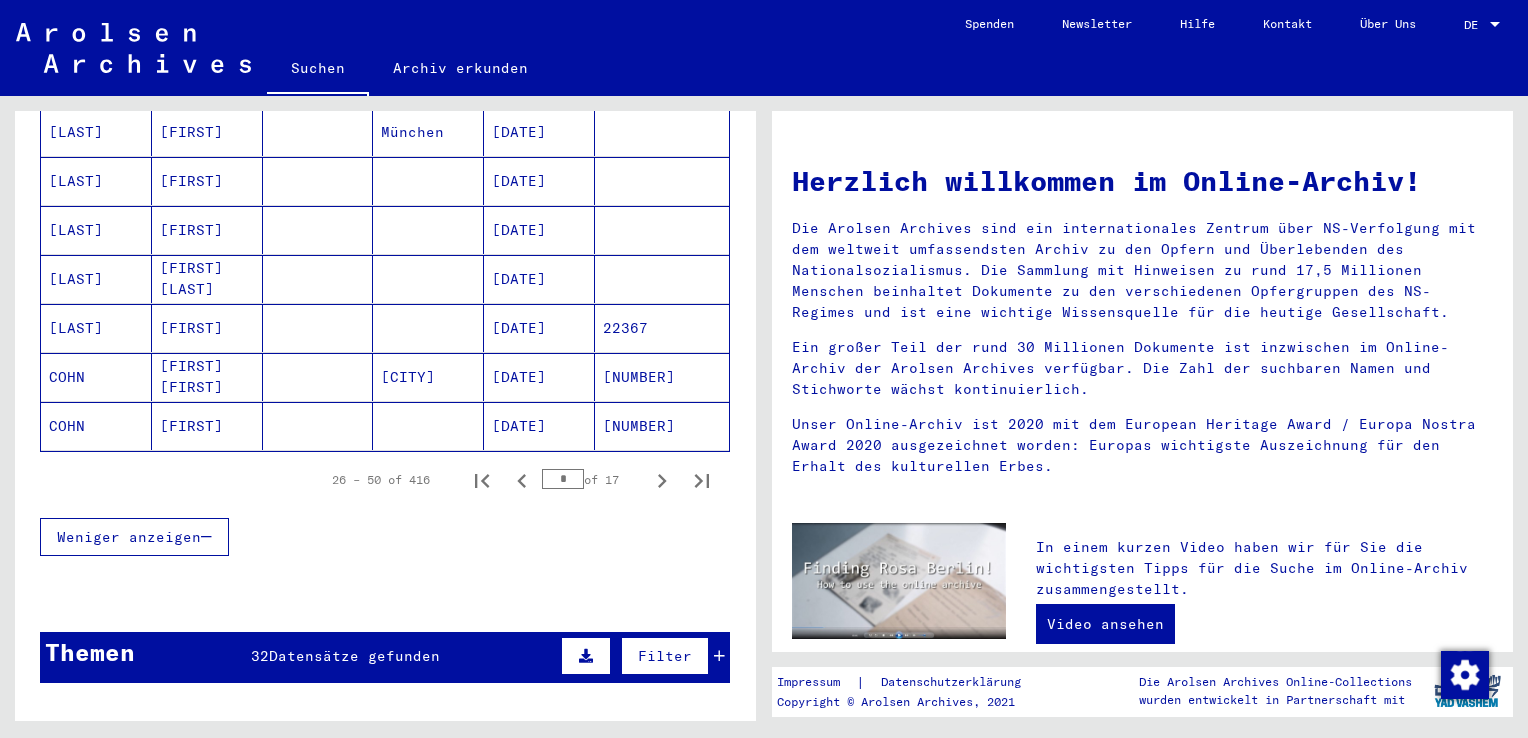 click 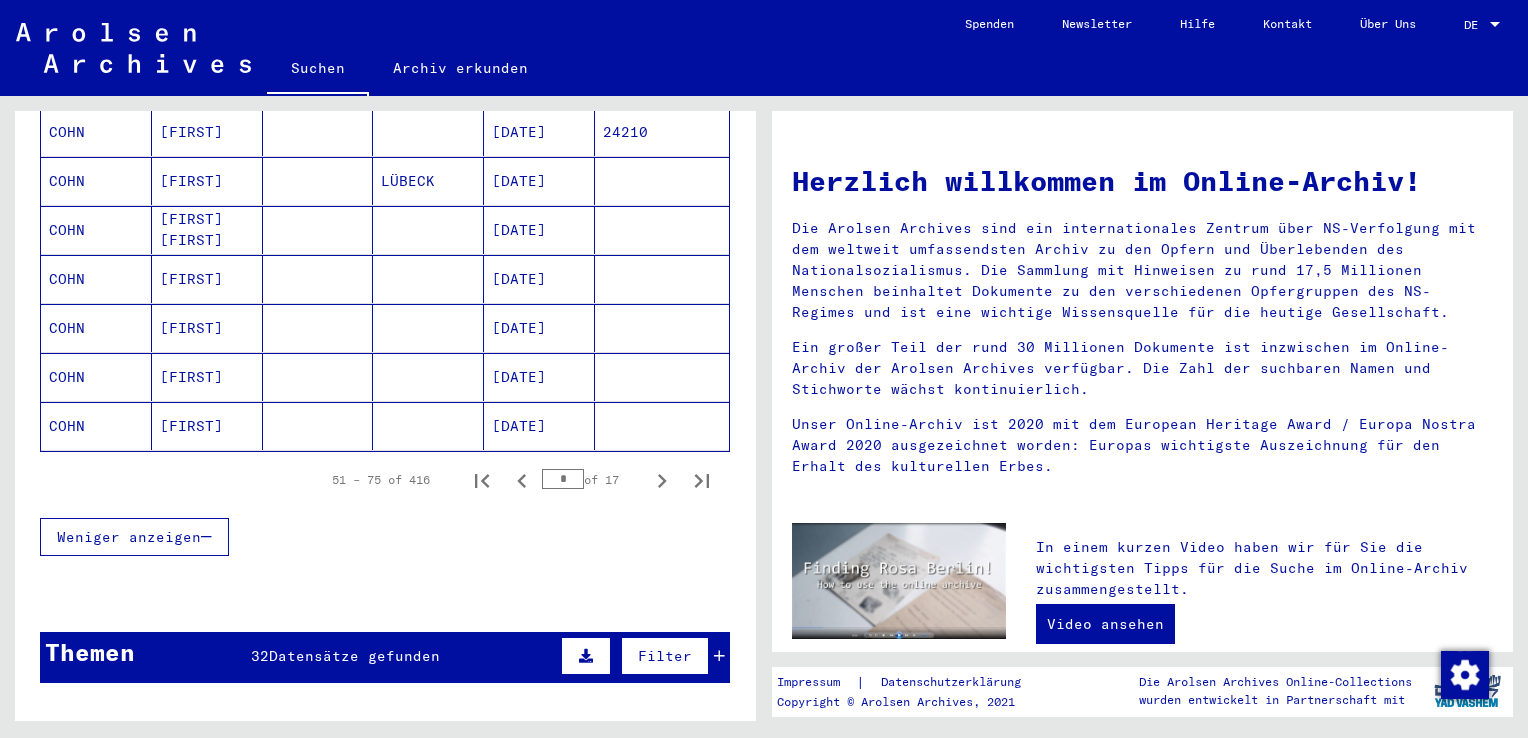 click 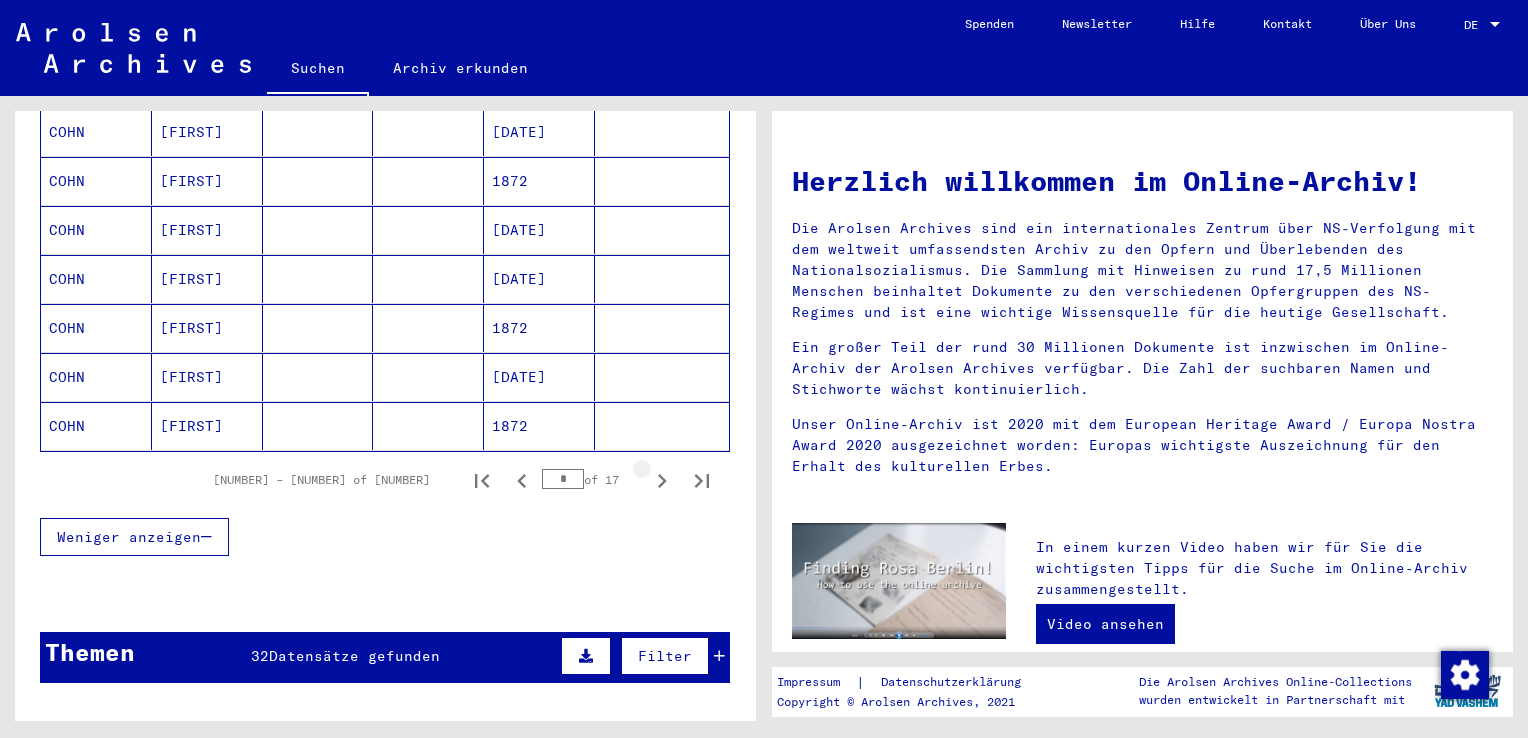click 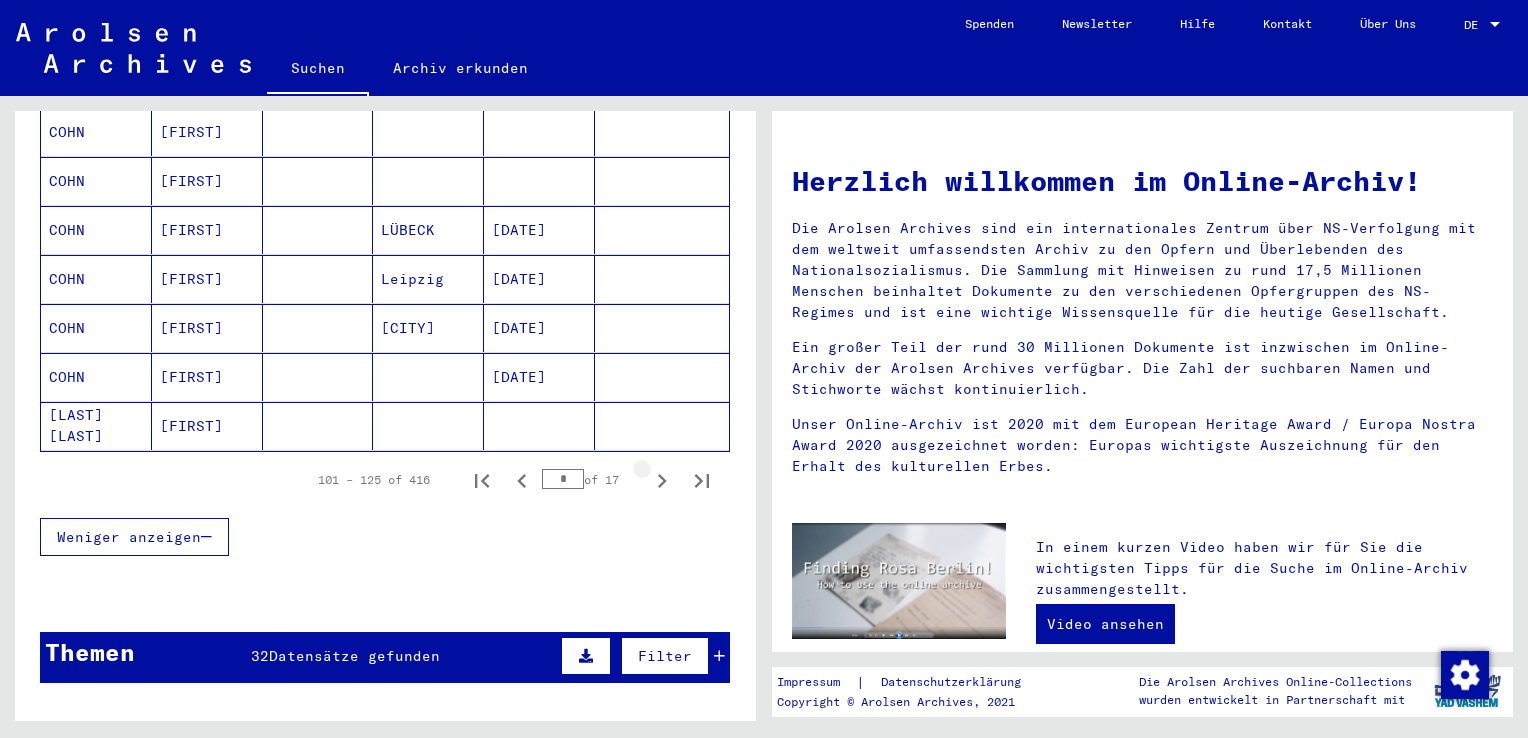 click 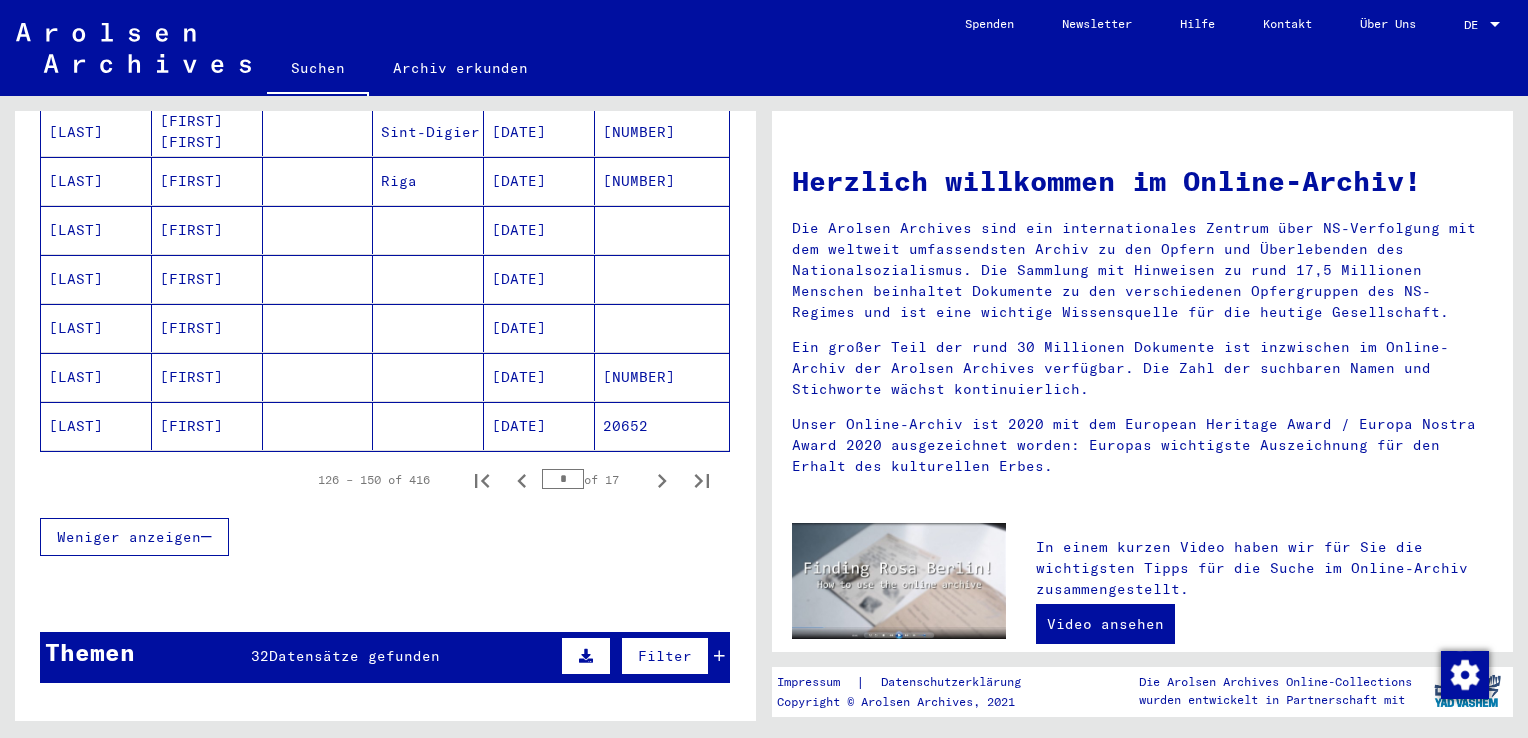 click 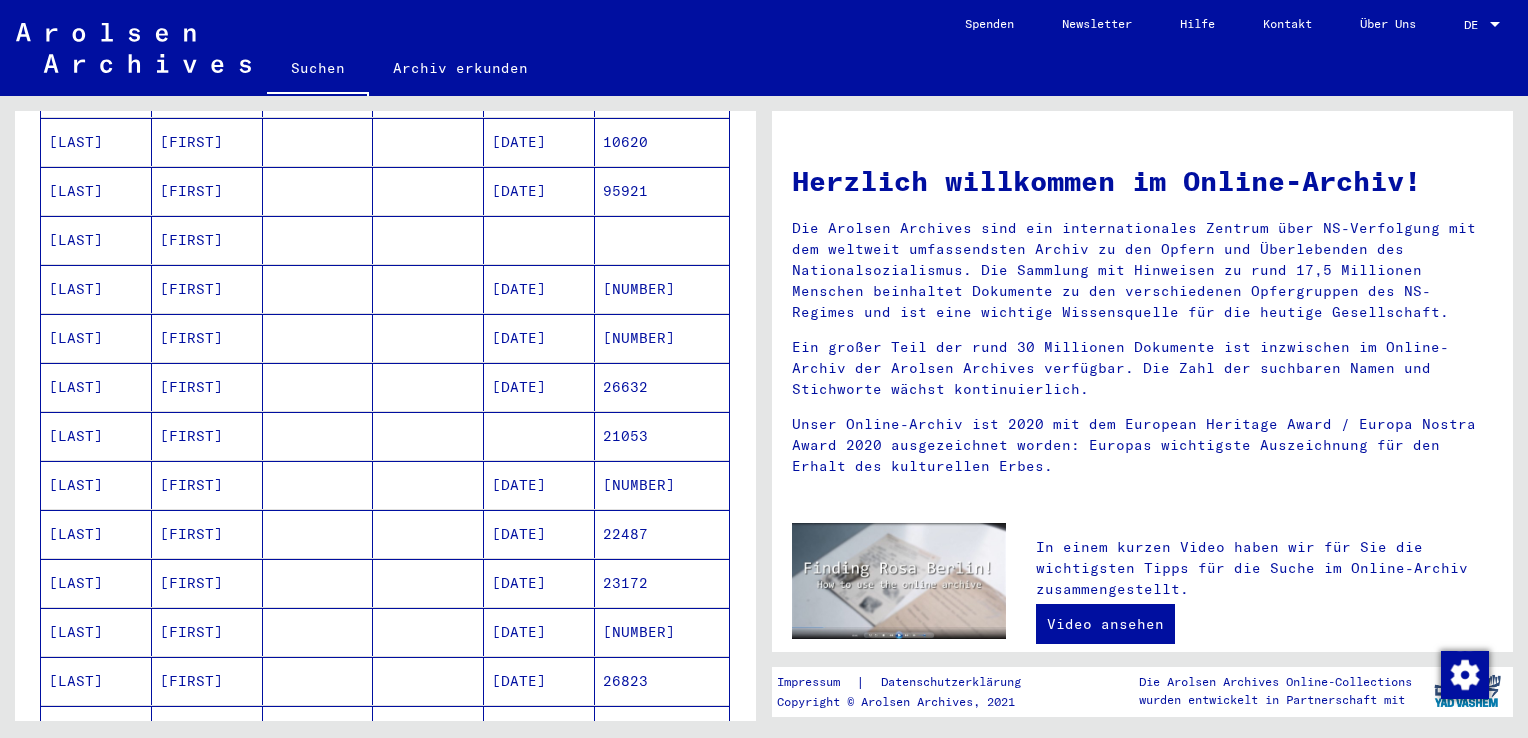 scroll, scrollTop: 600, scrollLeft: 0, axis: vertical 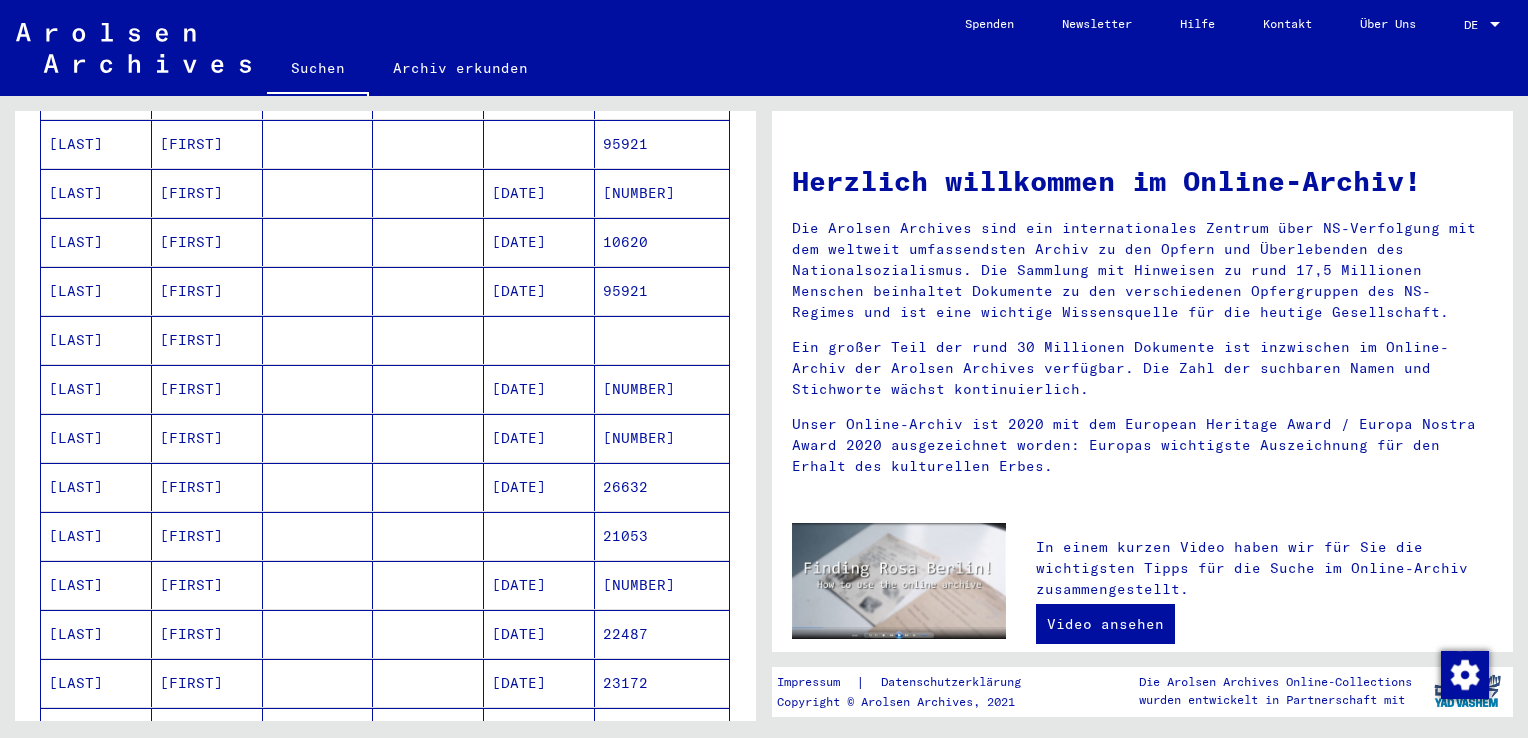 click on "[DATE]" at bounding box center (539, 291) 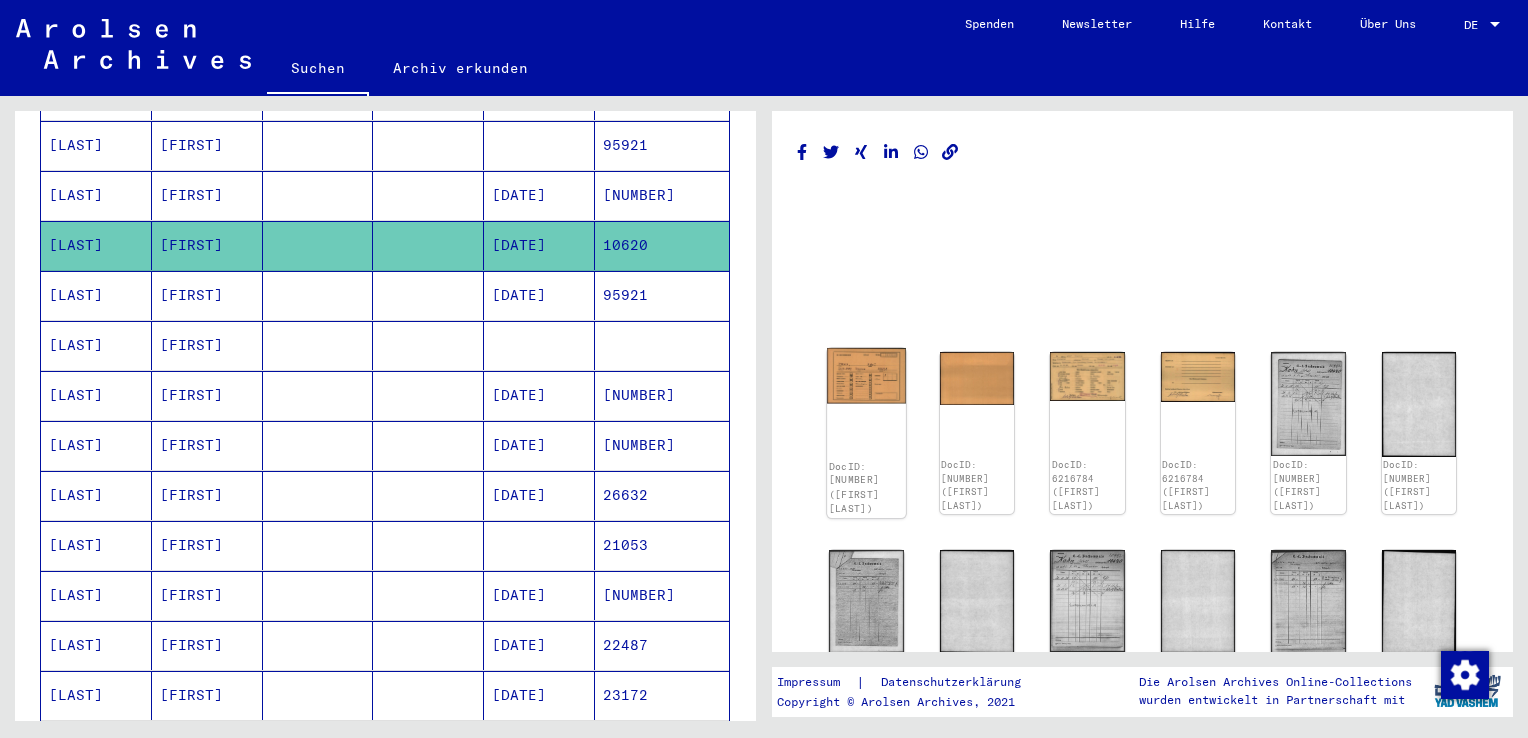 scroll, scrollTop: 0, scrollLeft: 0, axis: both 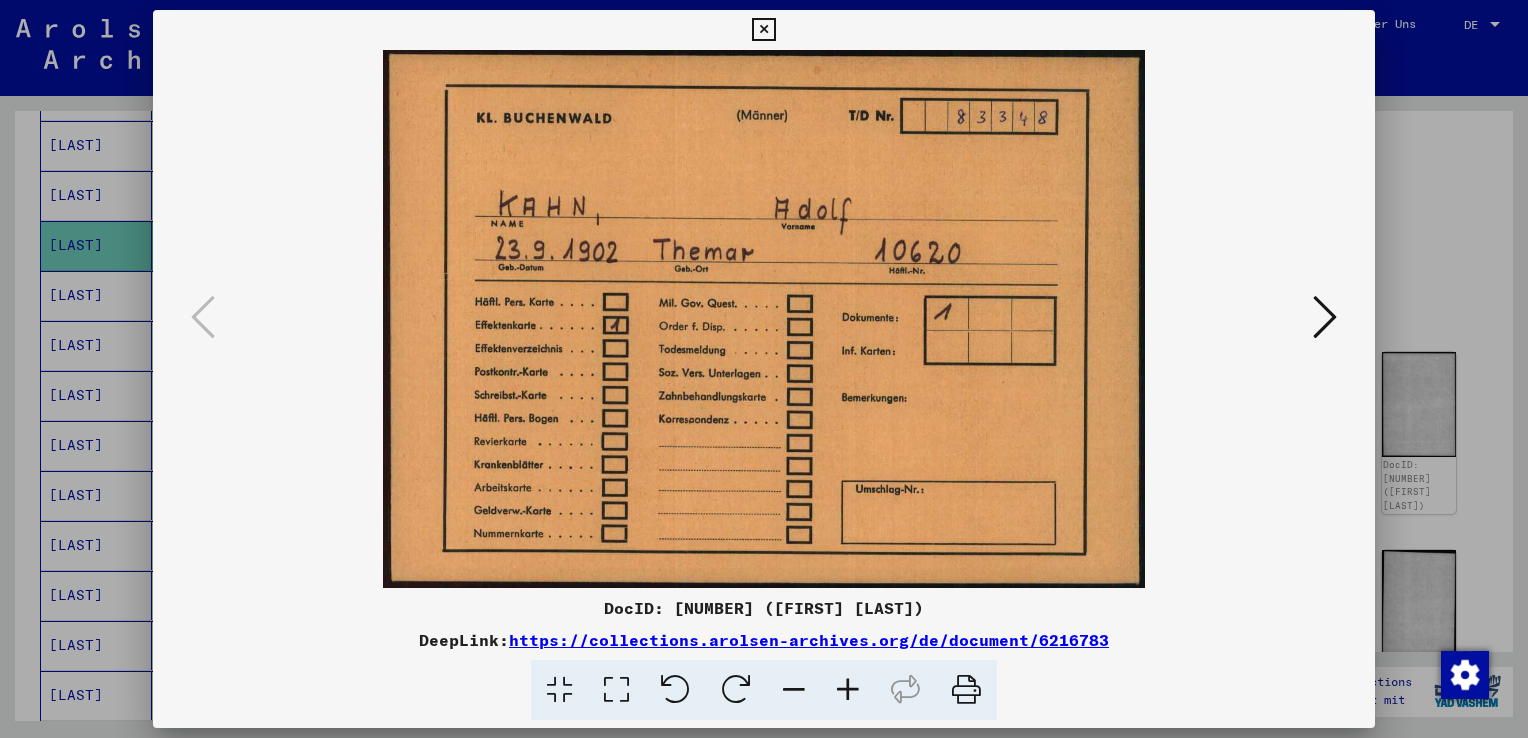 click at bounding box center (1325, 318) 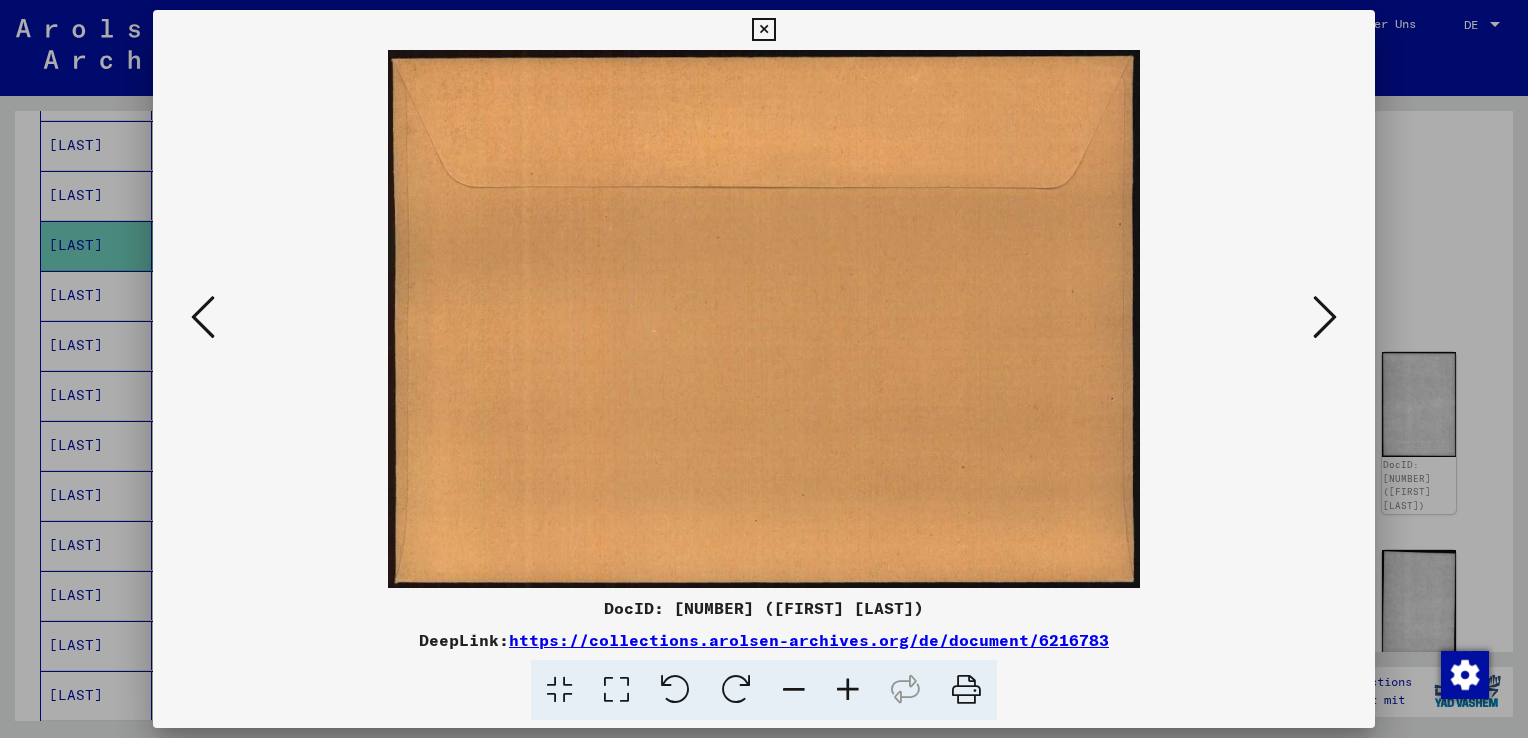 click at bounding box center (1325, 317) 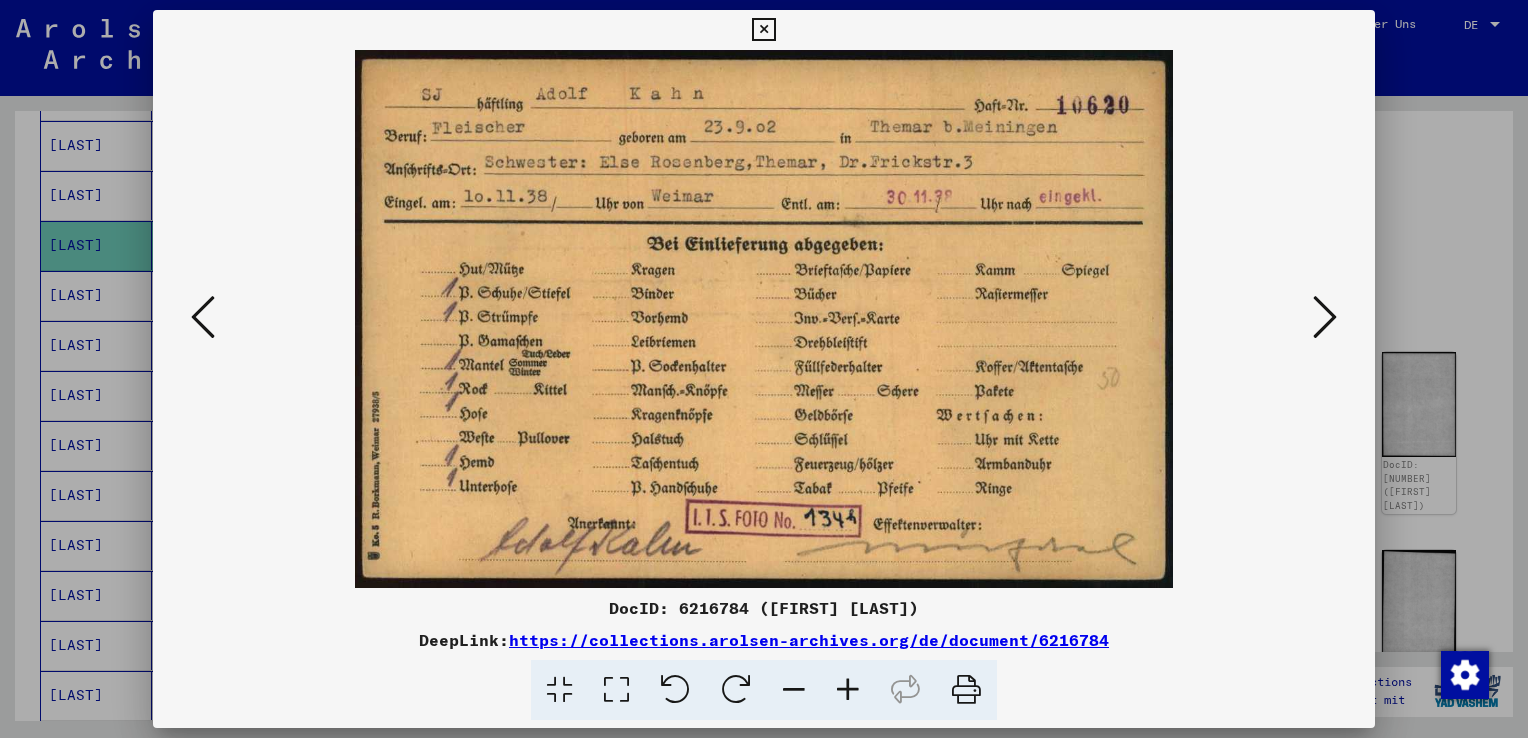 click at bounding box center [1325, 317] 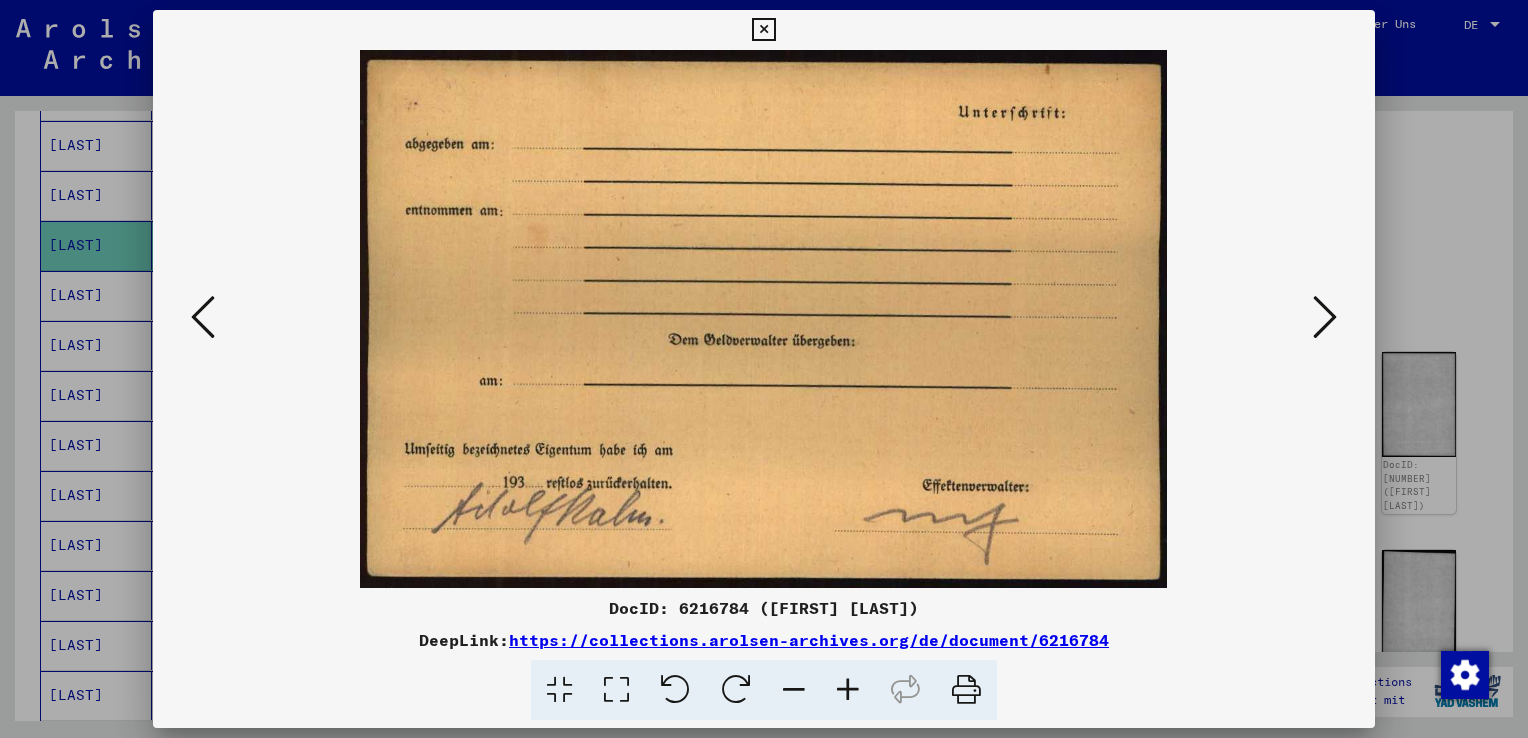 click at bounding box center [1325, 317] 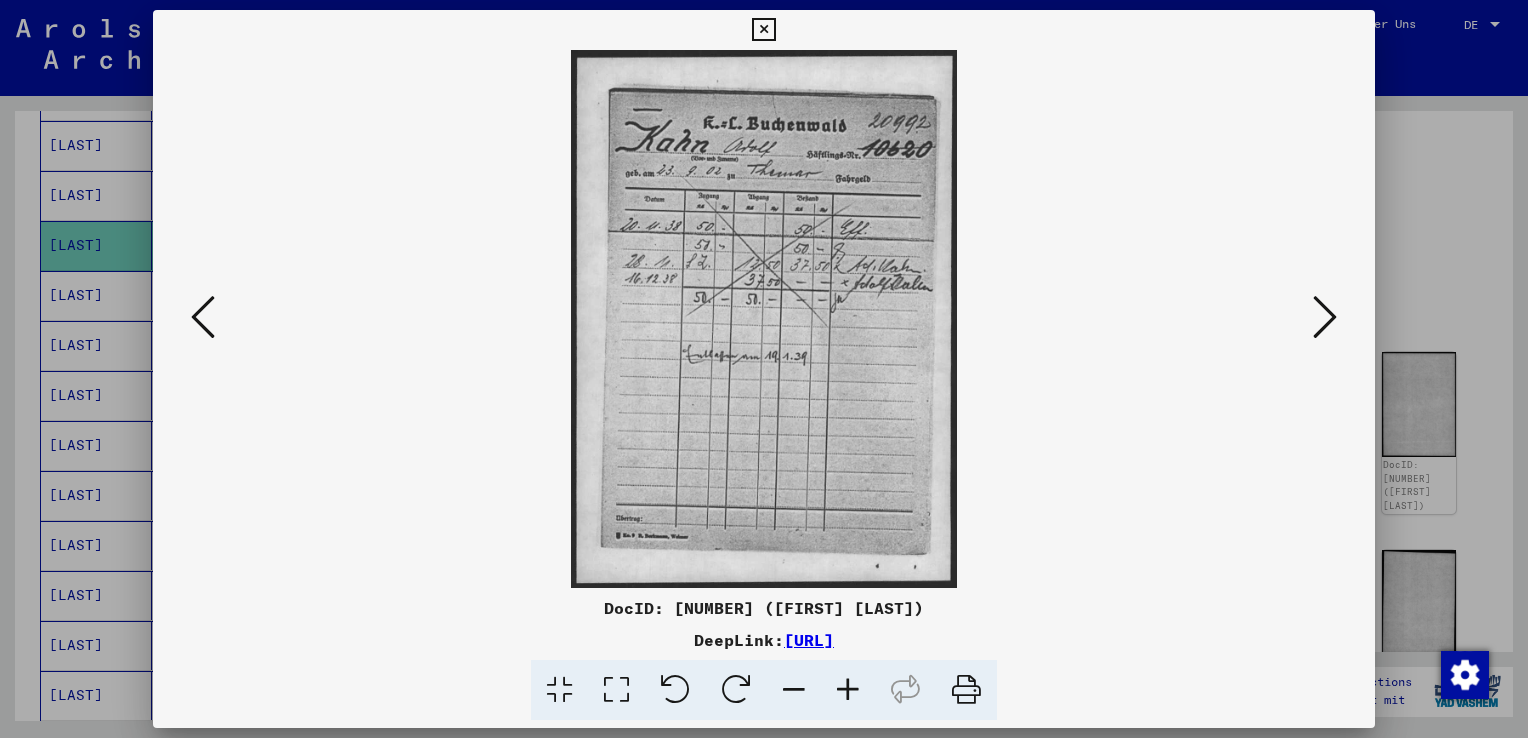 click at bounding box center (1325, 317) 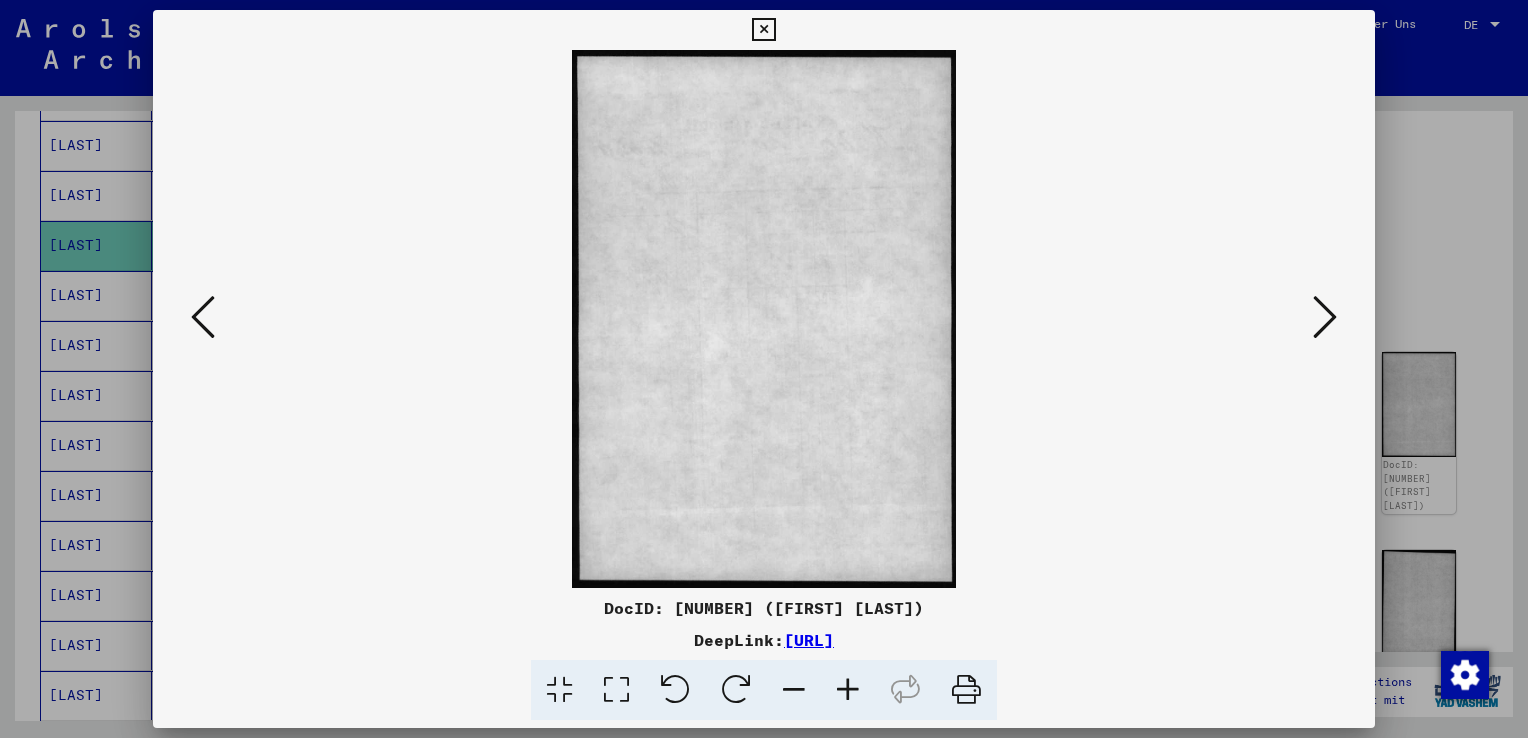 click at bounding box center [764, 369] 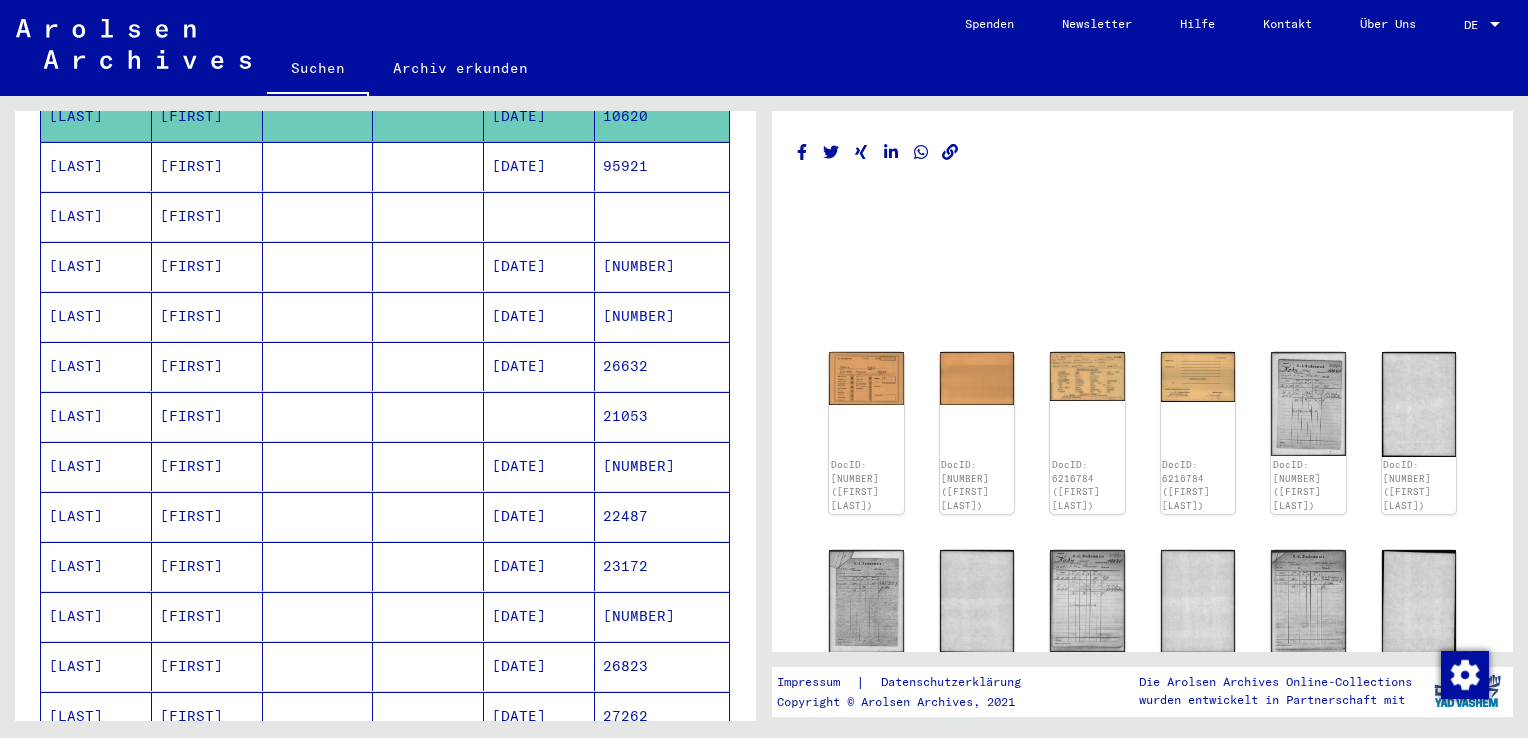 scroll, scrollTop: 1205, scrollLeft: 0, axis: vertical 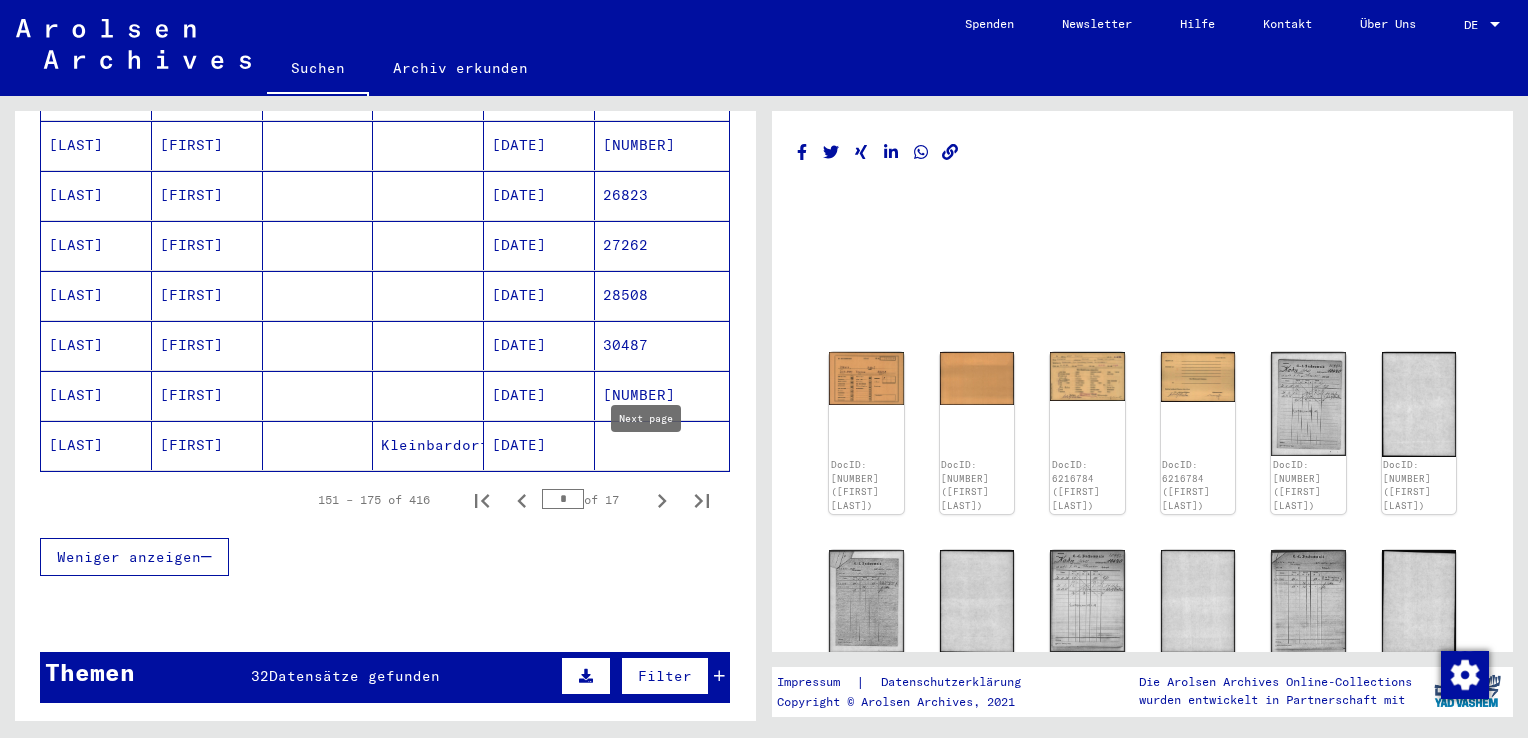 click 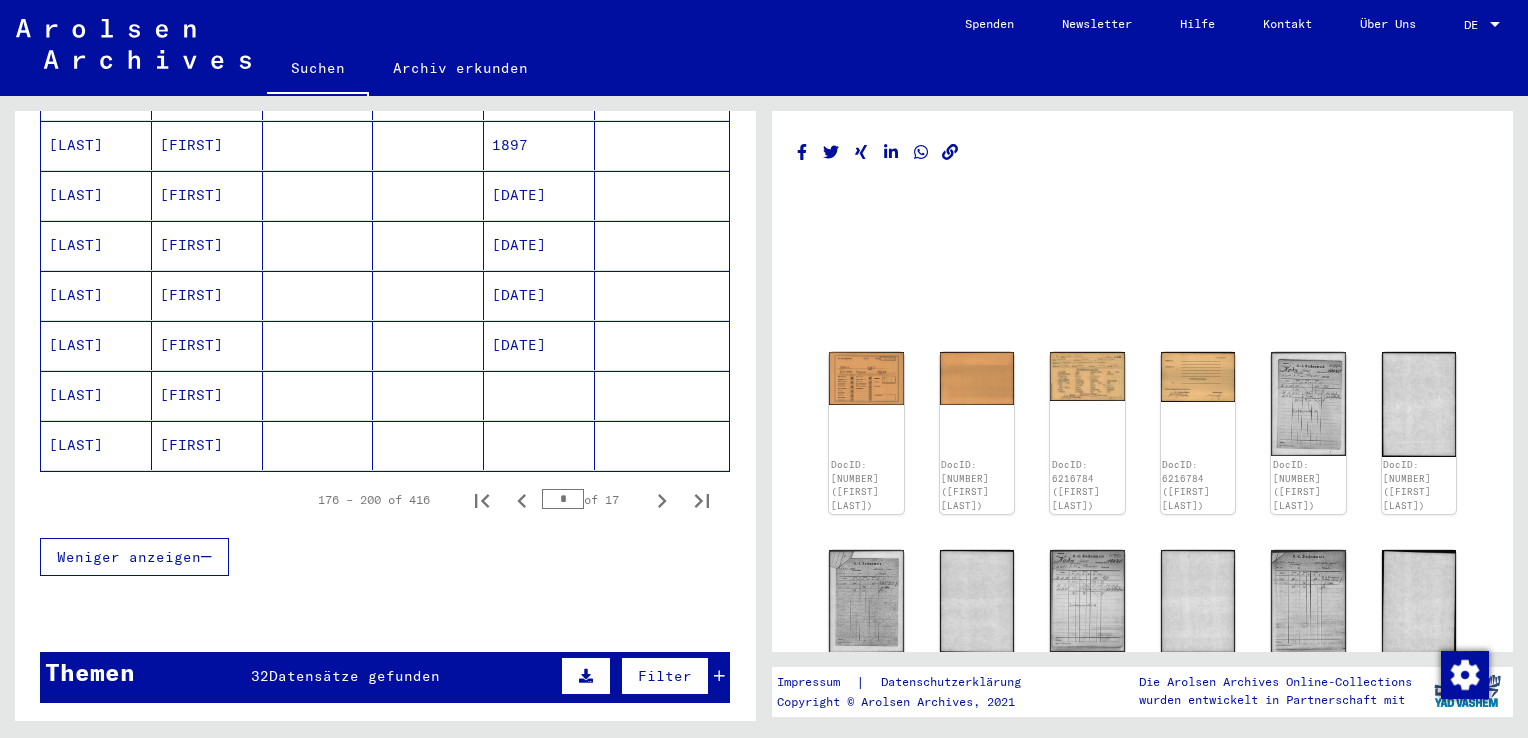 click 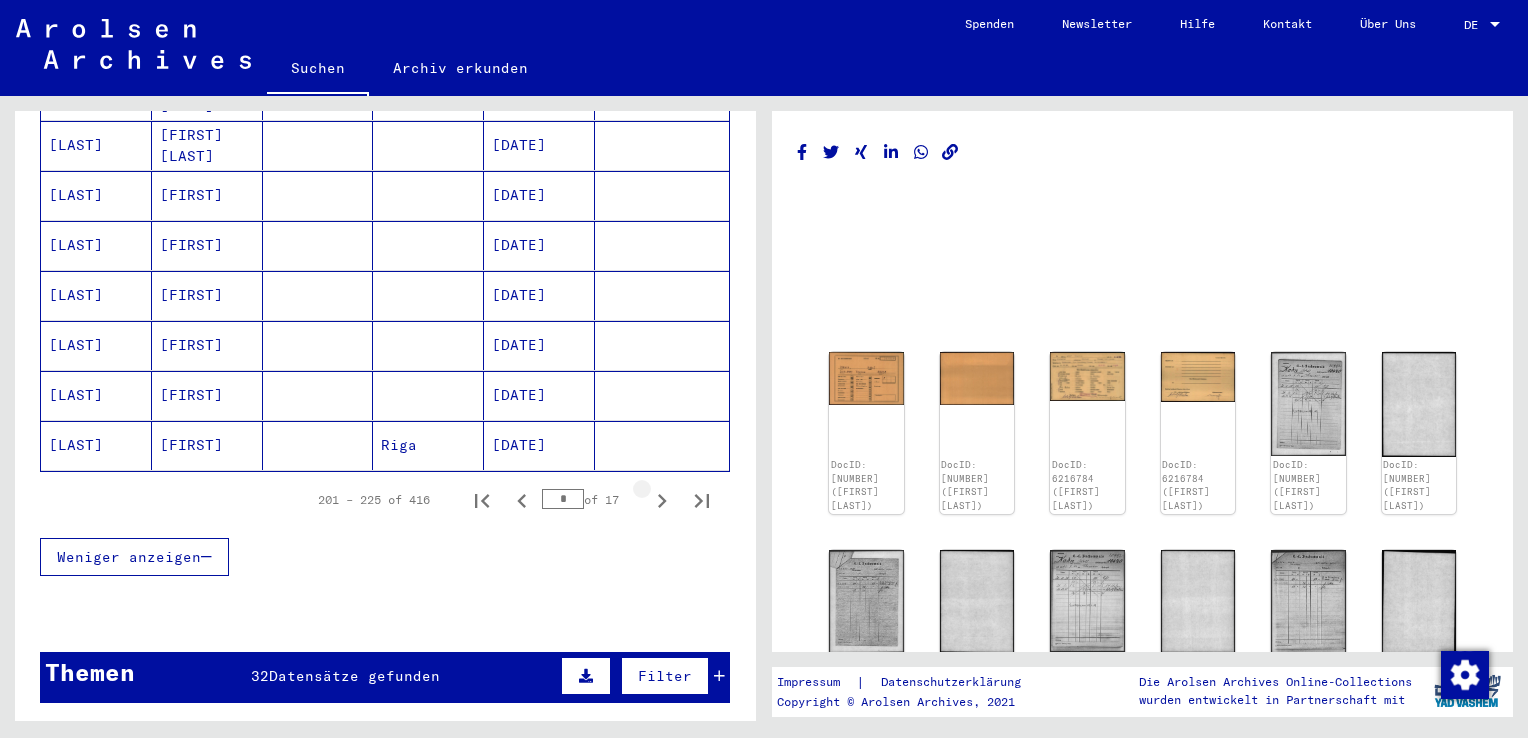click 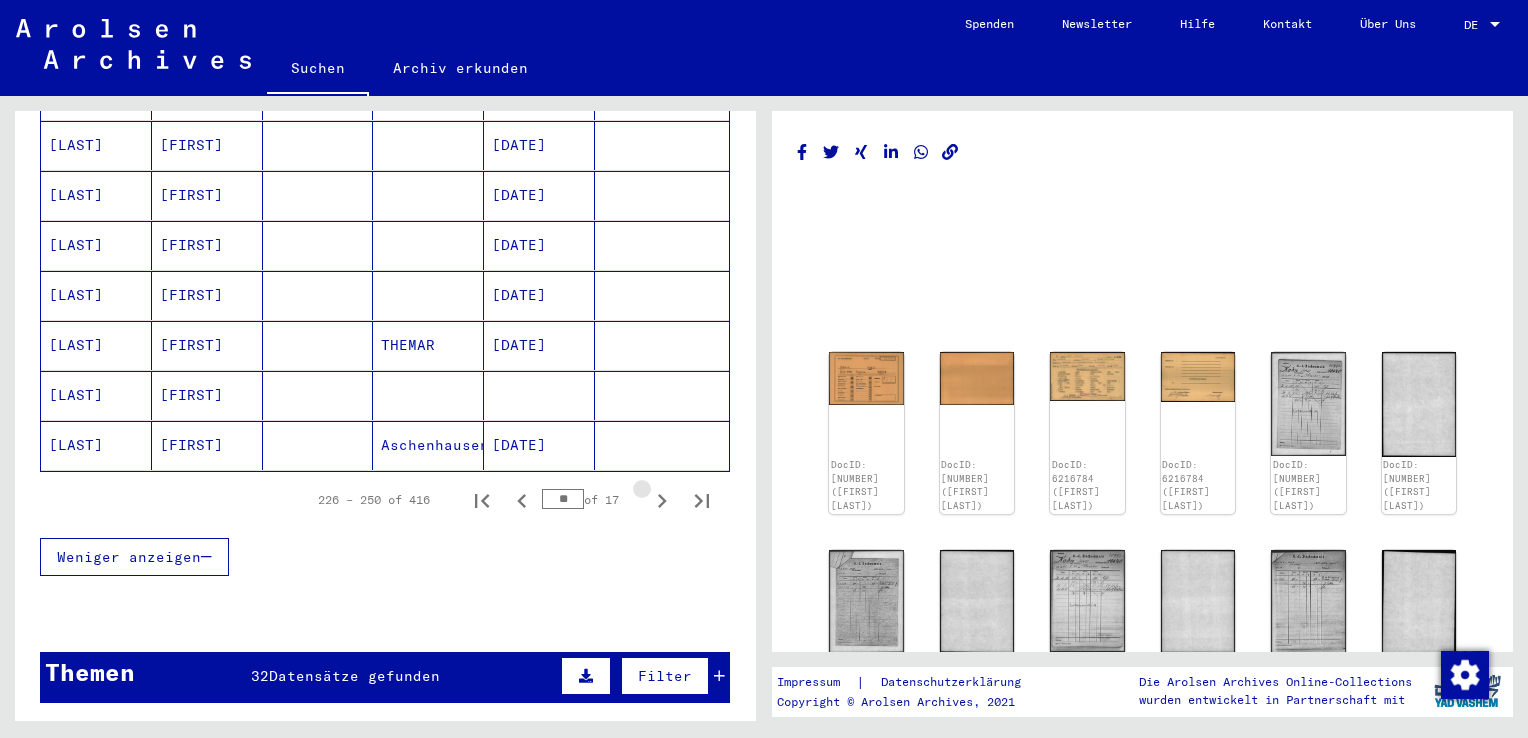 click 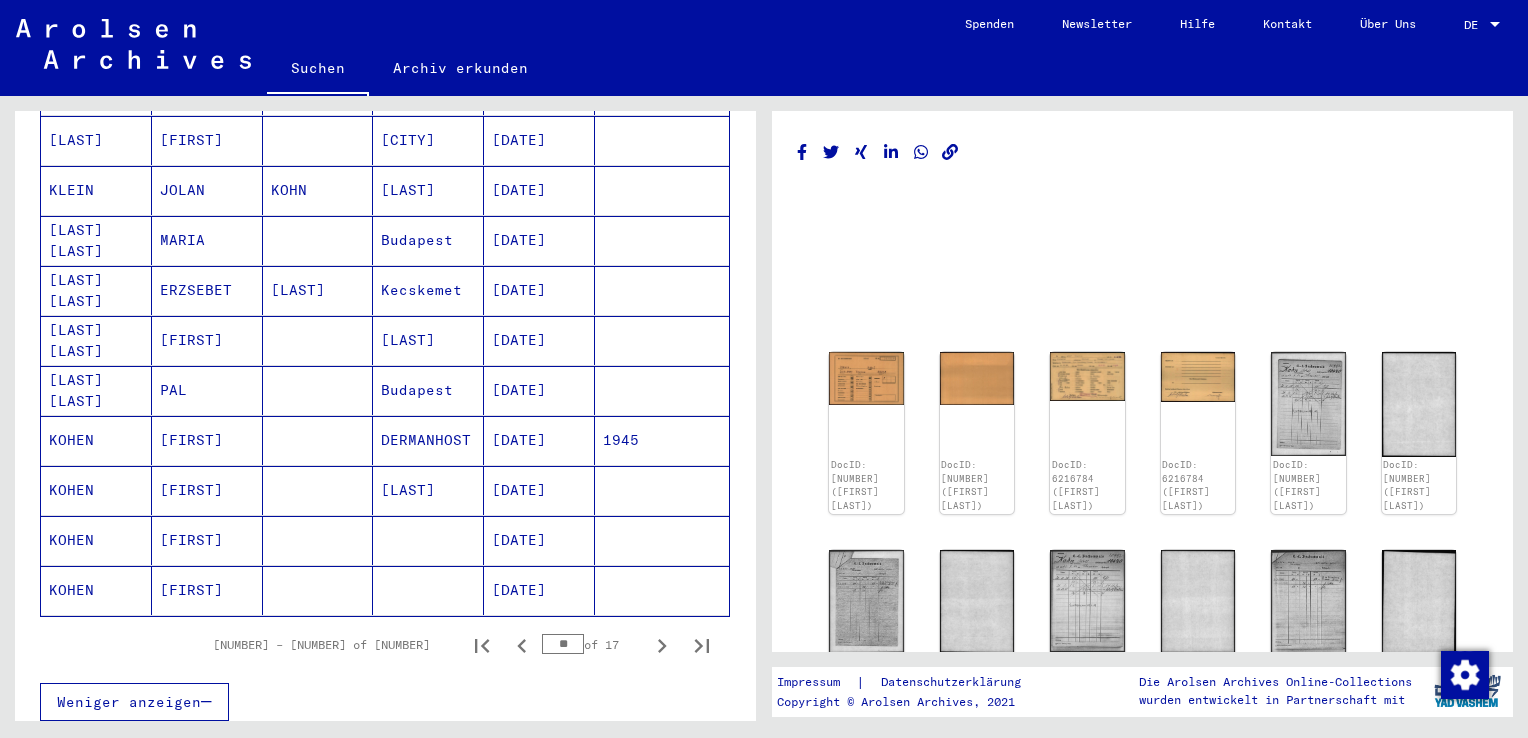 scroll, scrollTop: 1105, scrollLeft: 0, axis: vertical 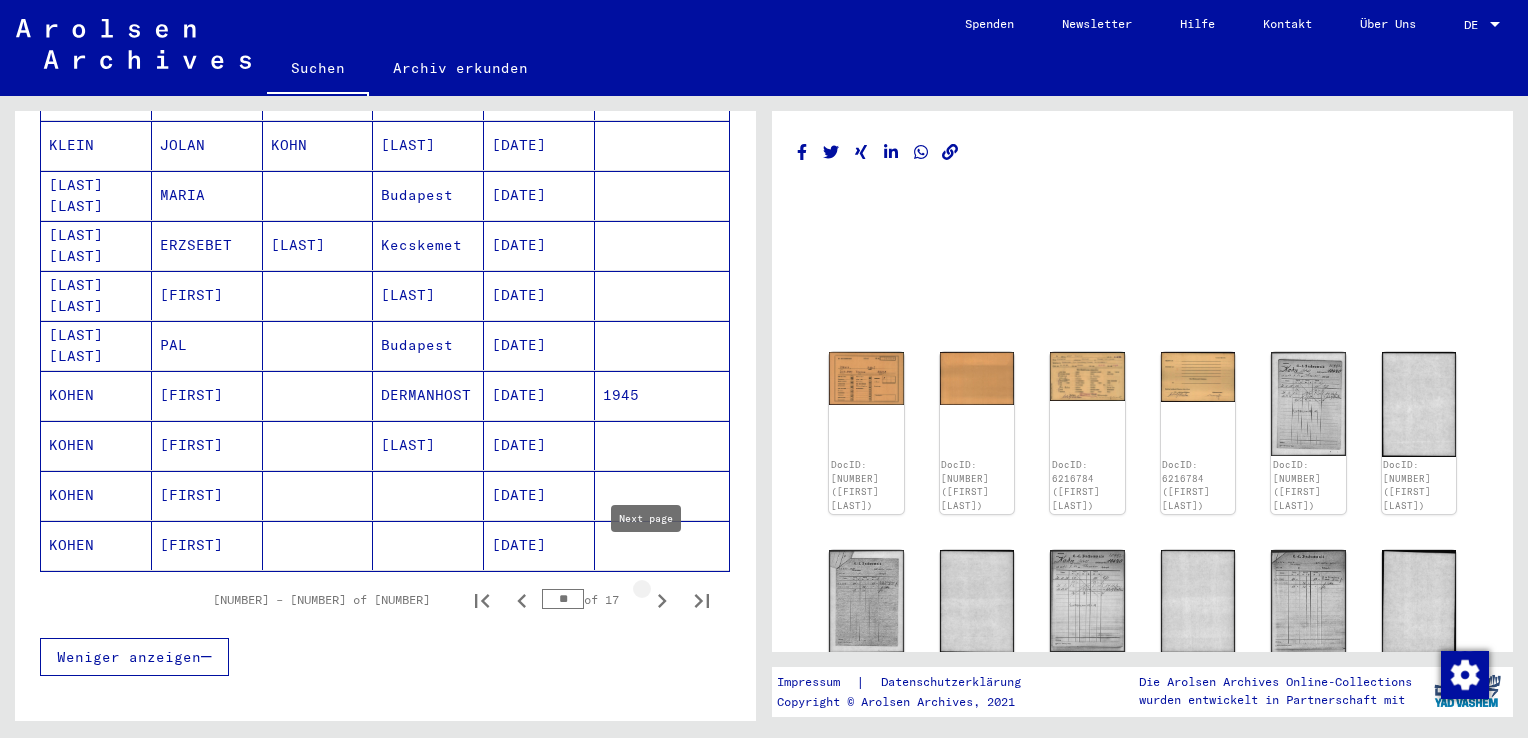 click 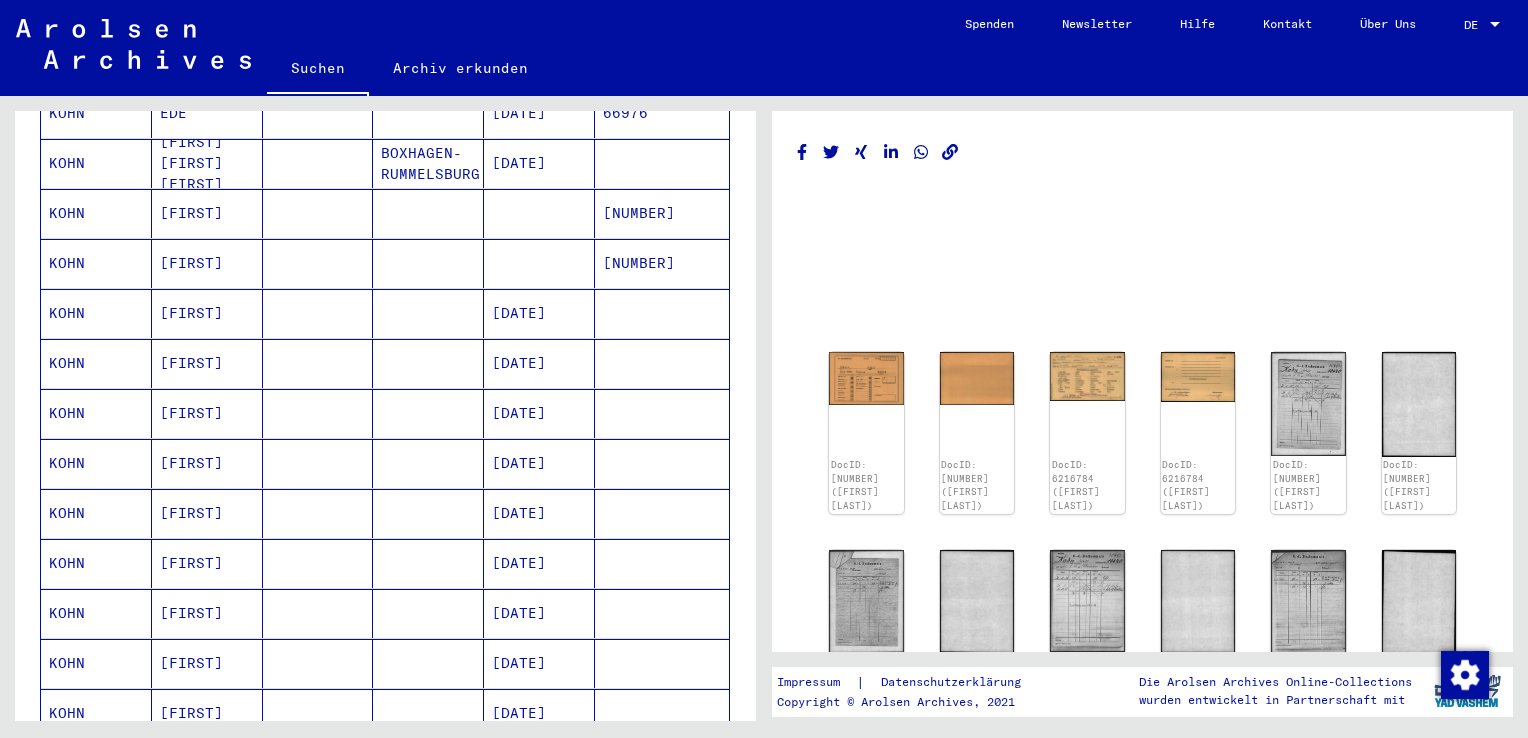 scroll, scrollTop: 405, scrollLeft: 0, axis: vertical 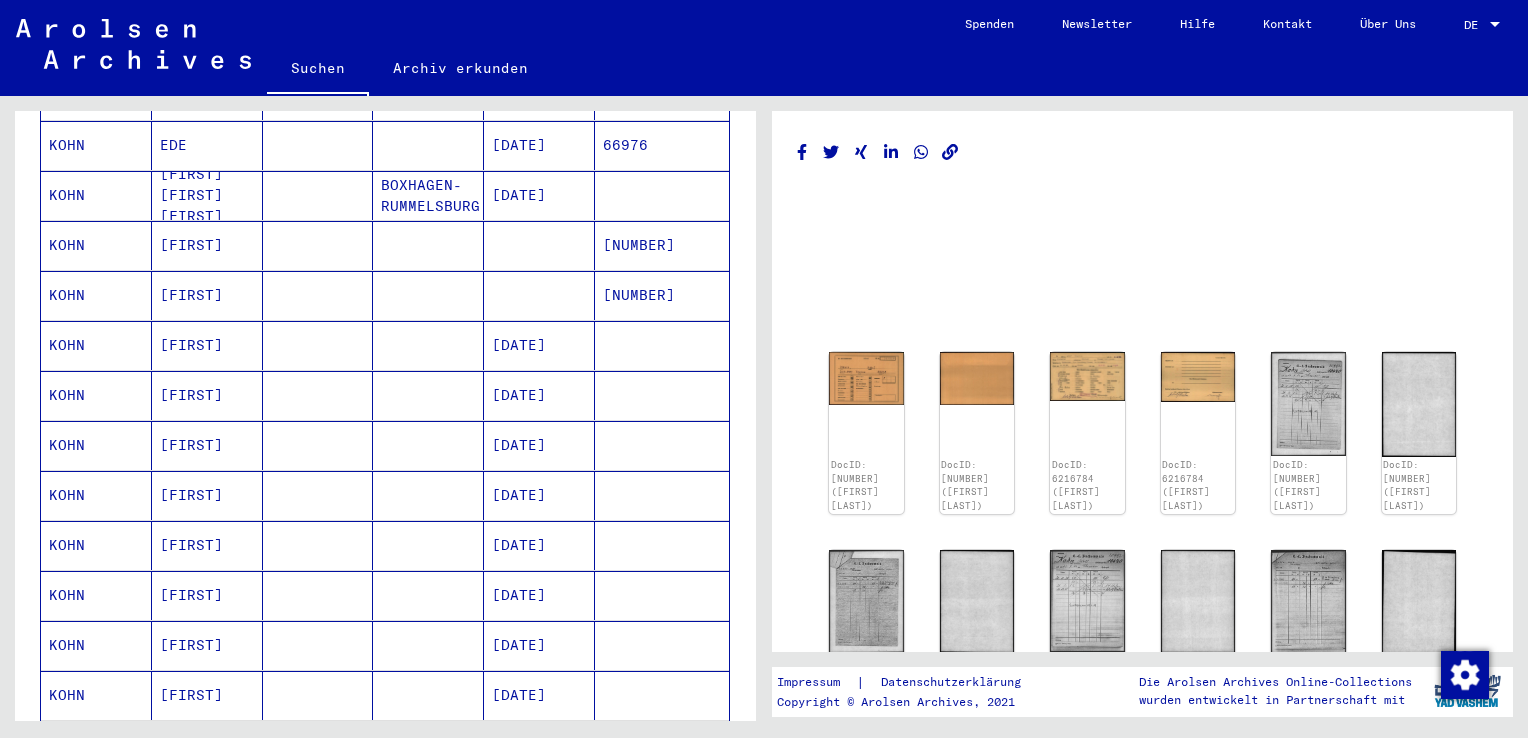 click on "[FIRST]" at bounding box center (207, 345) 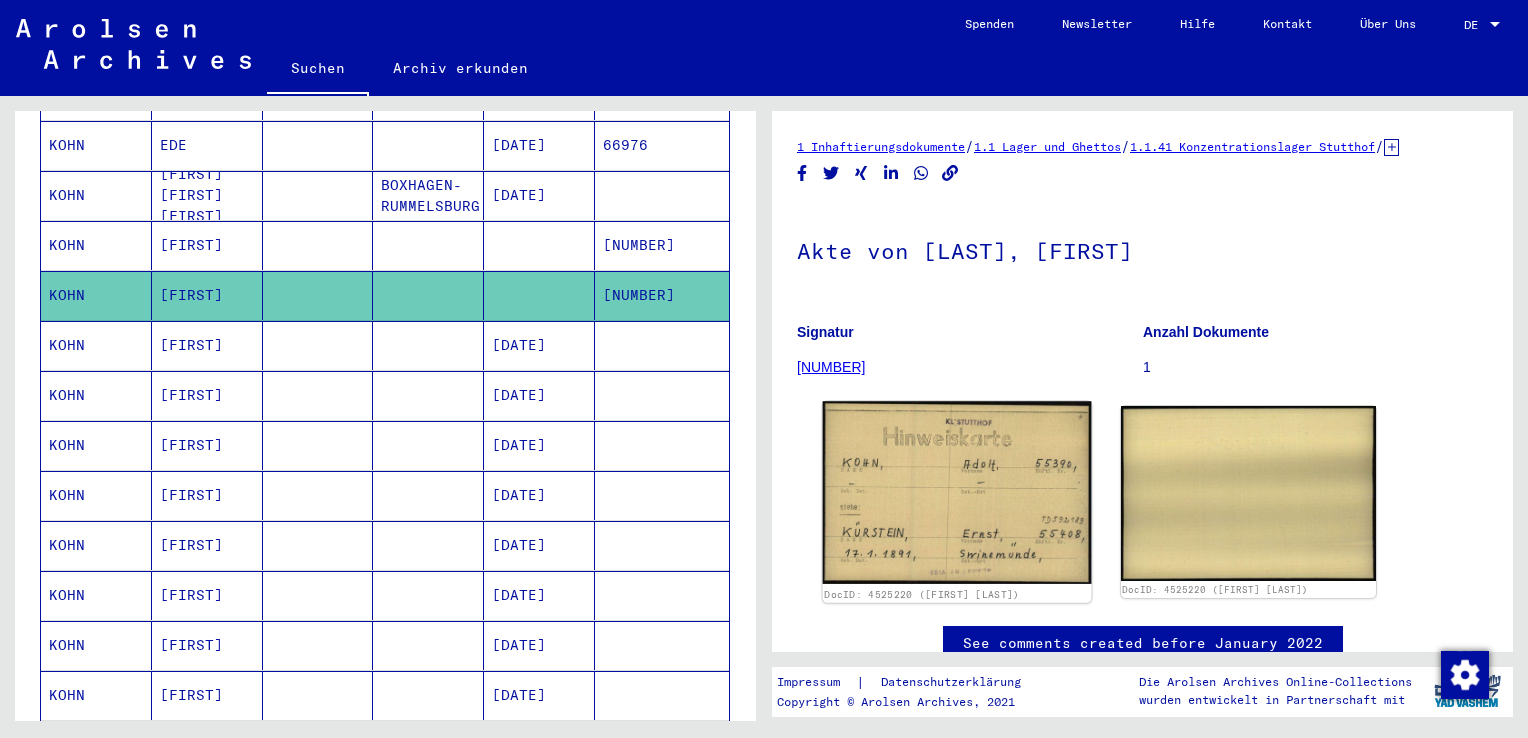 scroll, scrollTop: 0, scrollLeft: 0, axis: both 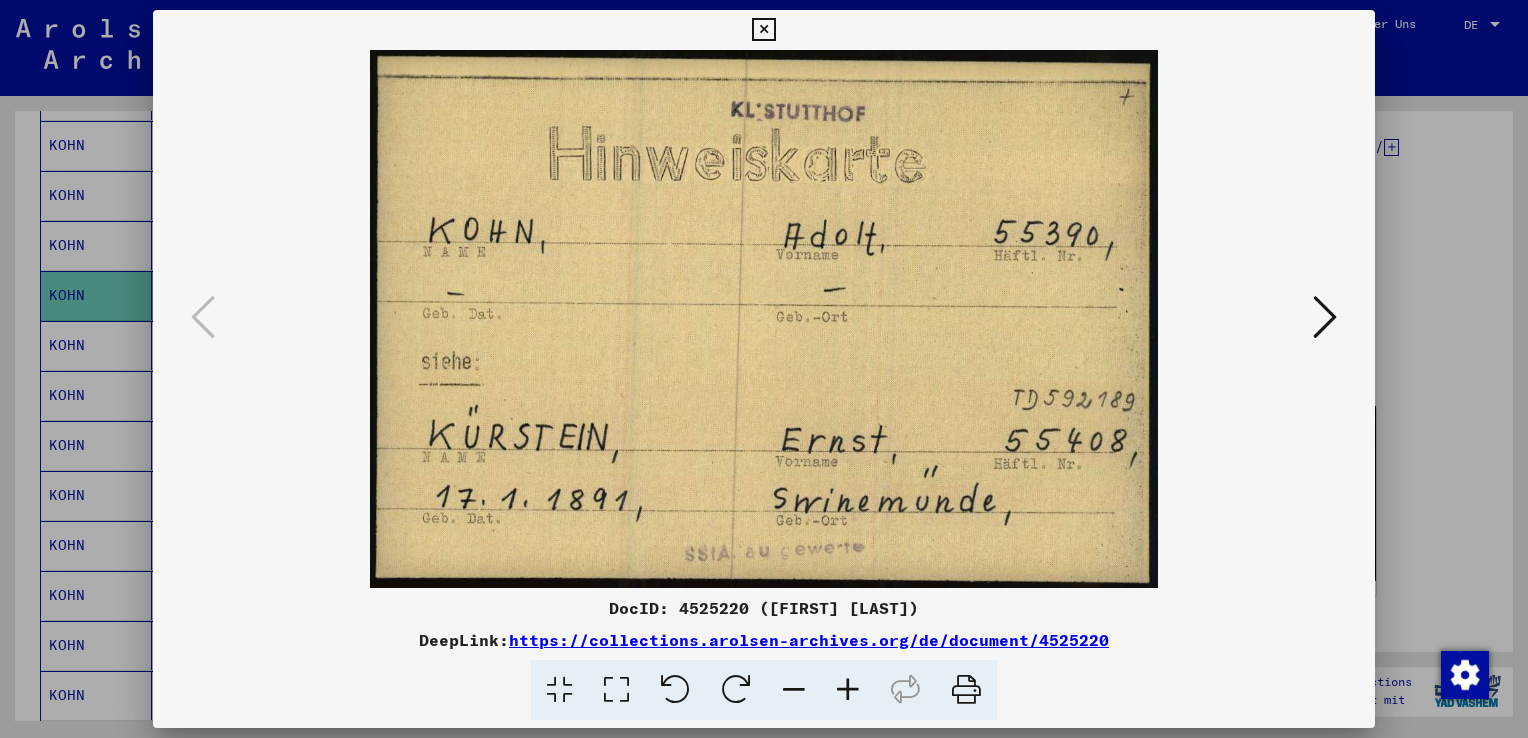 click at bounding box center [1325, 318] 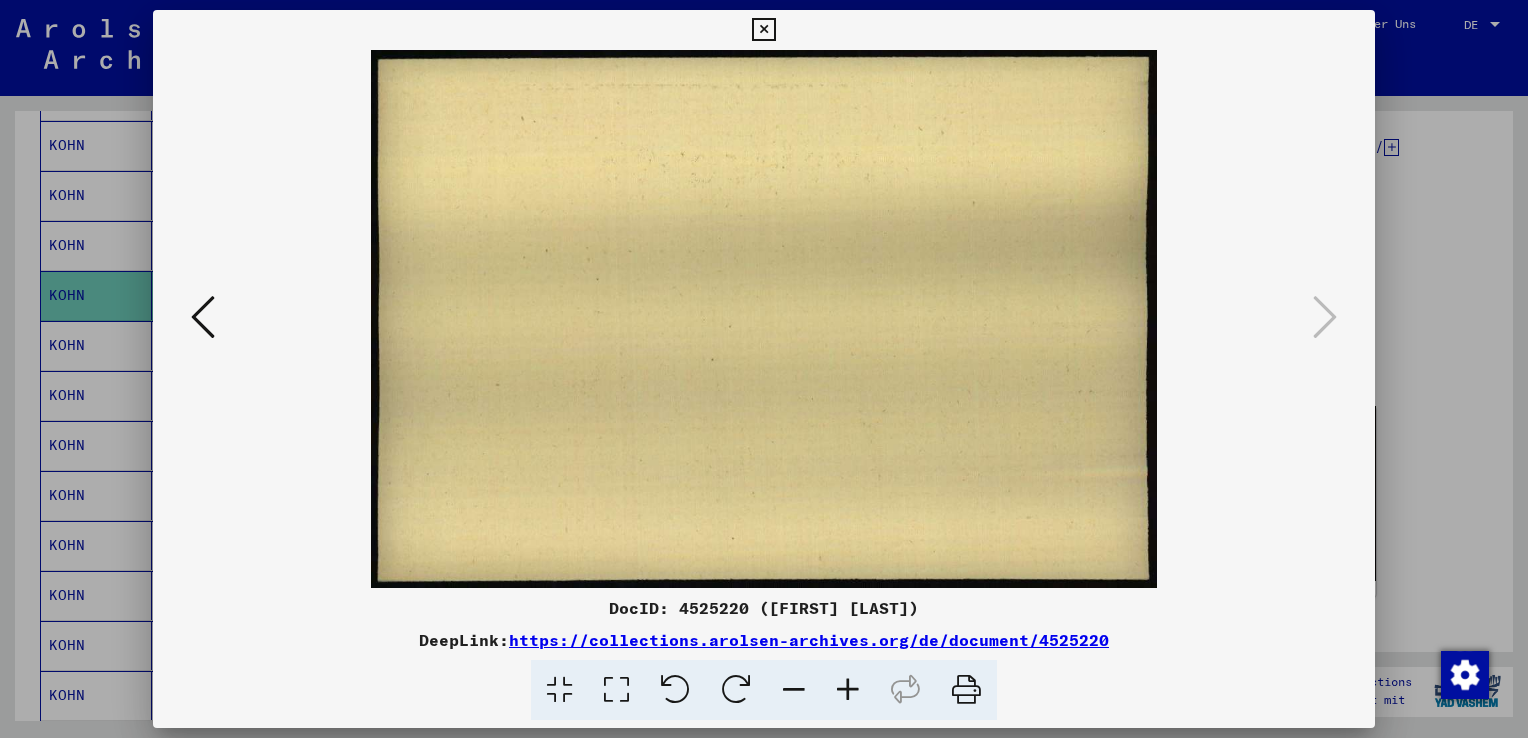 click at bounding box center (764, 369) 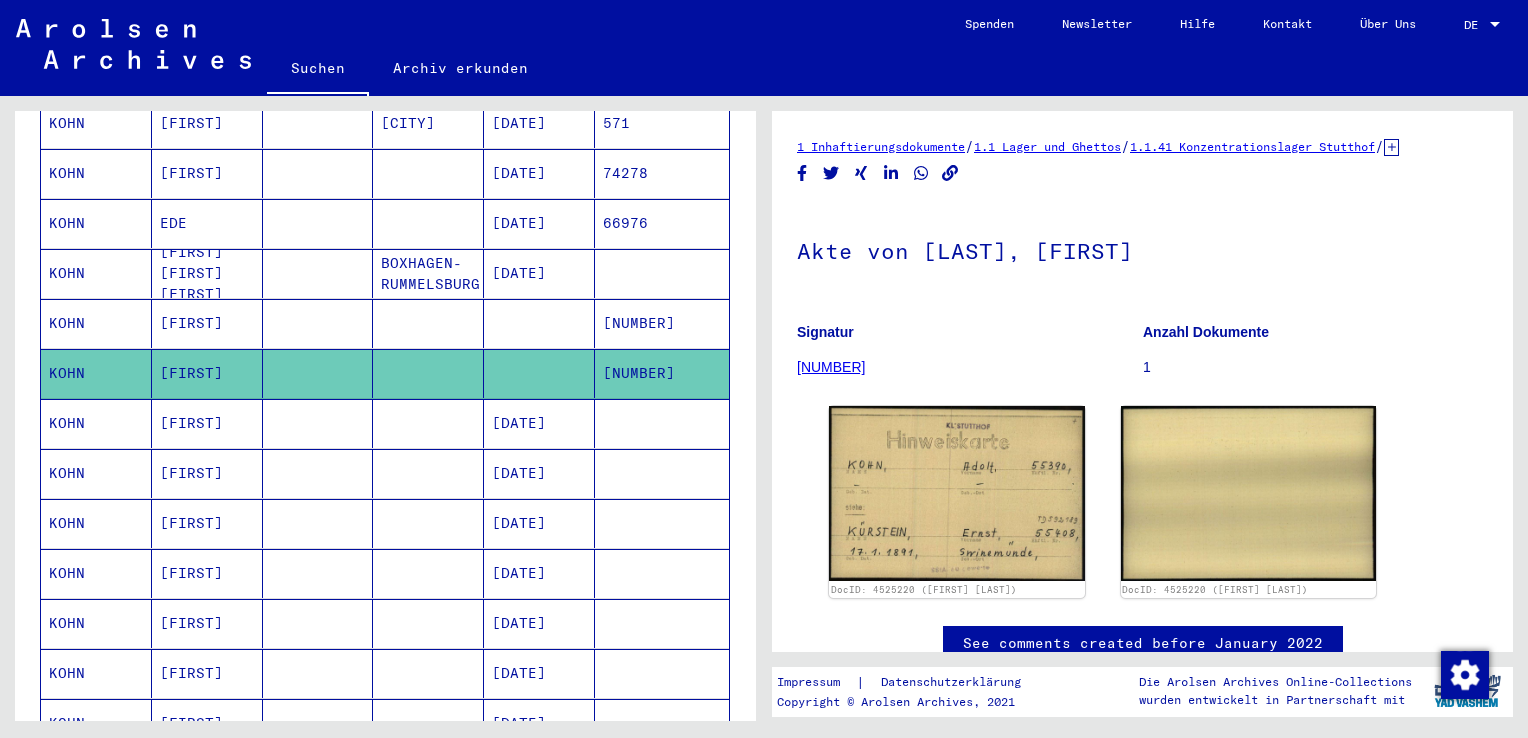 scroll, scrollTop: 305, scrollLeft: 0, axis: vertical 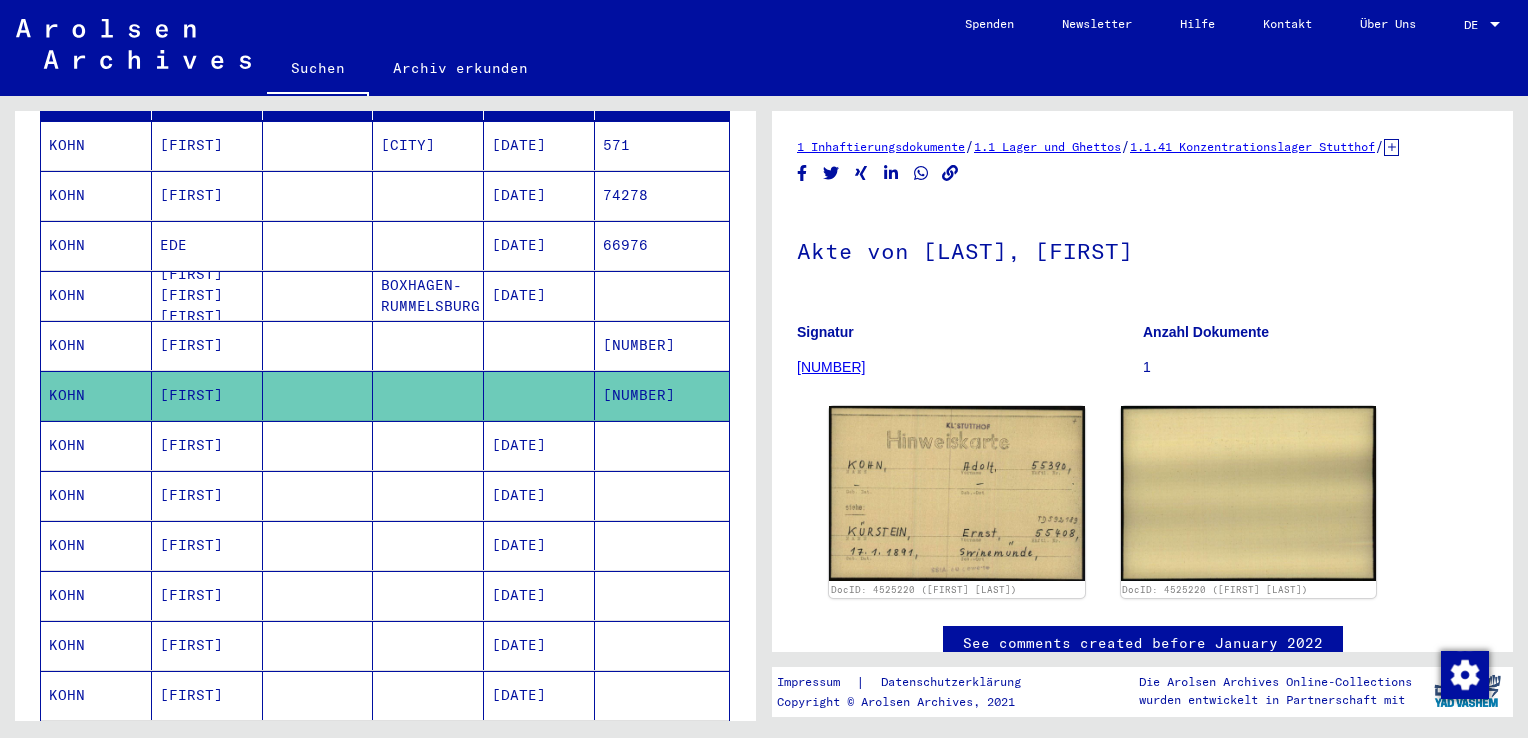 click at bounding box center (318, 395) 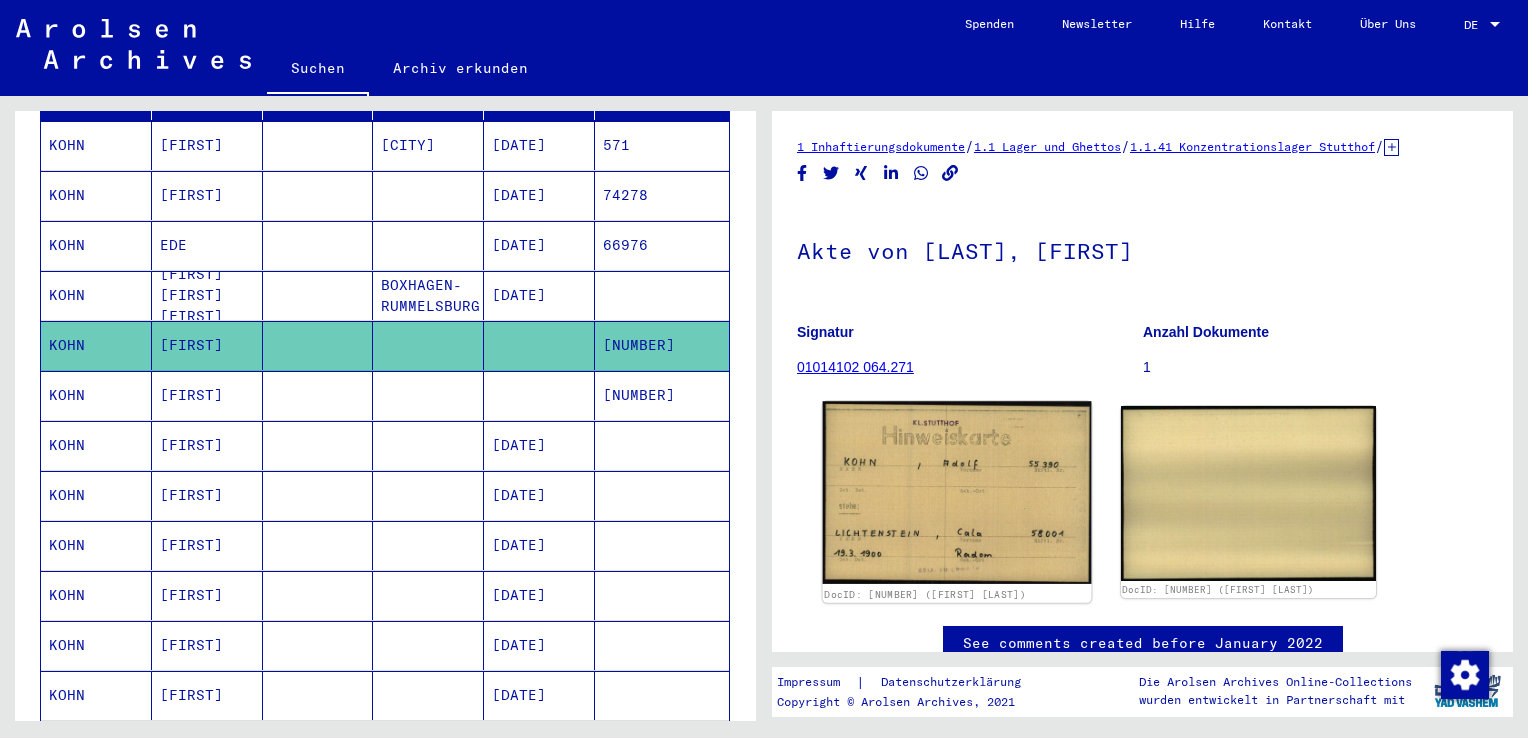 scroll, scrollTop: 0, scrollLeft: 0, axis: both 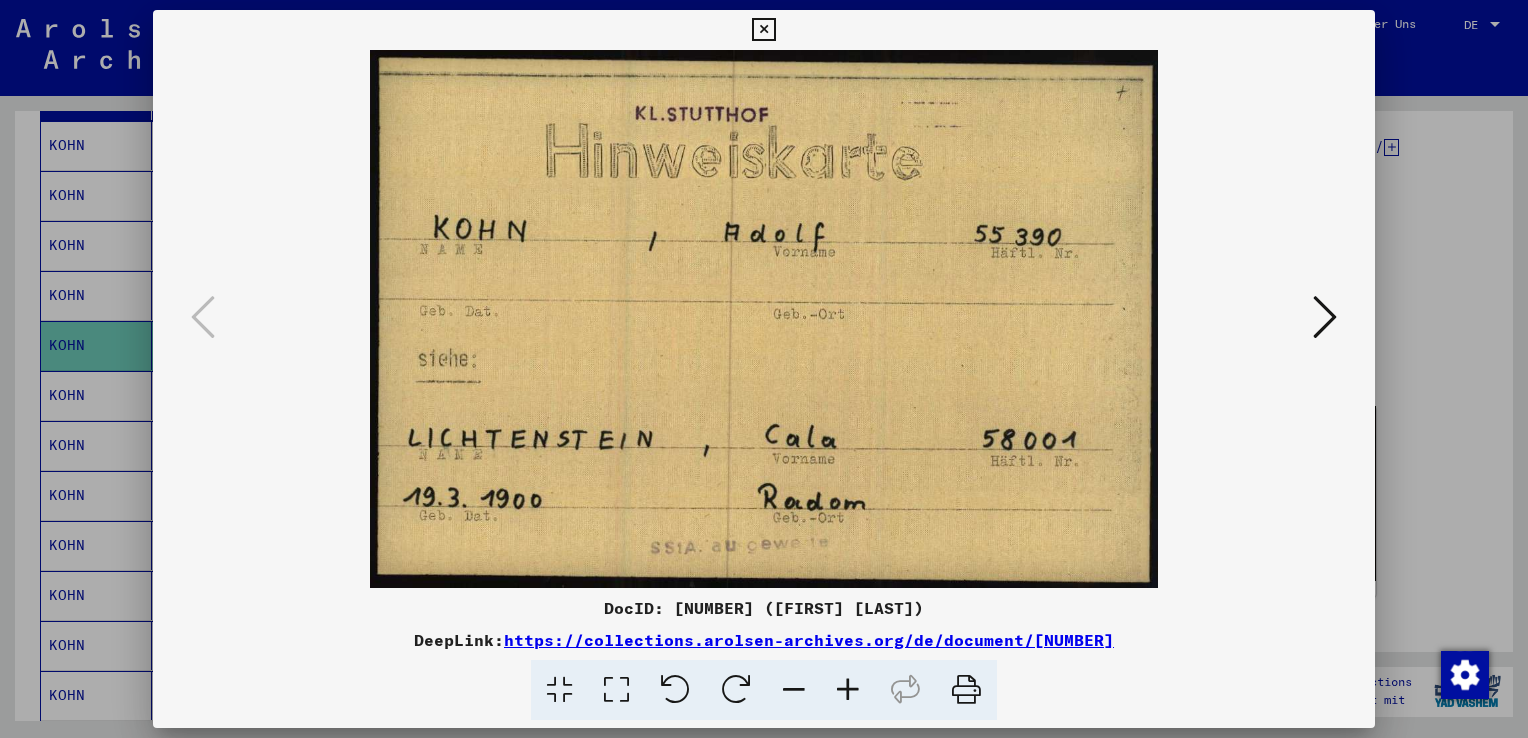 click at bounding box center [764, 369] 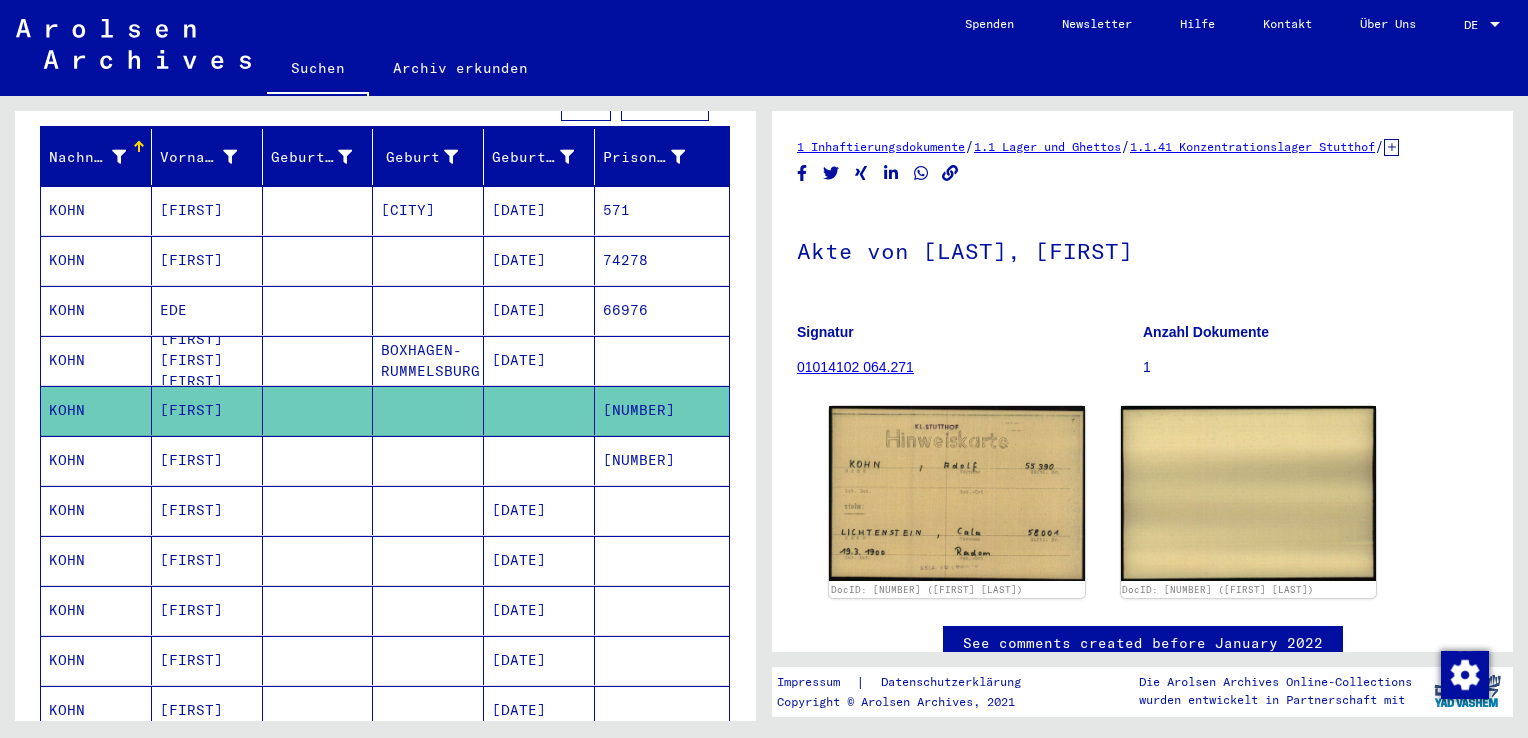 scroll, scrollTop: 205, scrollLeft: 0, axis: vertical 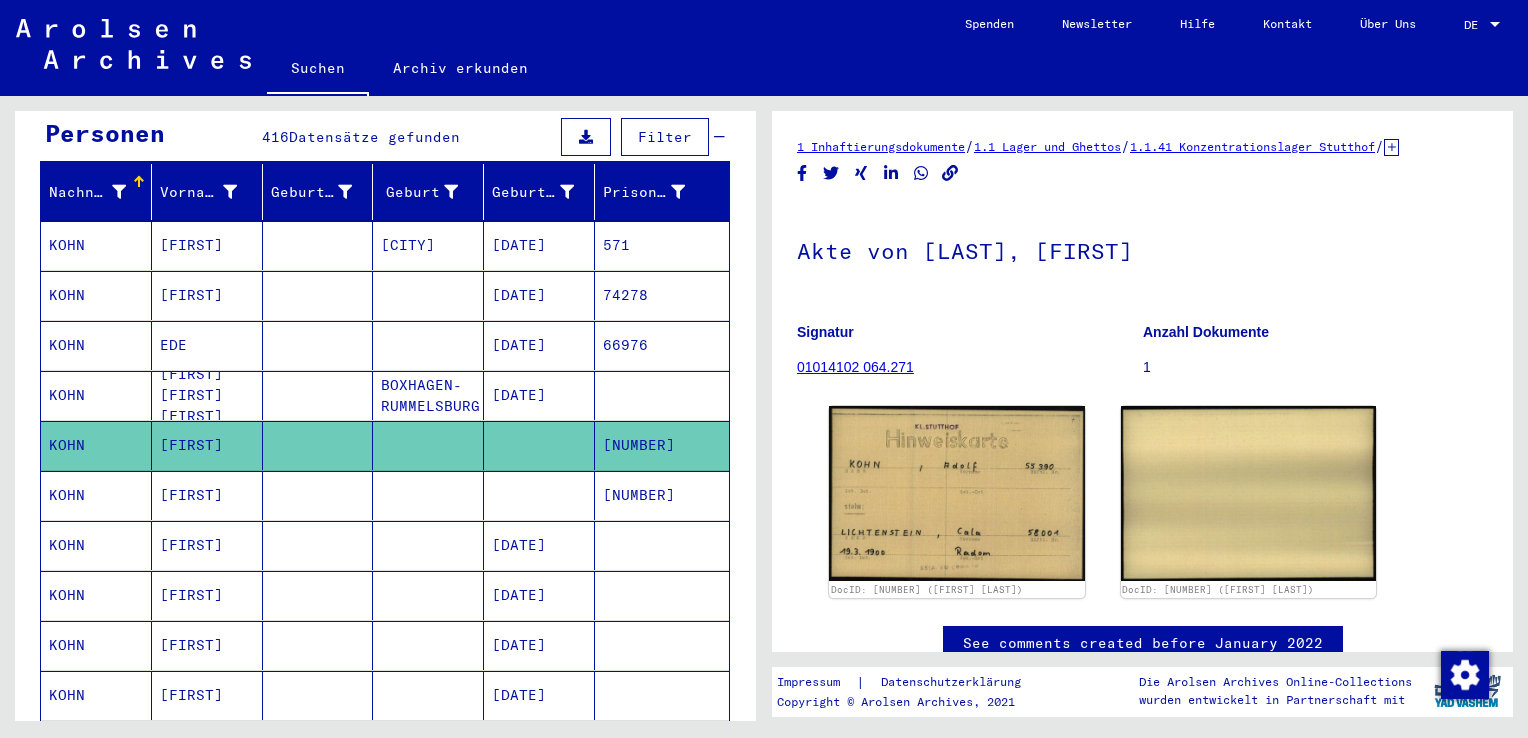 click on "[DATE]" at bounding box center (539, 345) 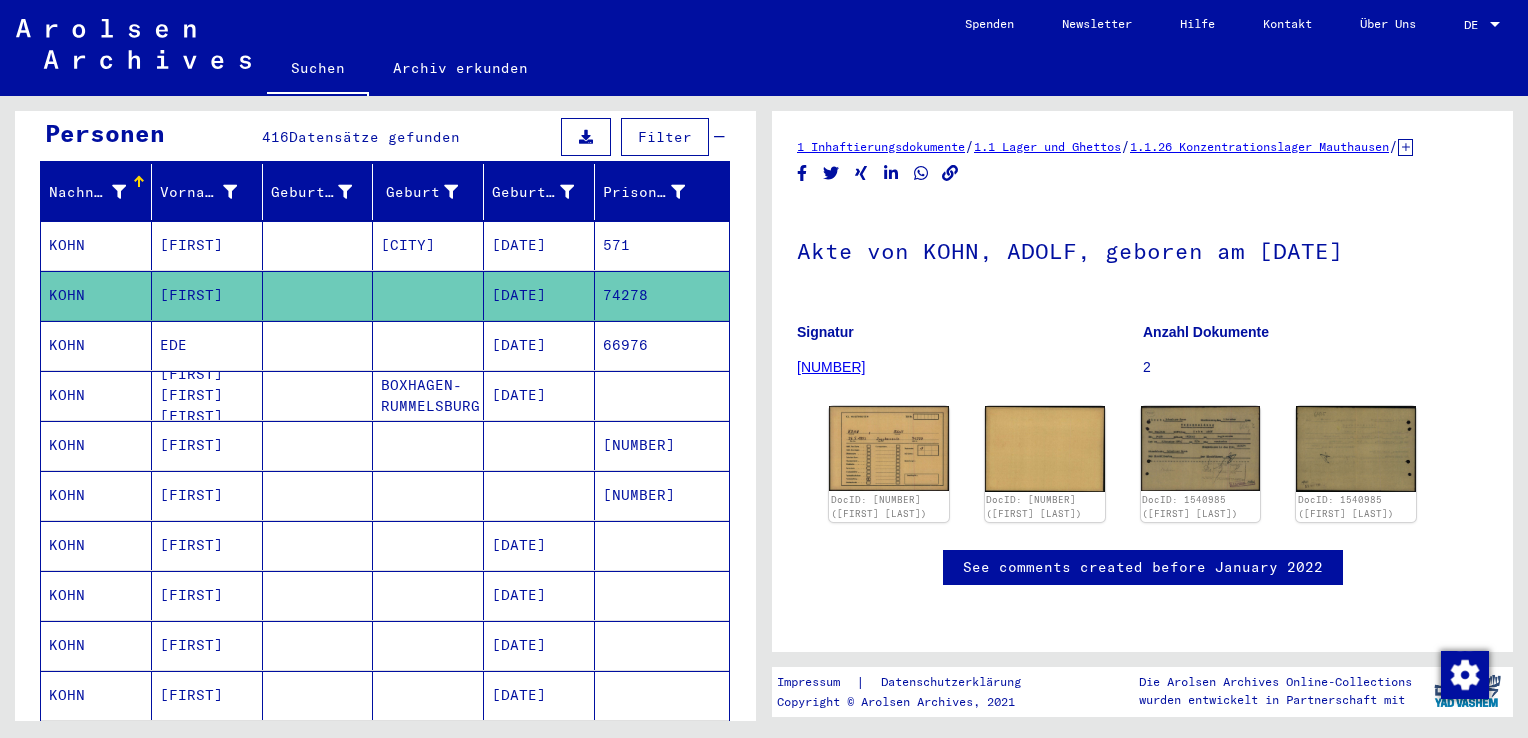 scroll, scrollTop: 0, scrollLeft: 0, axis: both 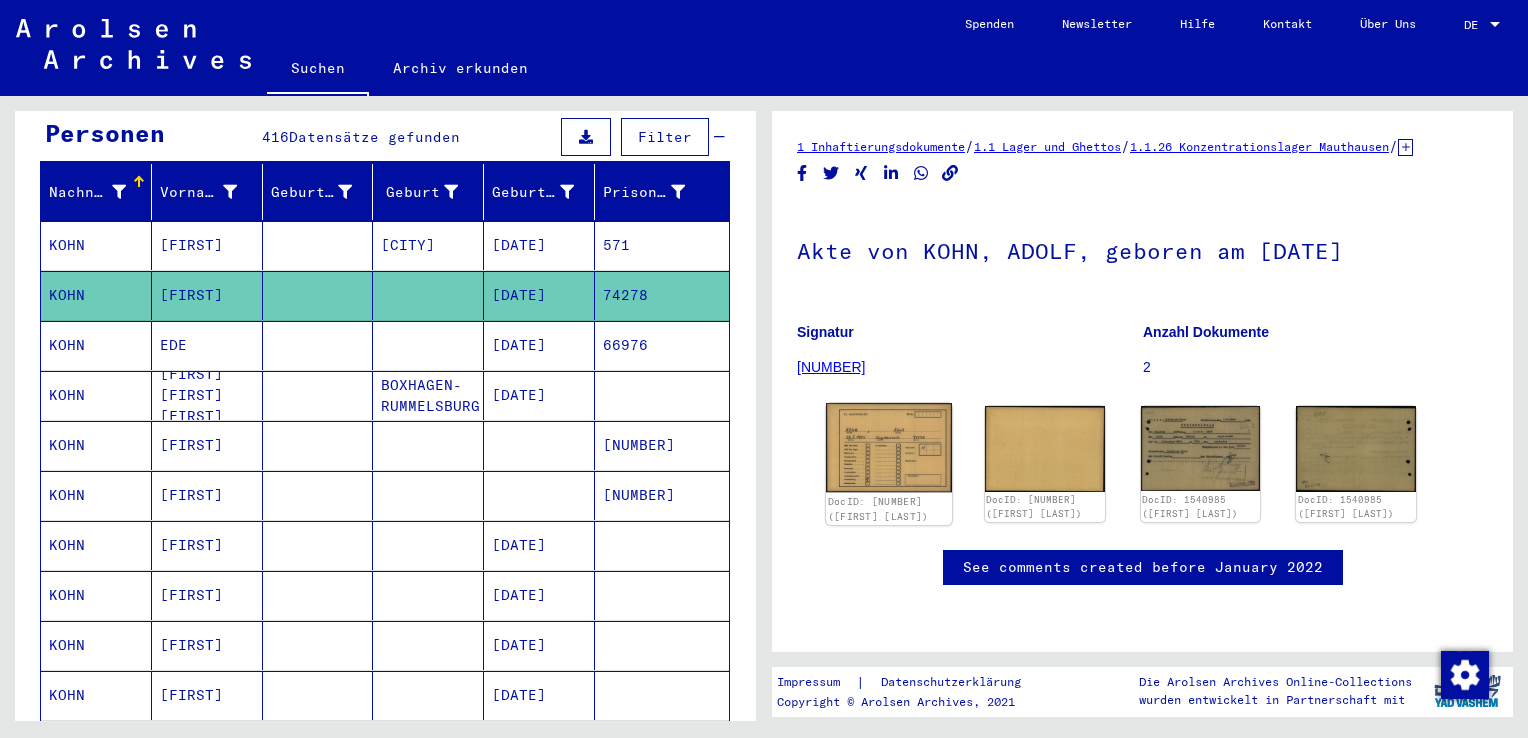 click 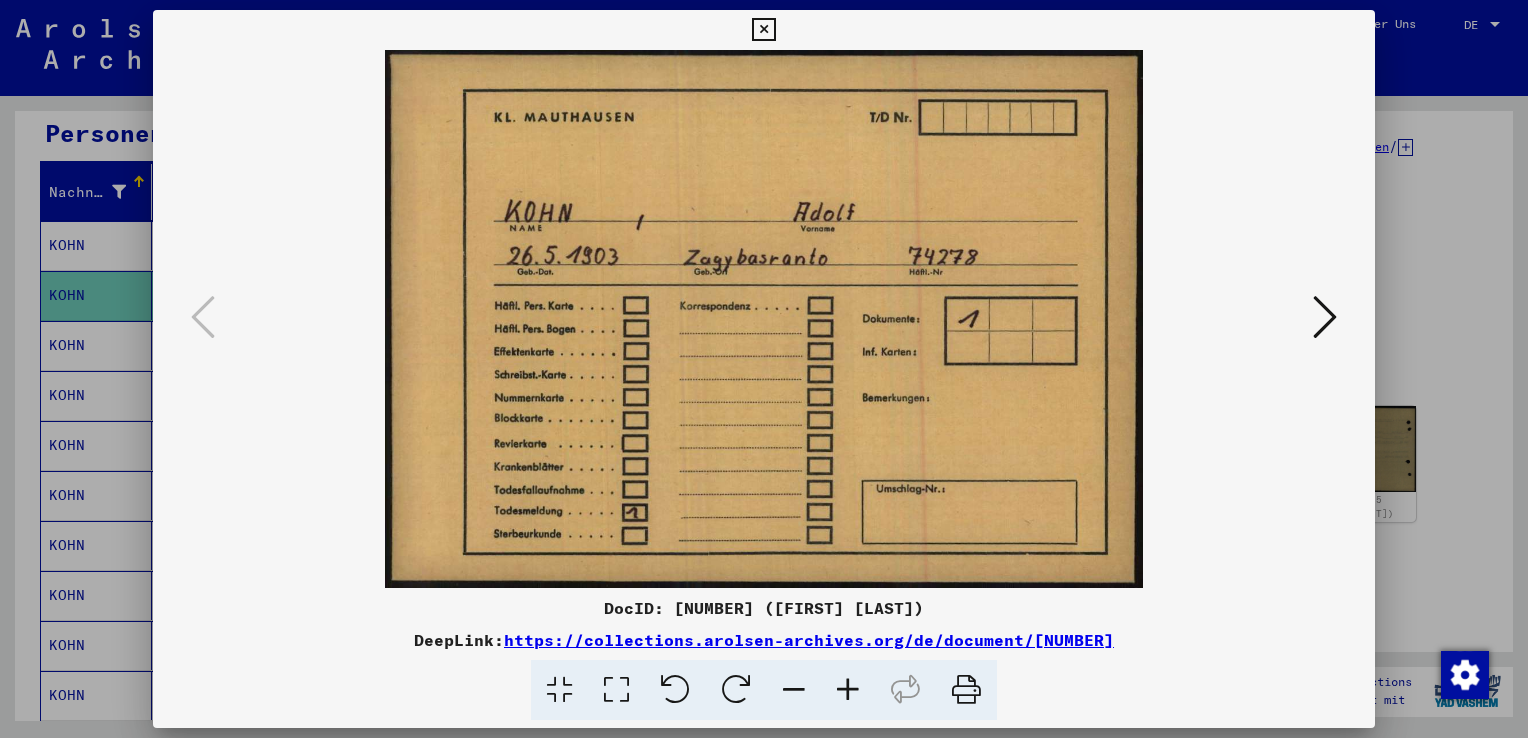click at bounding box center (1325, 317) 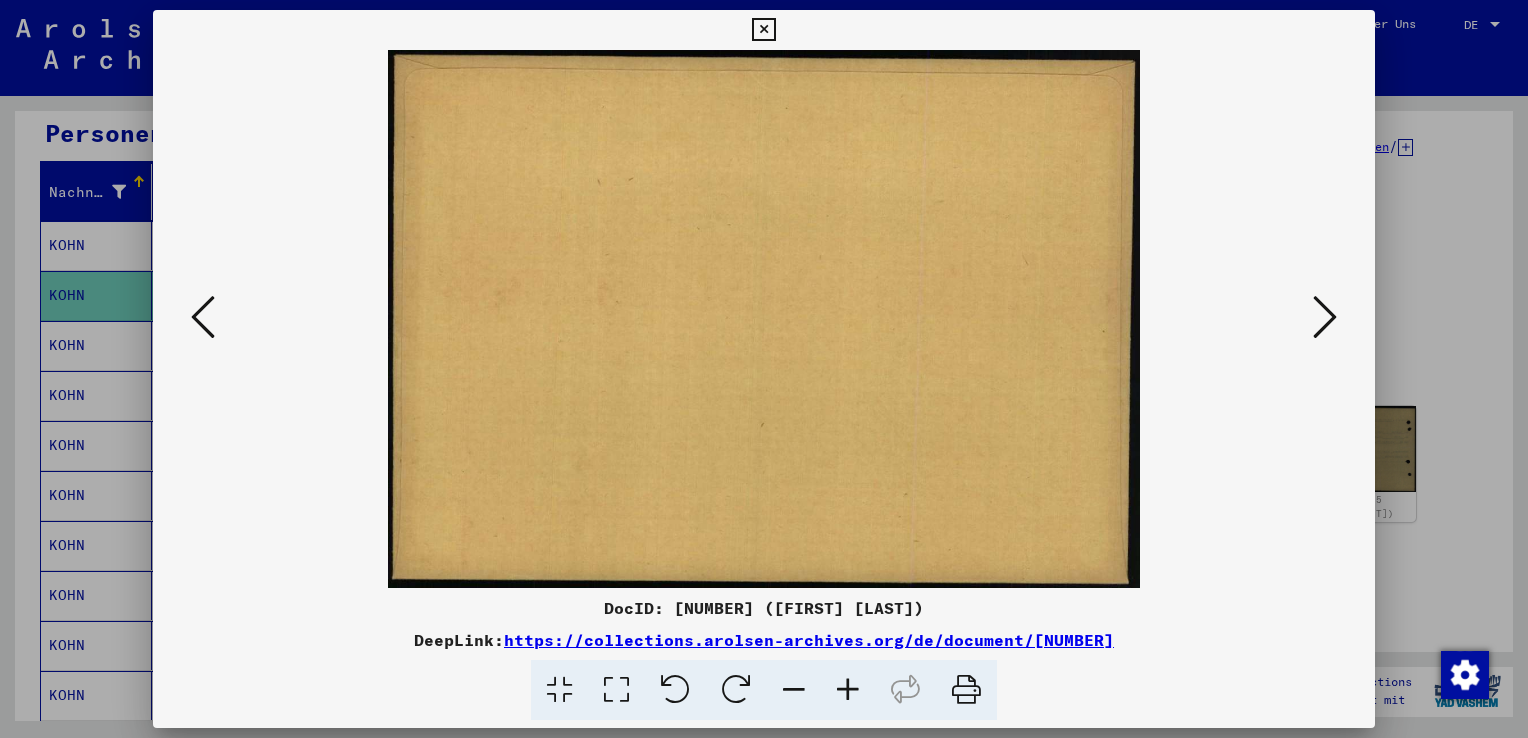 click at bounding box center [1325, 317] 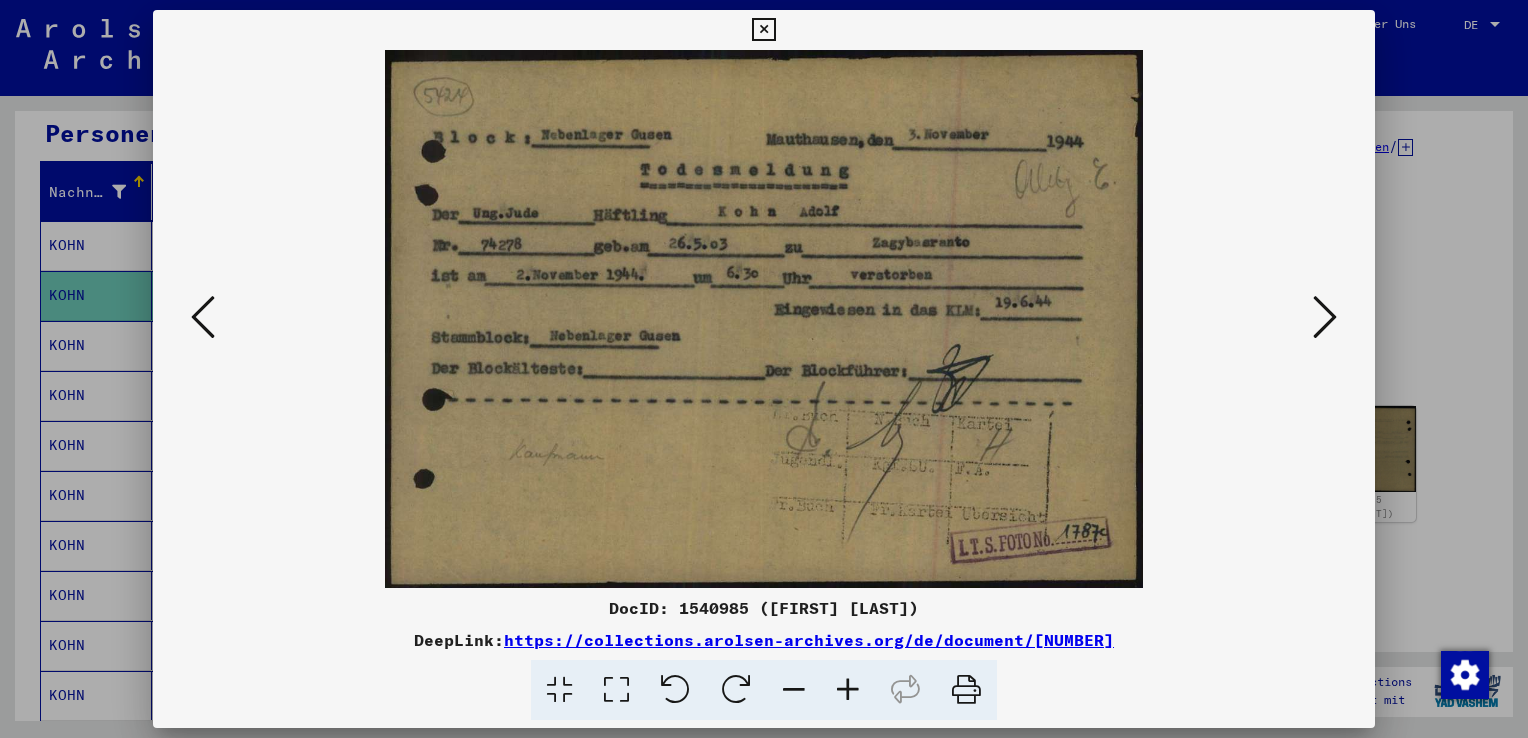 click at bounding box center [1325, 317] 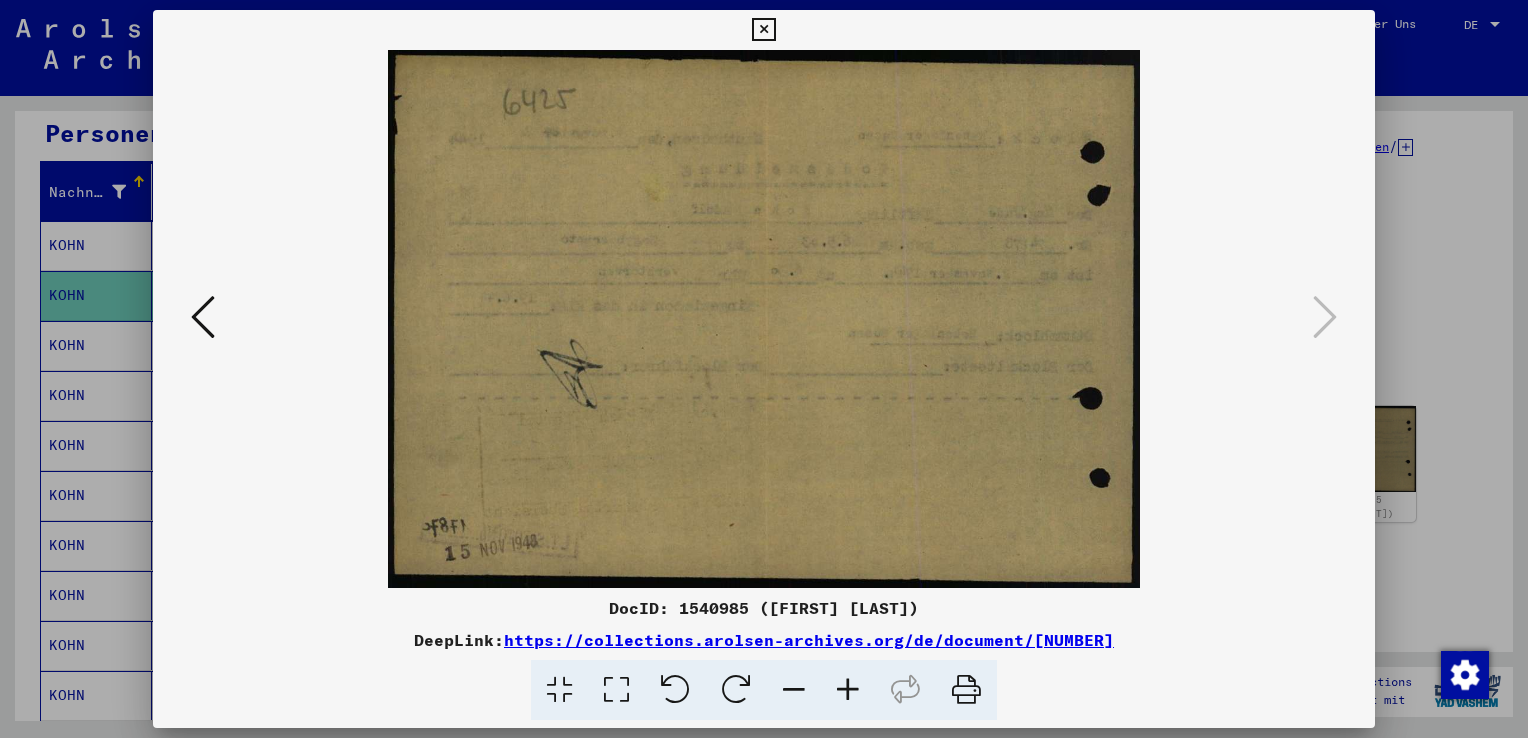 click at bounding box center (764, 369) 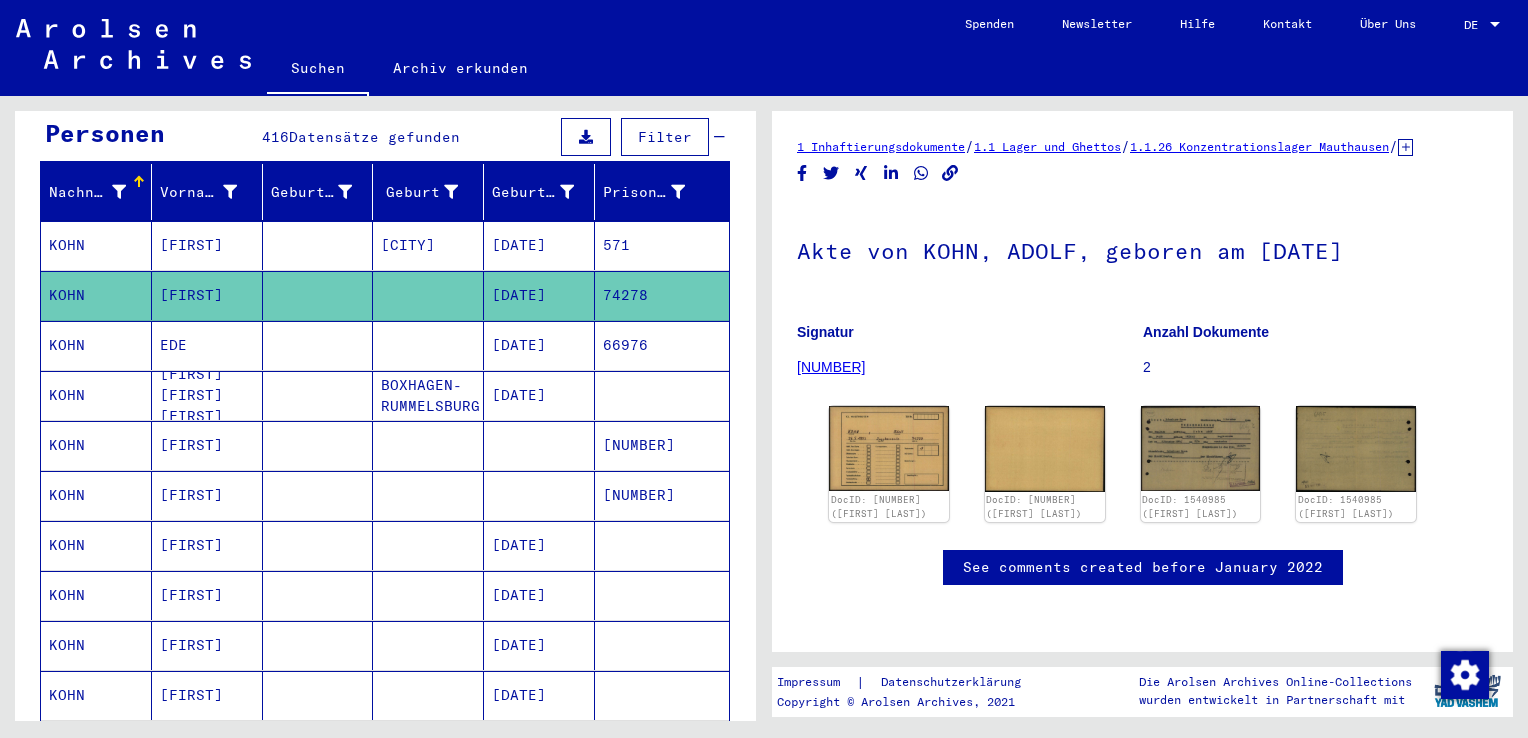 click at bounding box center [318, 295] 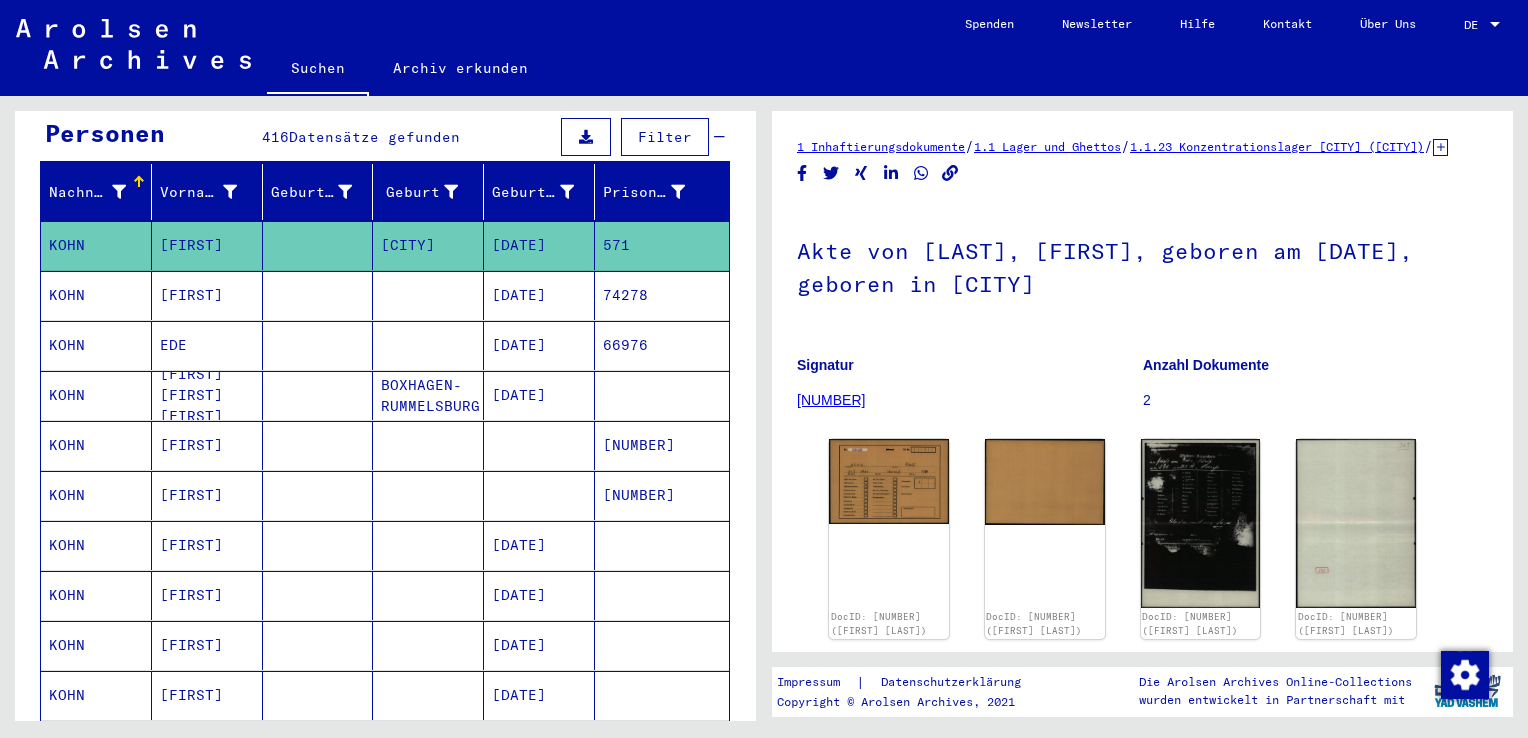 scroll, scrollTop: 0, scrollLeft: 0, axis: both 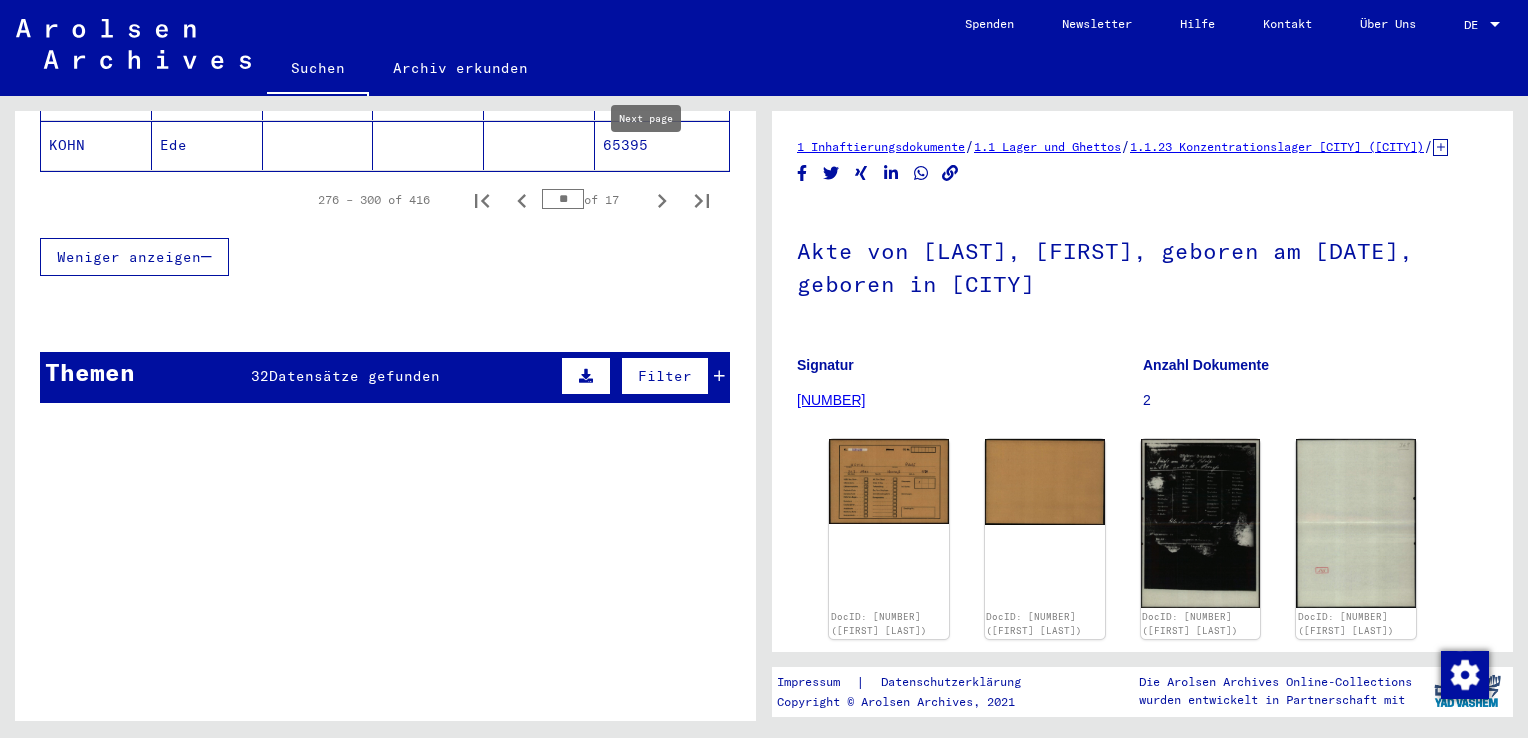 click 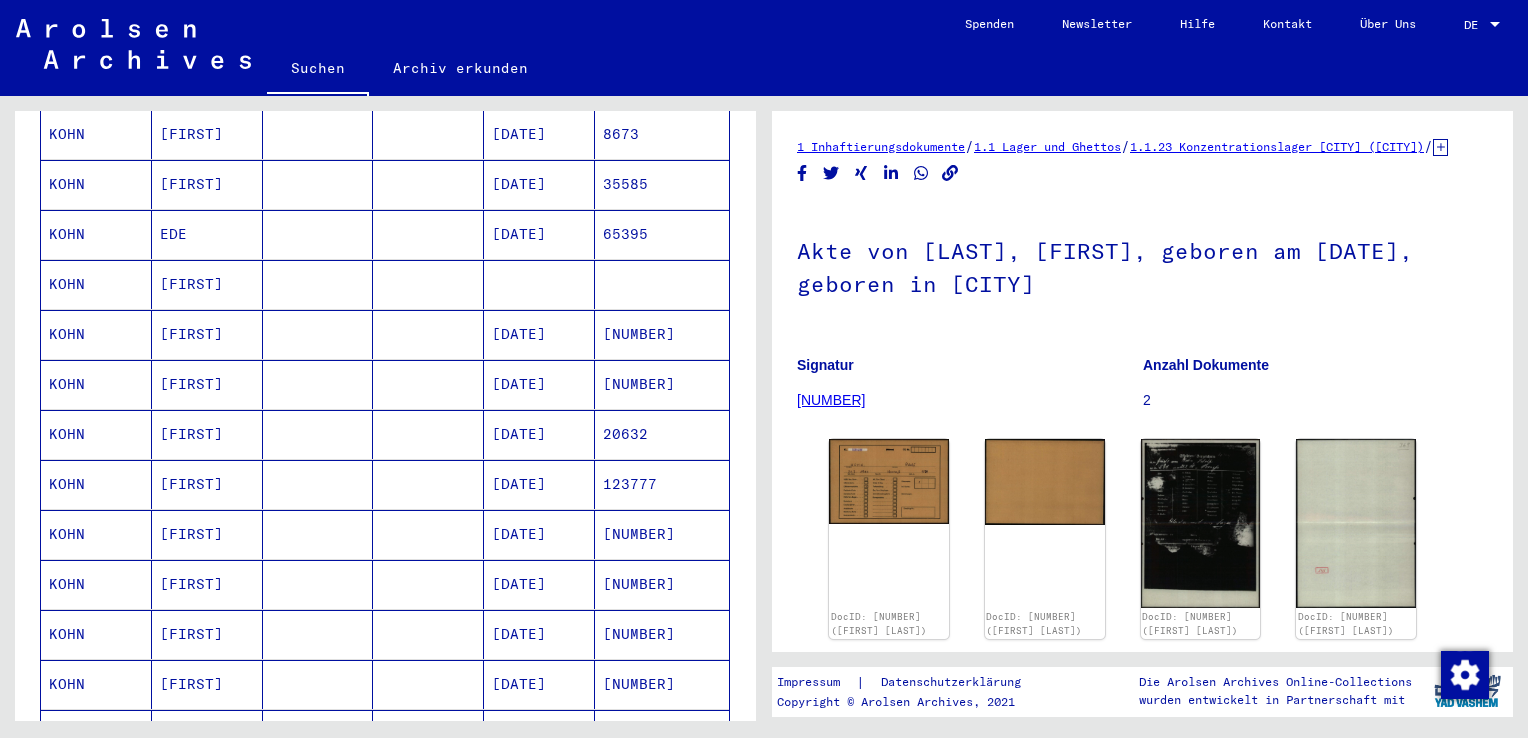 scroll, scrollTop: 405, scrollLeft: 0, axis: vertical 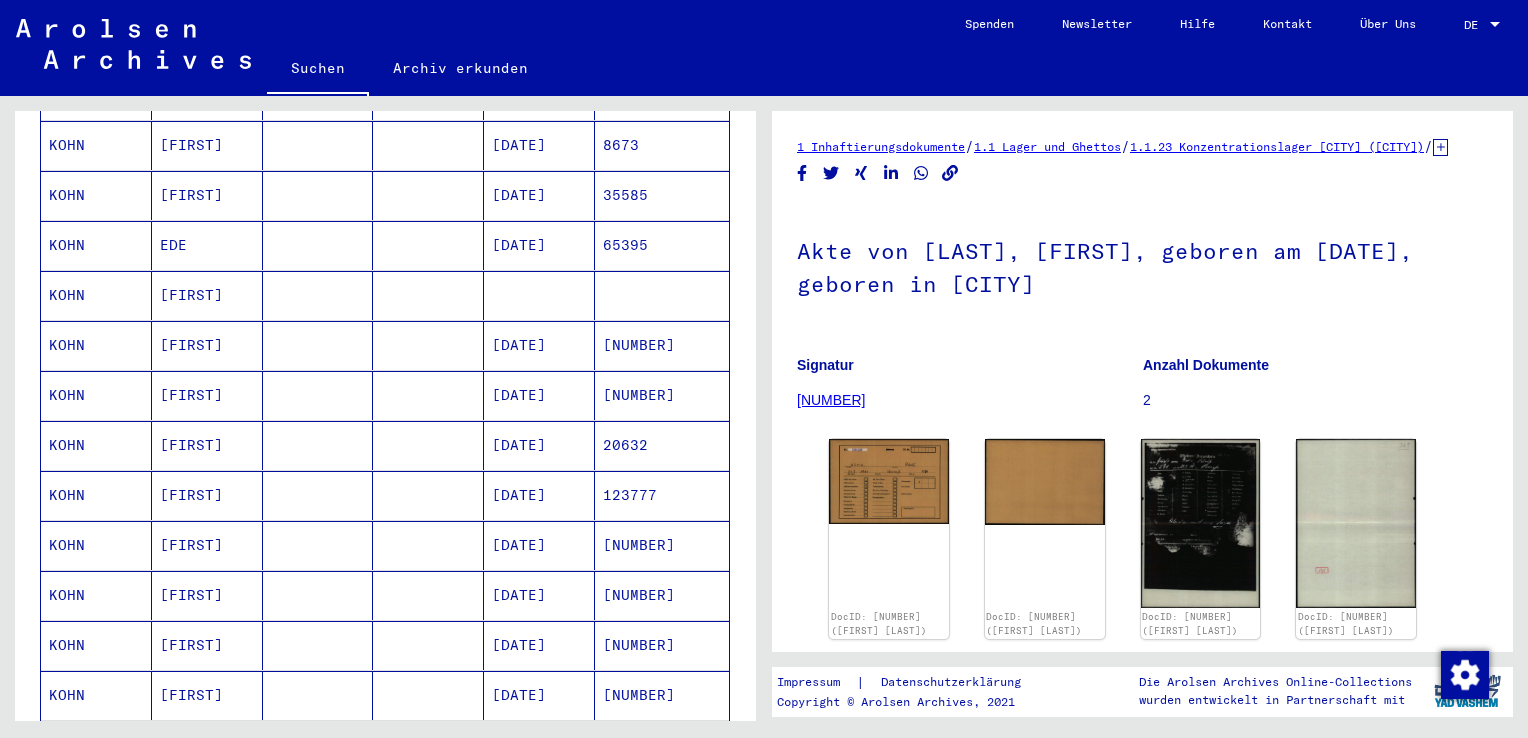 click on "[DATE]" at bounding box center [539, 545] 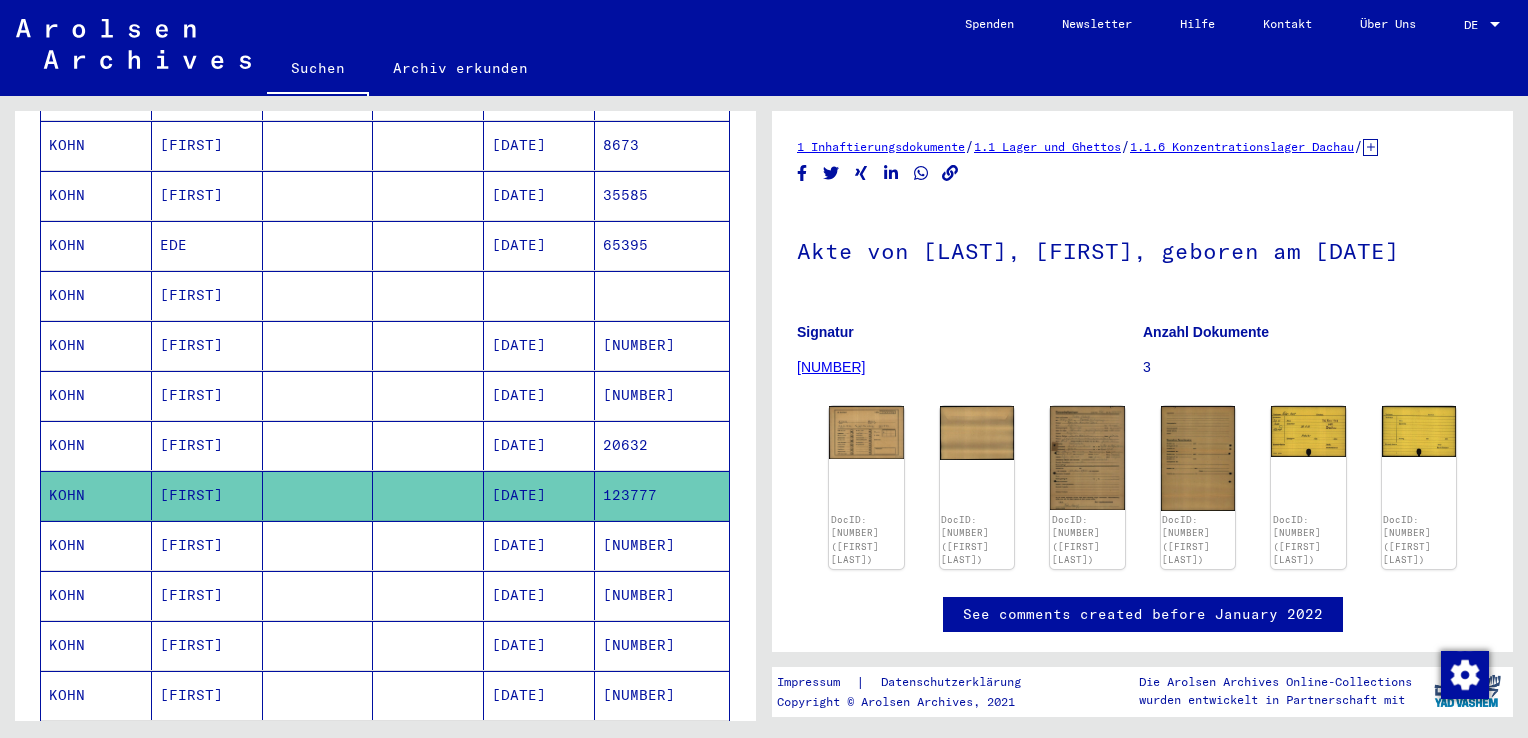 scroll, scrollTop: 0, scrollLeft: 0, axis: both 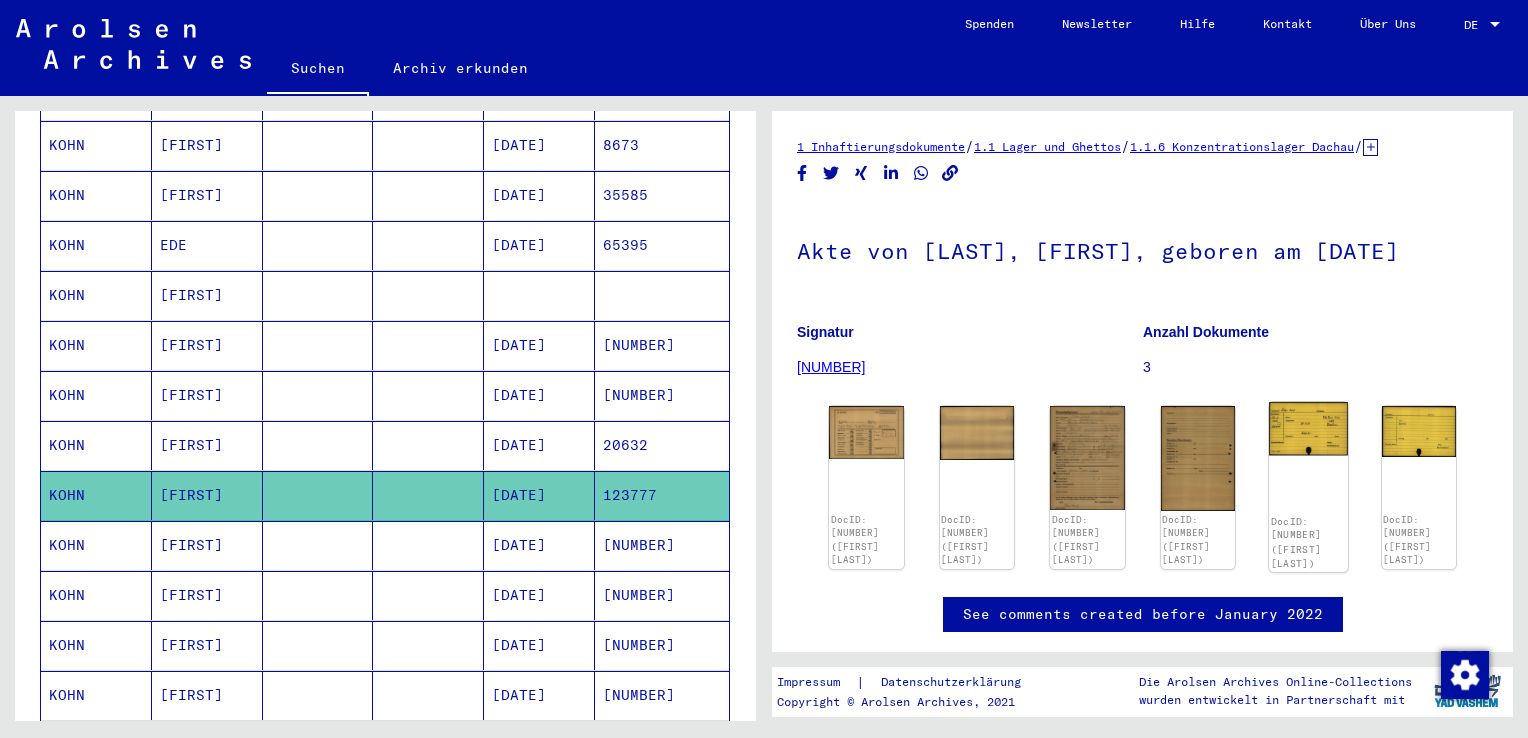 click 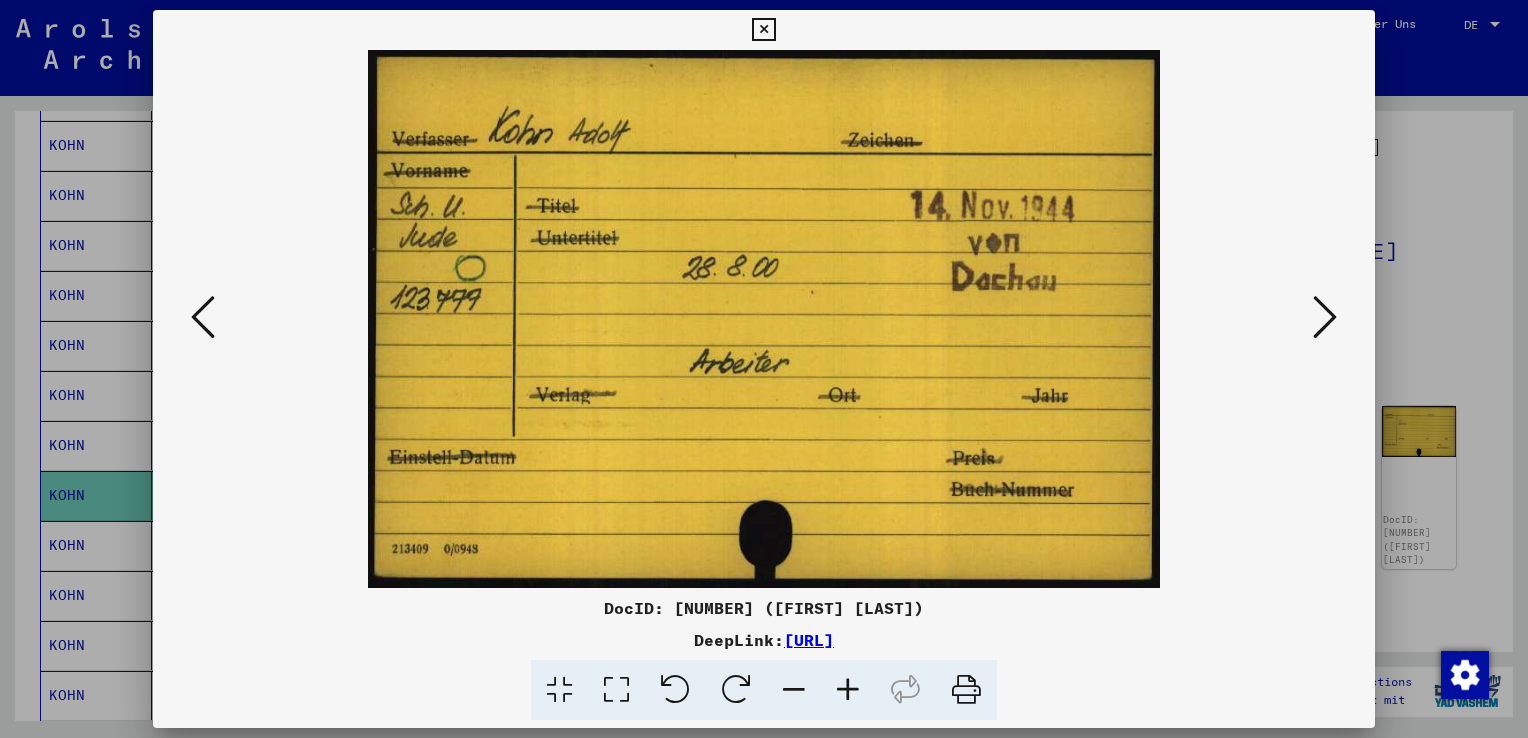 click at bounding box center (764, 369) 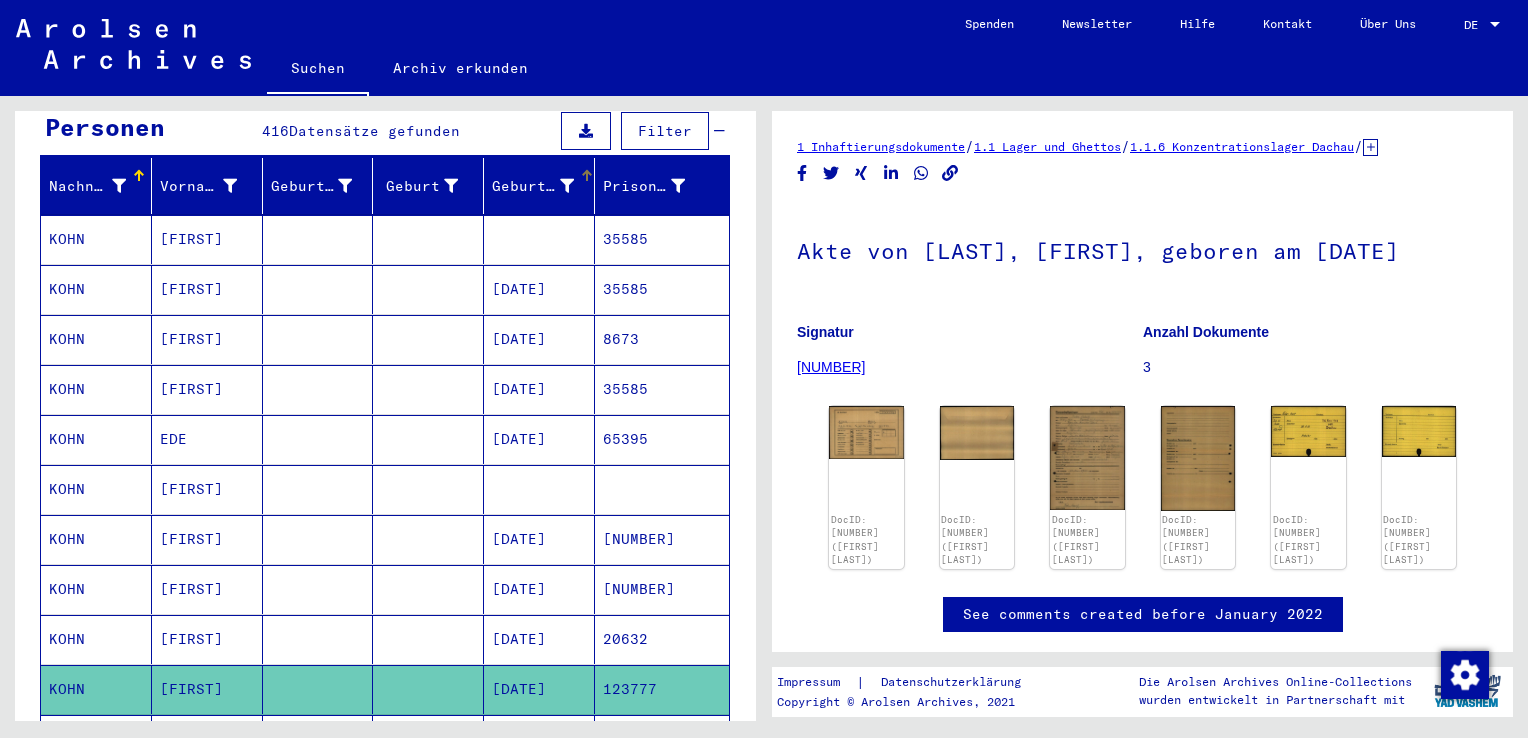 scroll, scrollTop: 5, scrollLeft: 0, axis: vertical 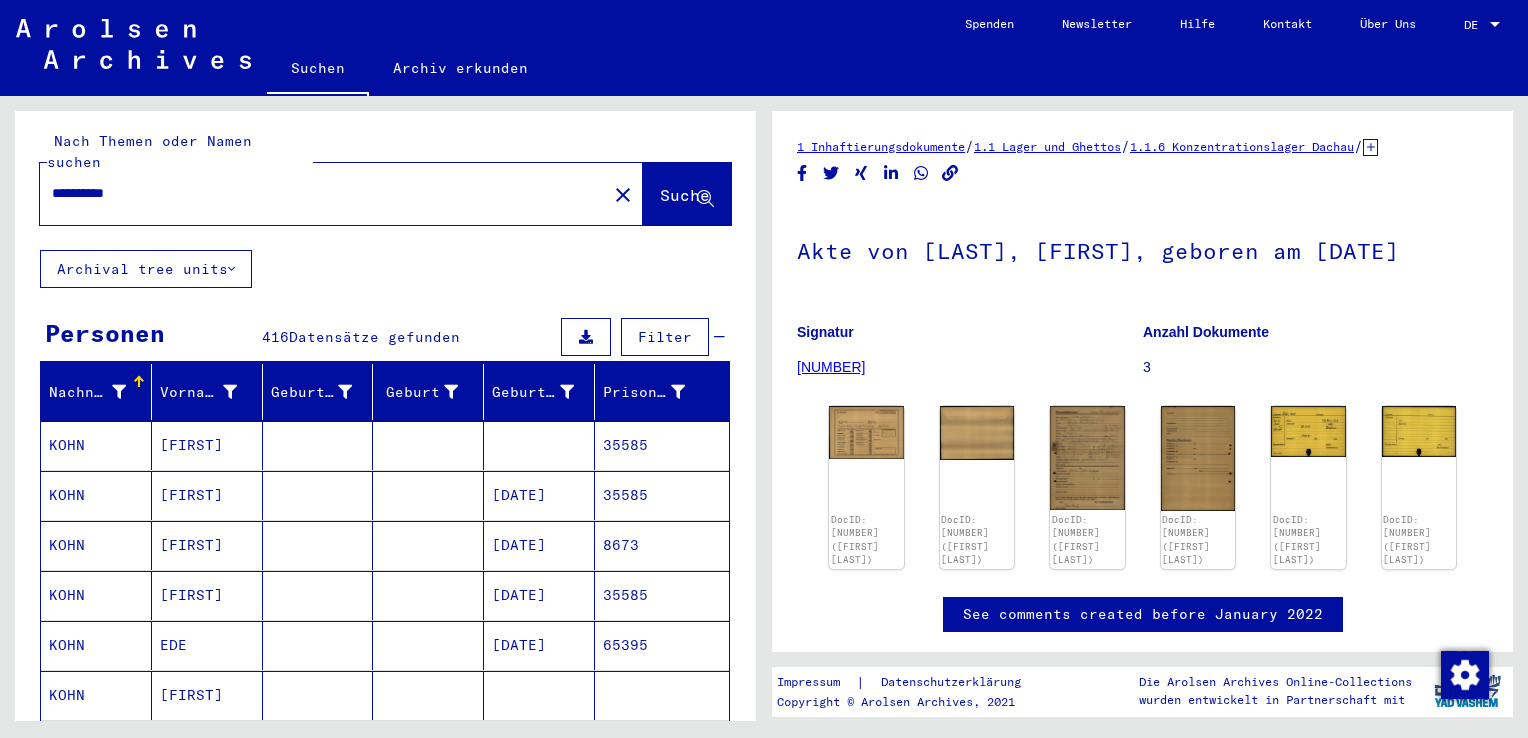 click at bounding box center (539, 495) 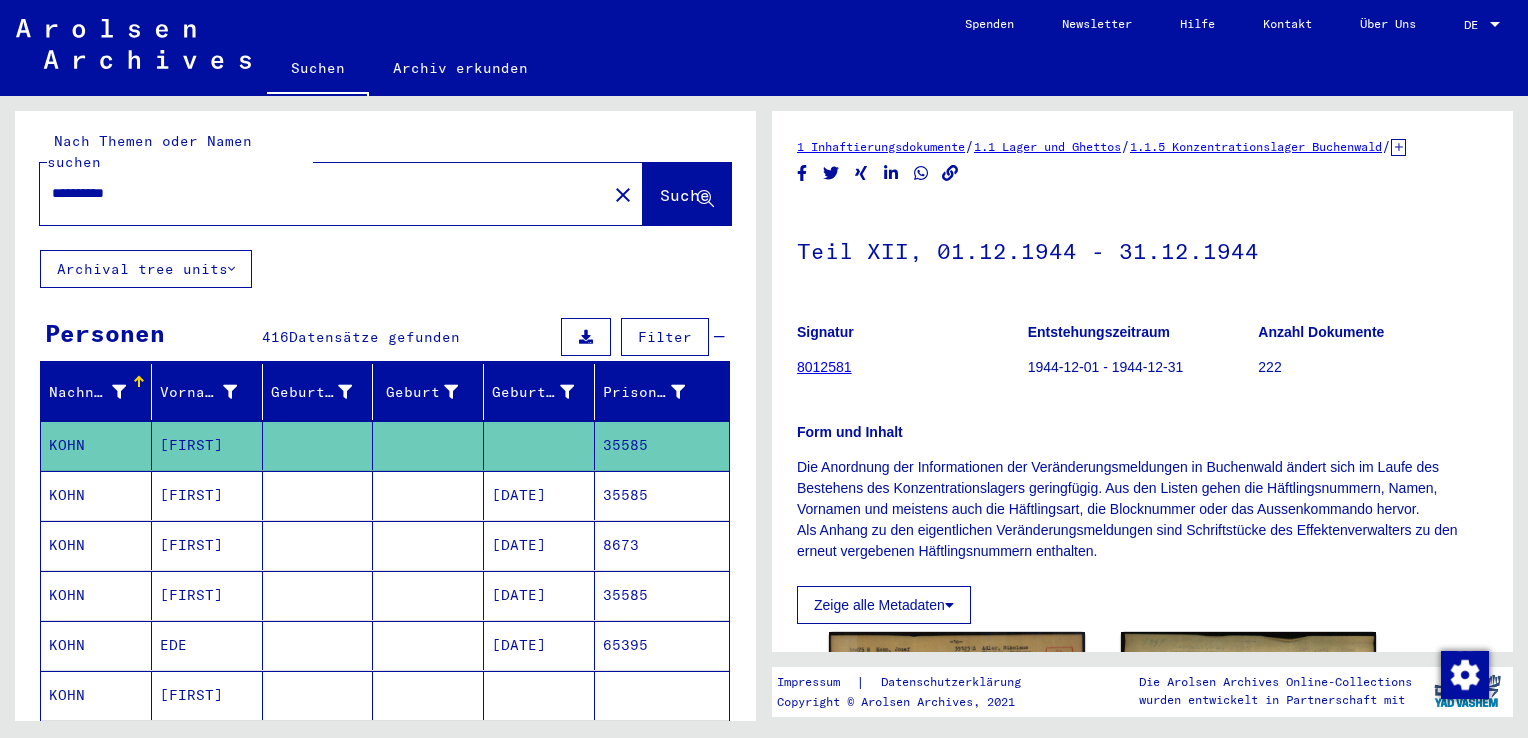 scroll, scrollTop: 0, scrollLeft: 0, axis: both 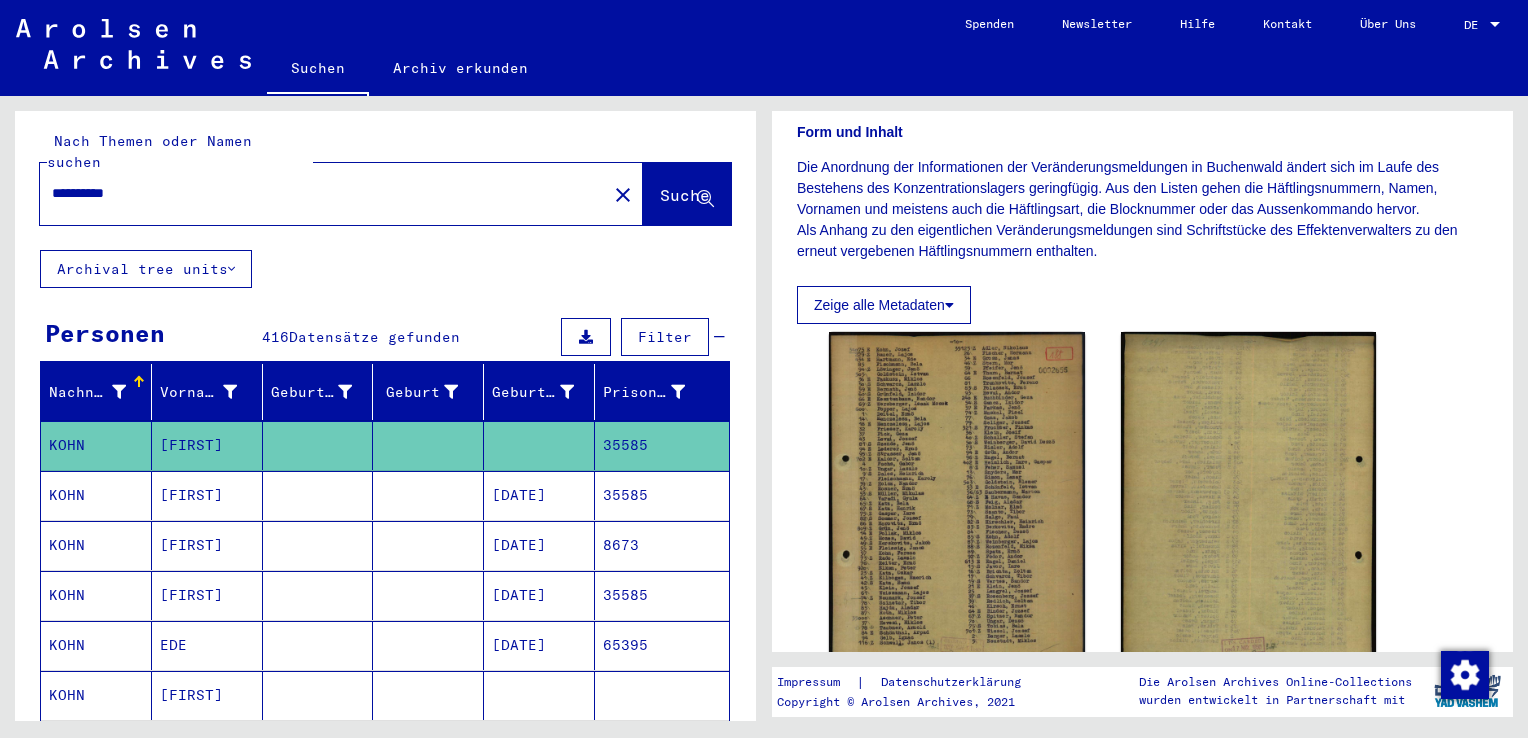 click at bounding box center [539, 745] 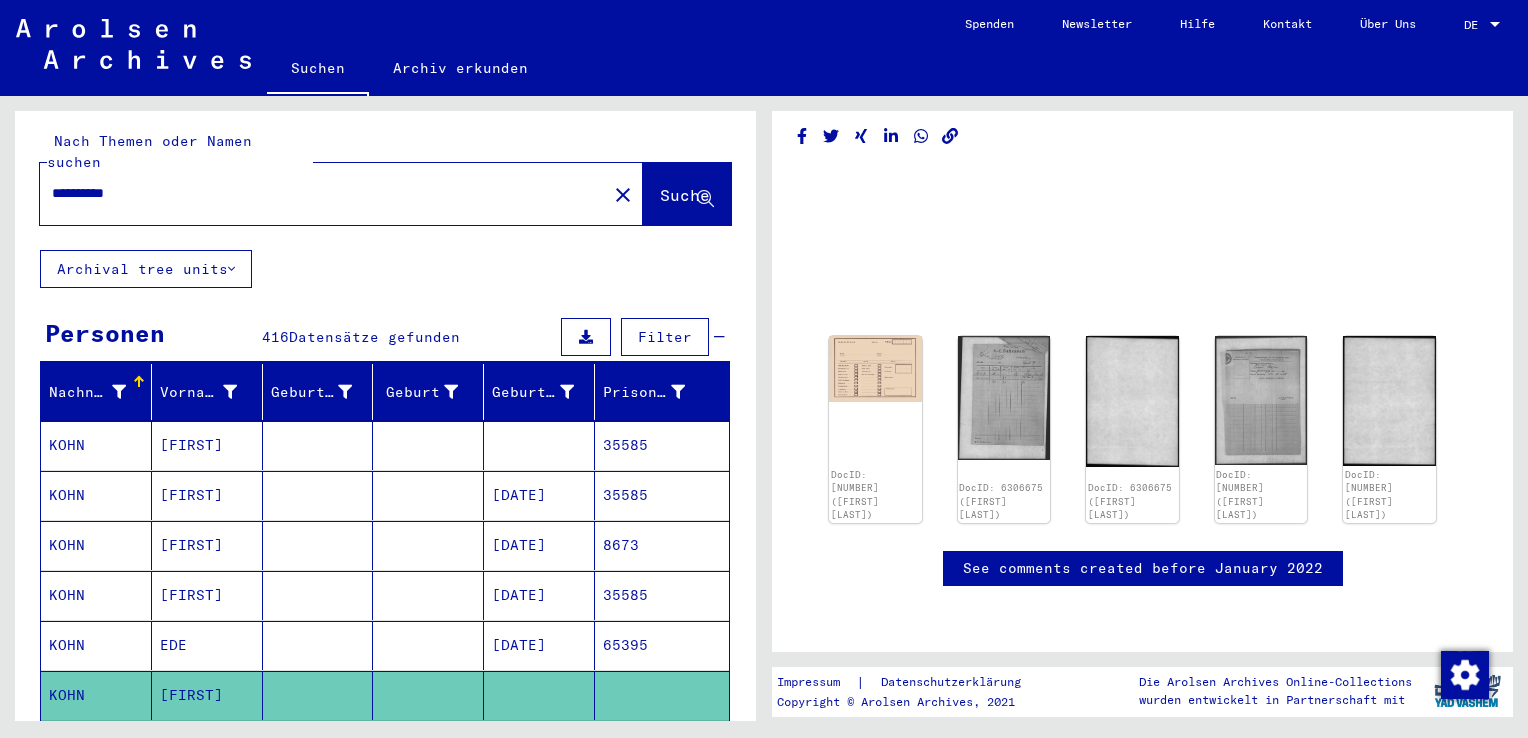 scroll, scrollTop: 0, scrollLeft: 0, axis: both 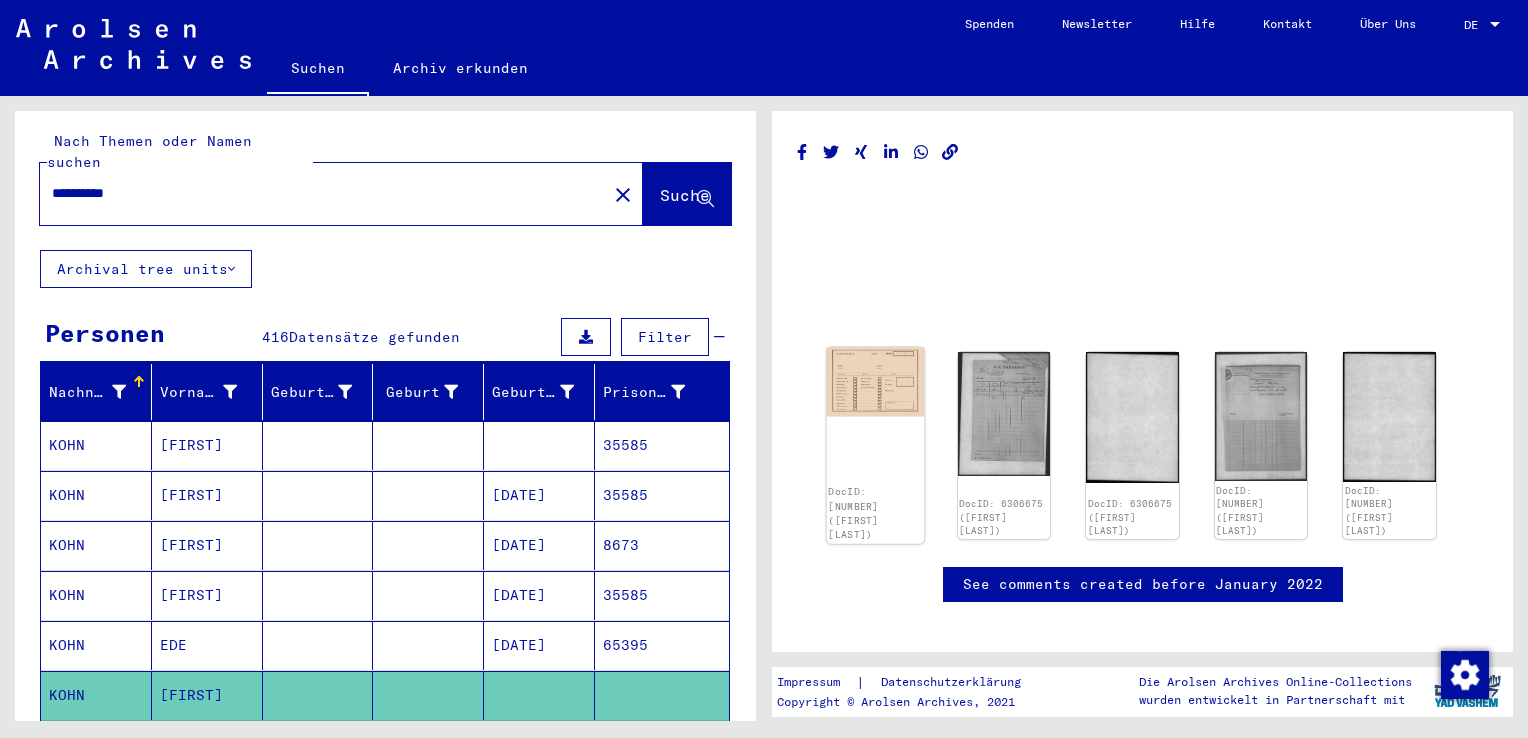 click 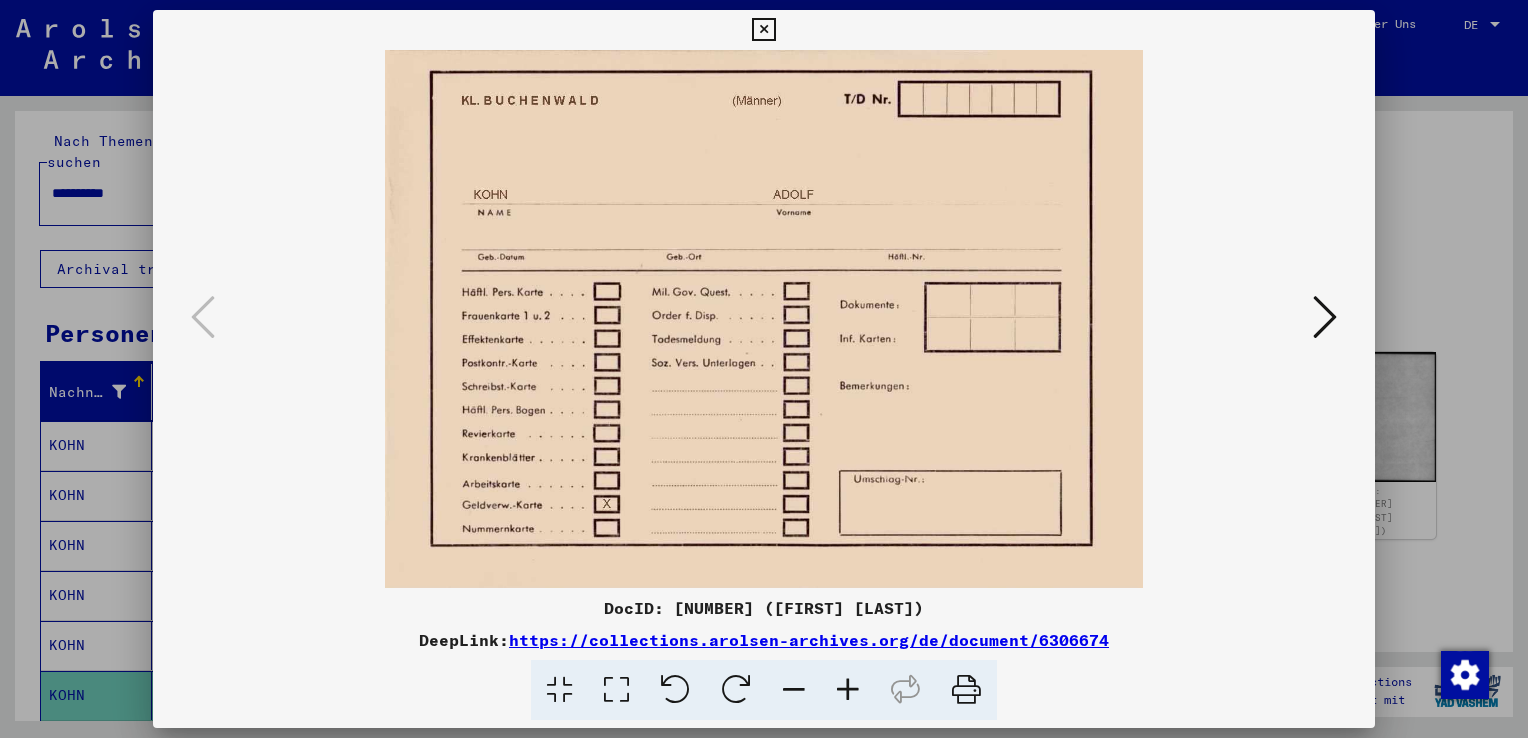 click at bounding box center [1325, 317] 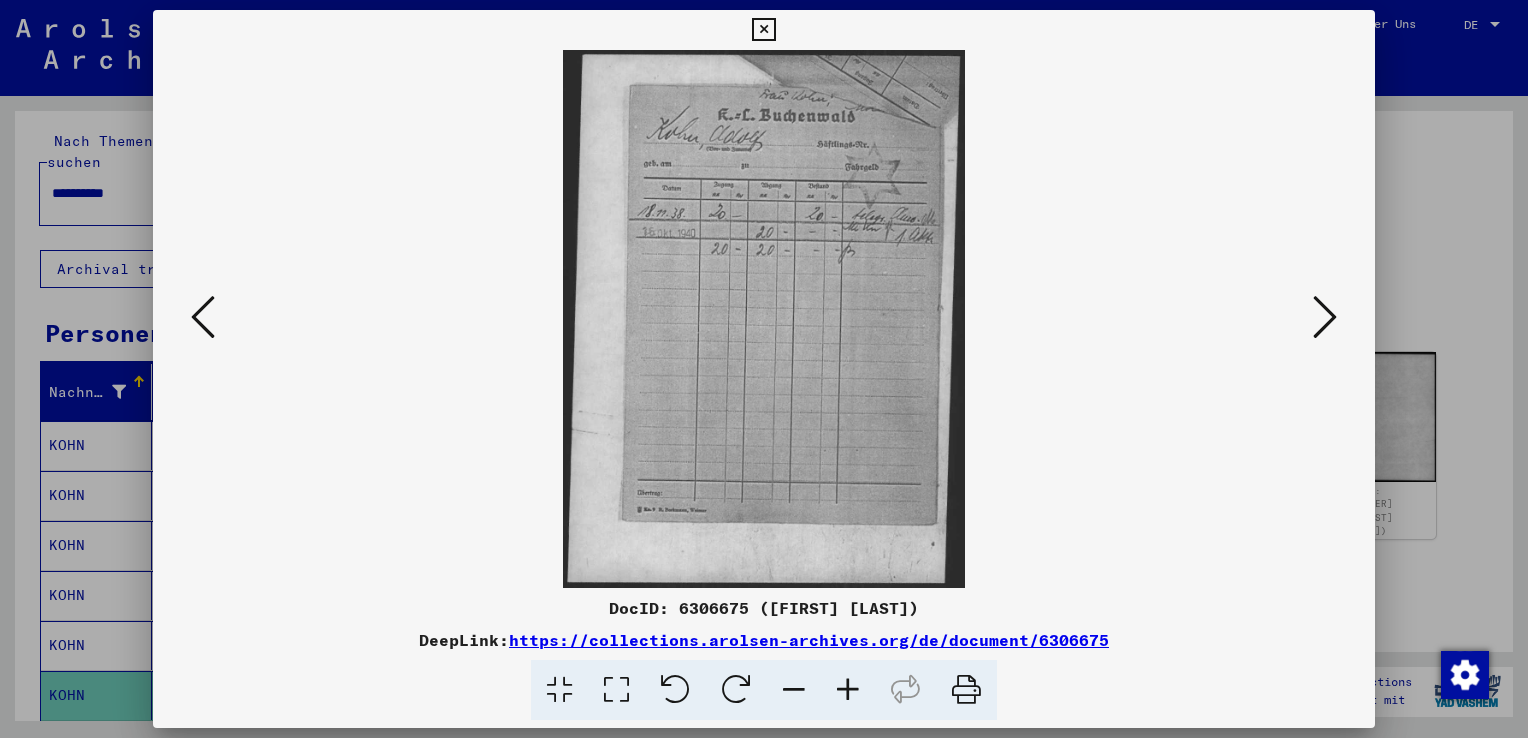 click at bounding box center (1325, 317) 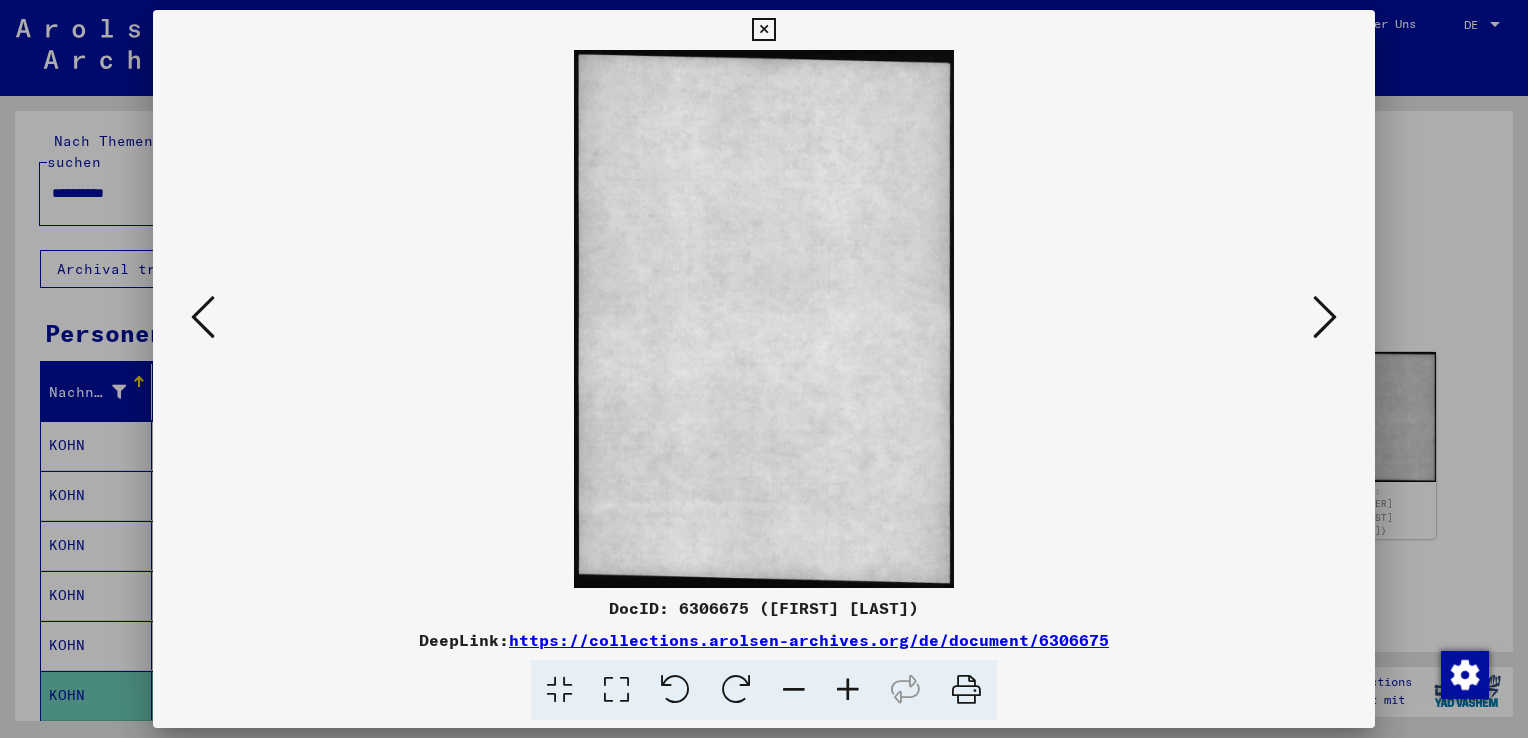 click at bounding box center (1325, 317) 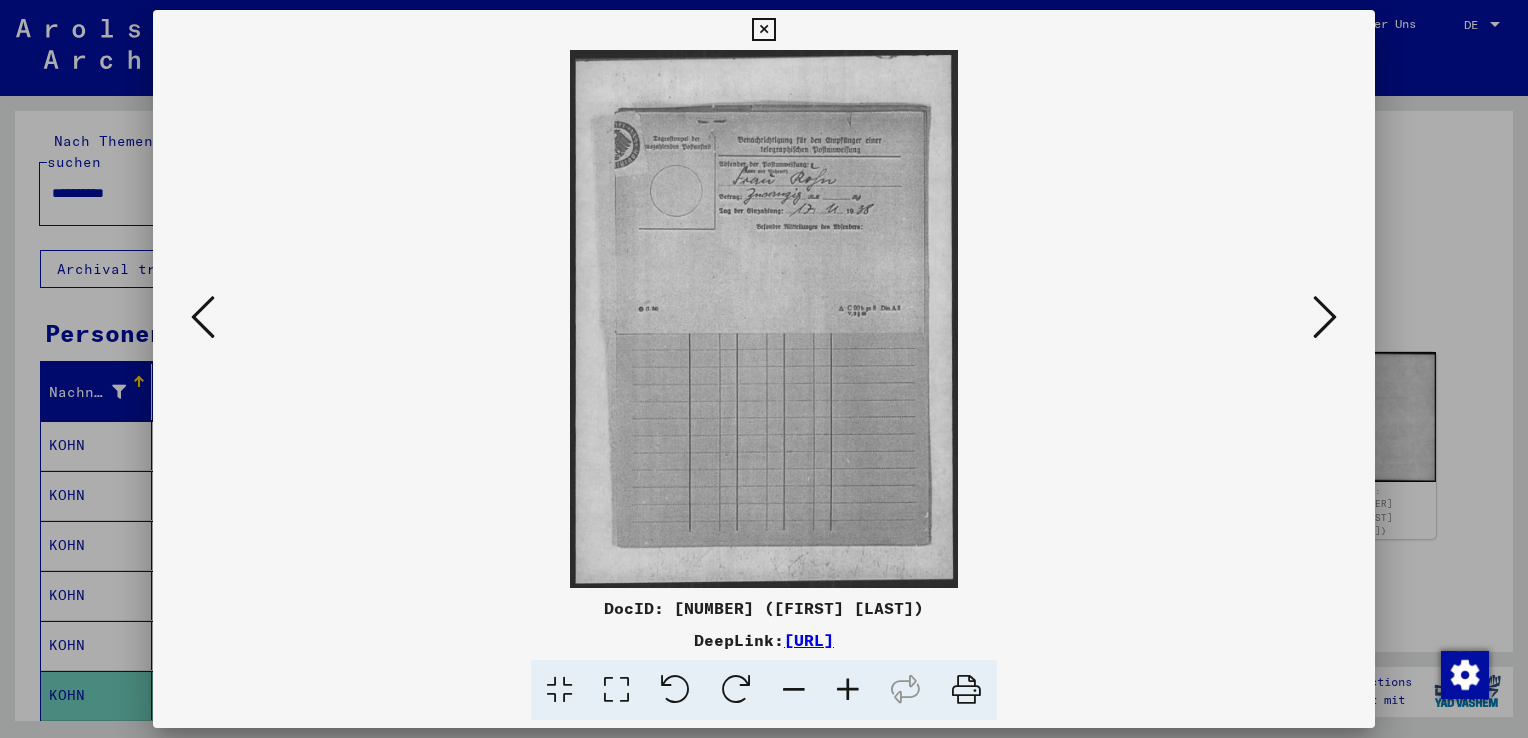 click at bounding box center [764, 369] 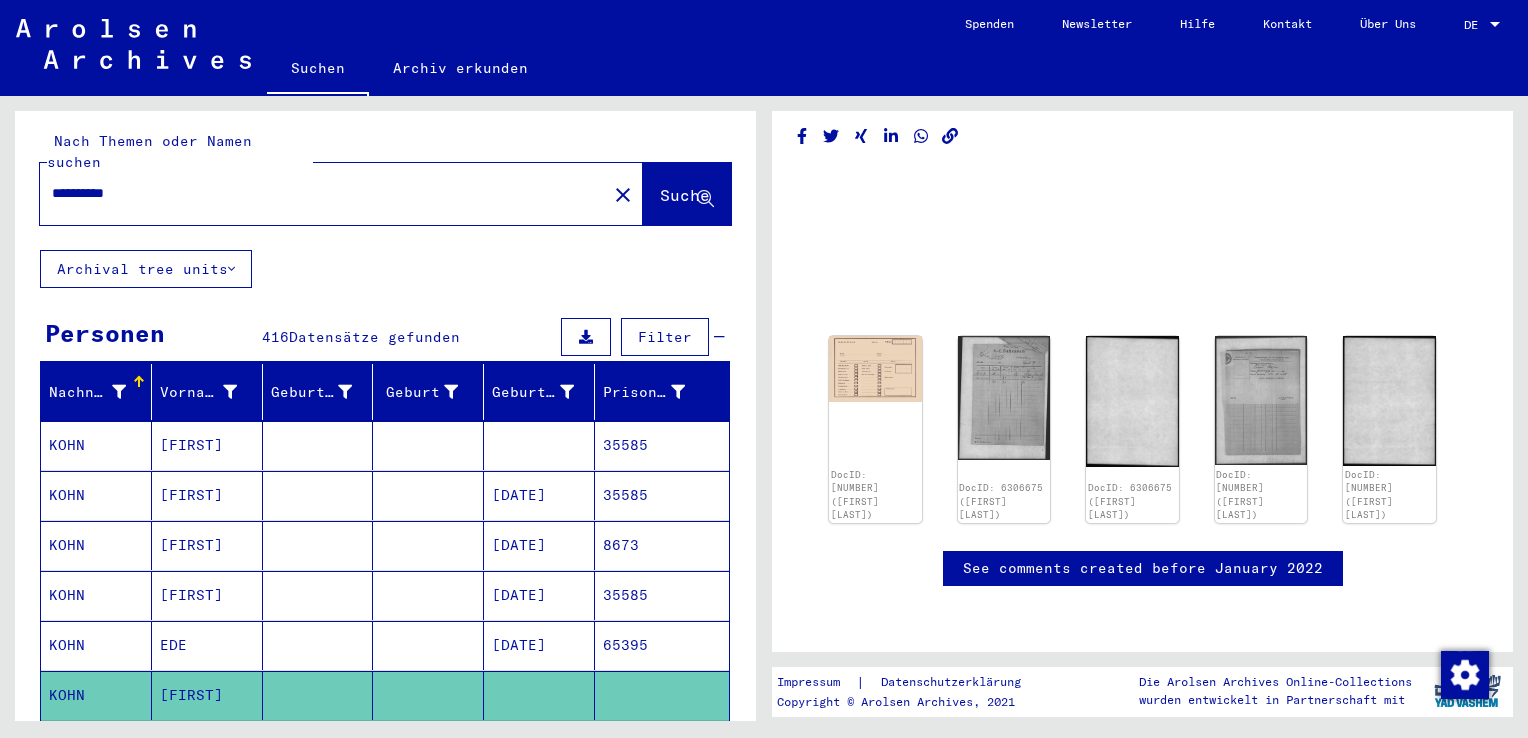 scroll, scrollTop: 300, scrollLeft: 0, axis: vertical 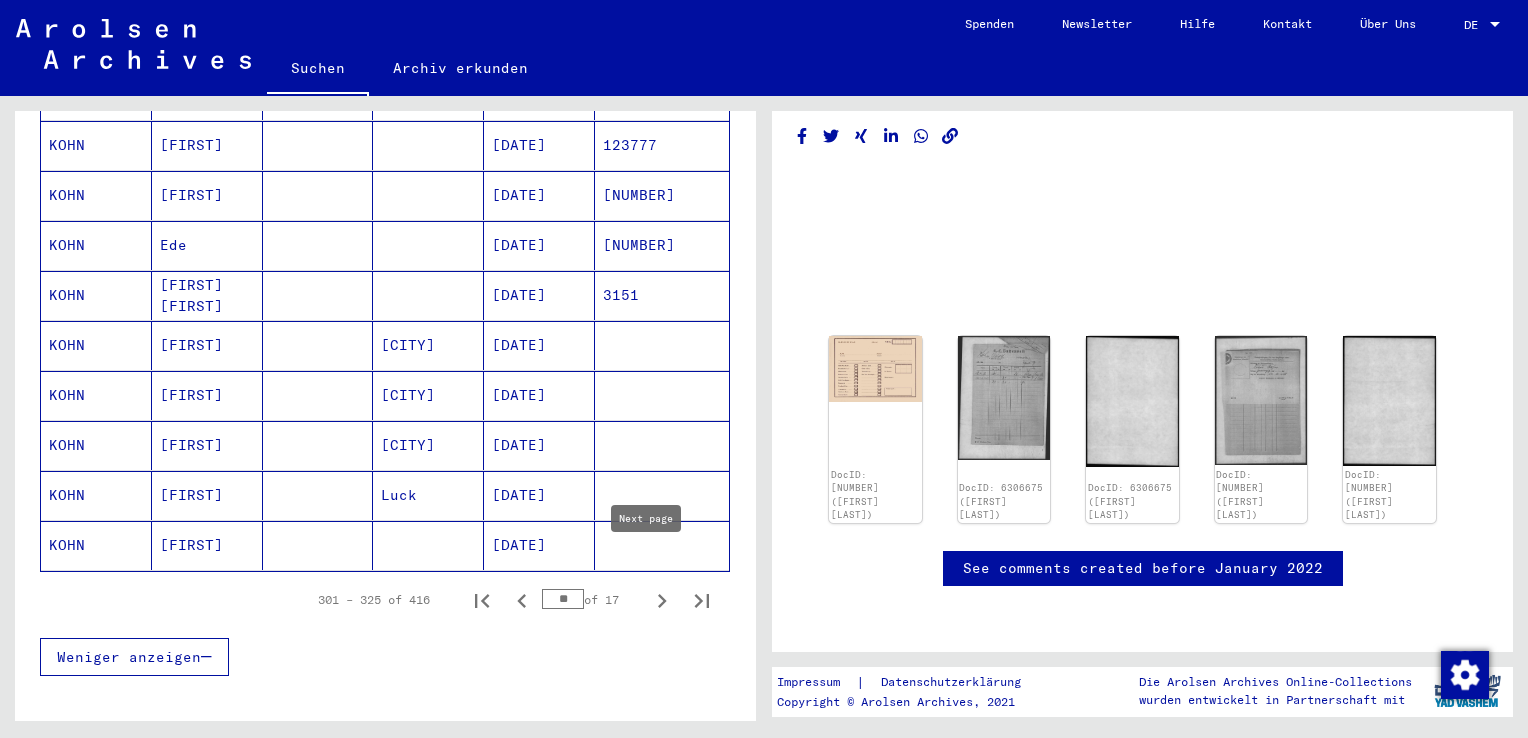 click 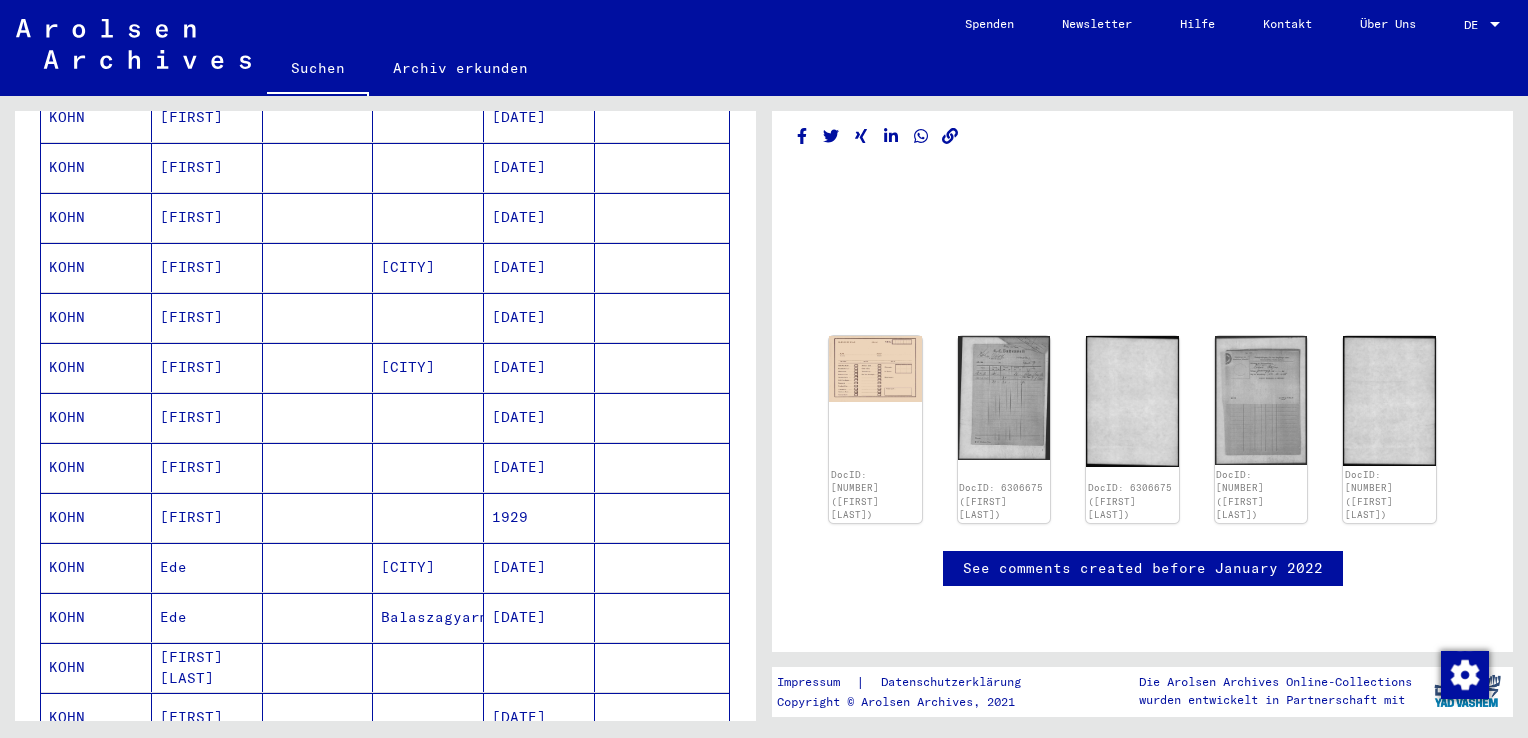 scroll, scrollTop: 305, scrollLeft: 0, axis: vertical 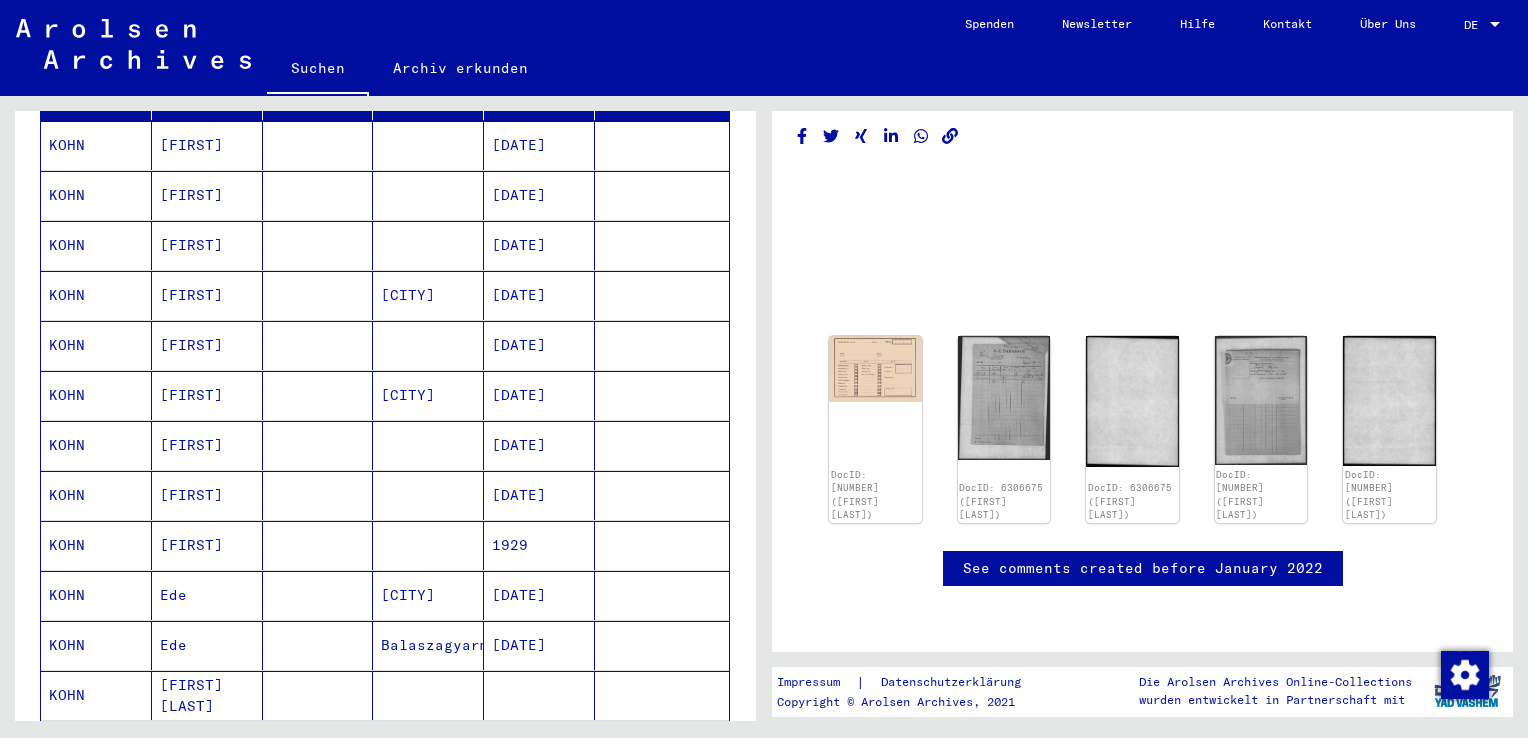 click on "[DATE]" at bounding box center [539, 495] 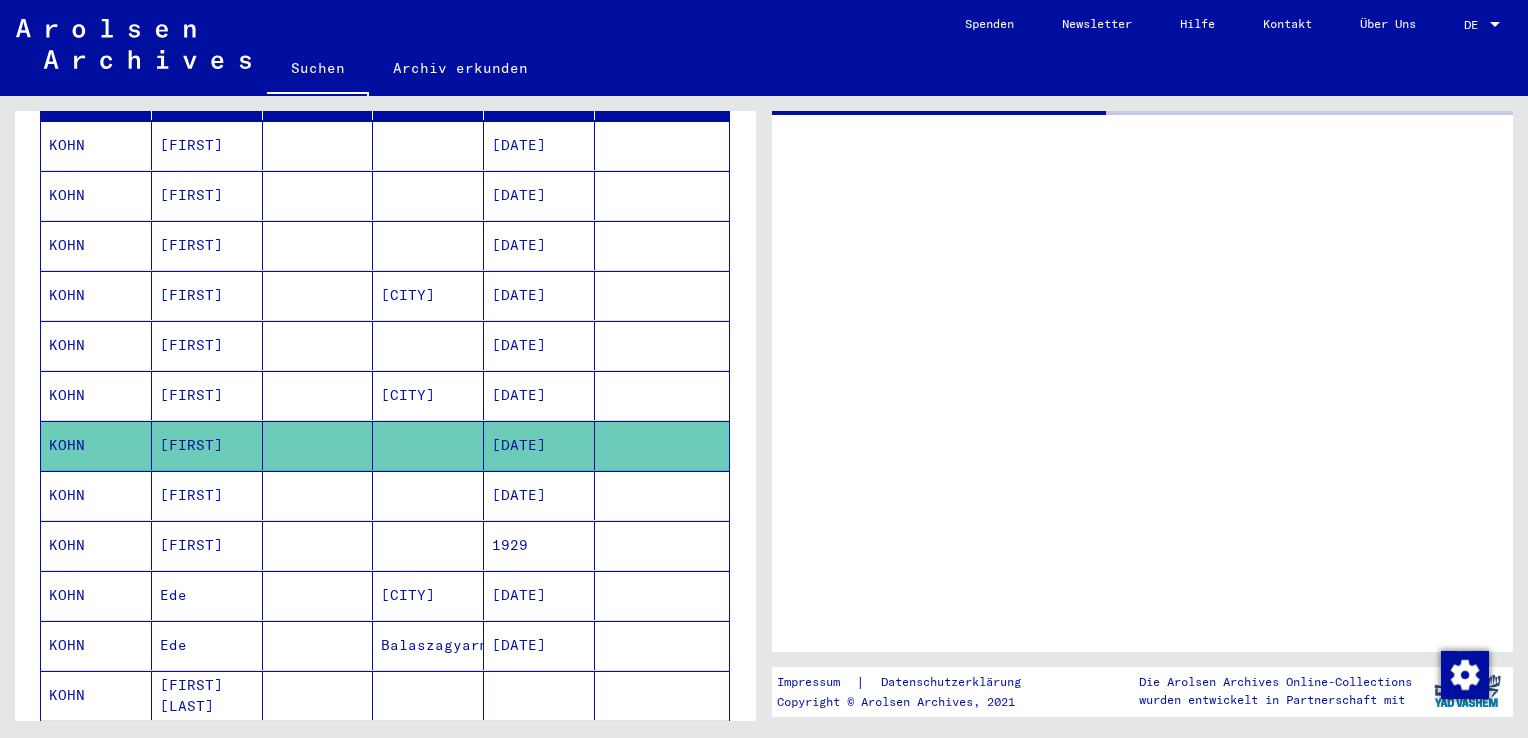 scroll, scrollTop: 0, scrollLeft: 0, axis: both 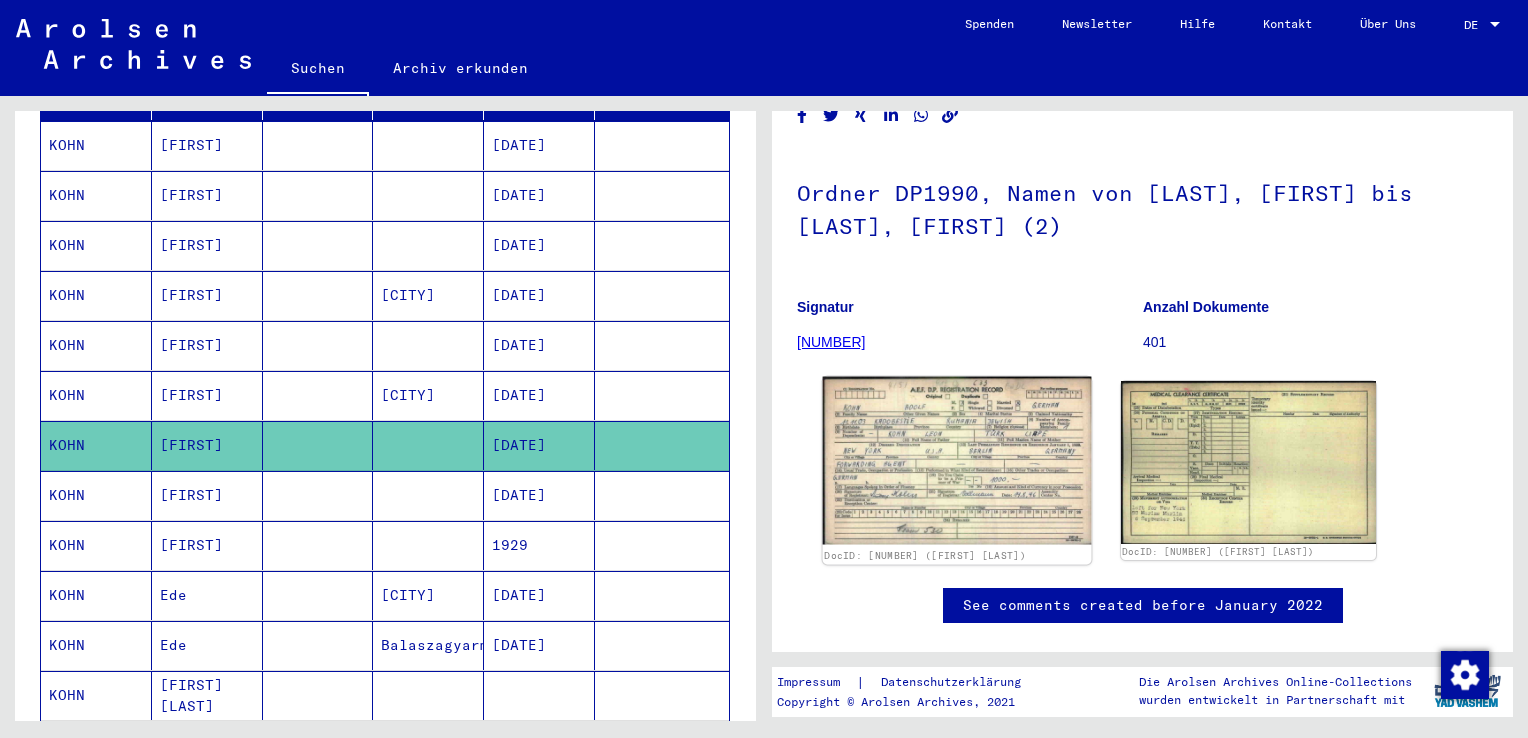 click 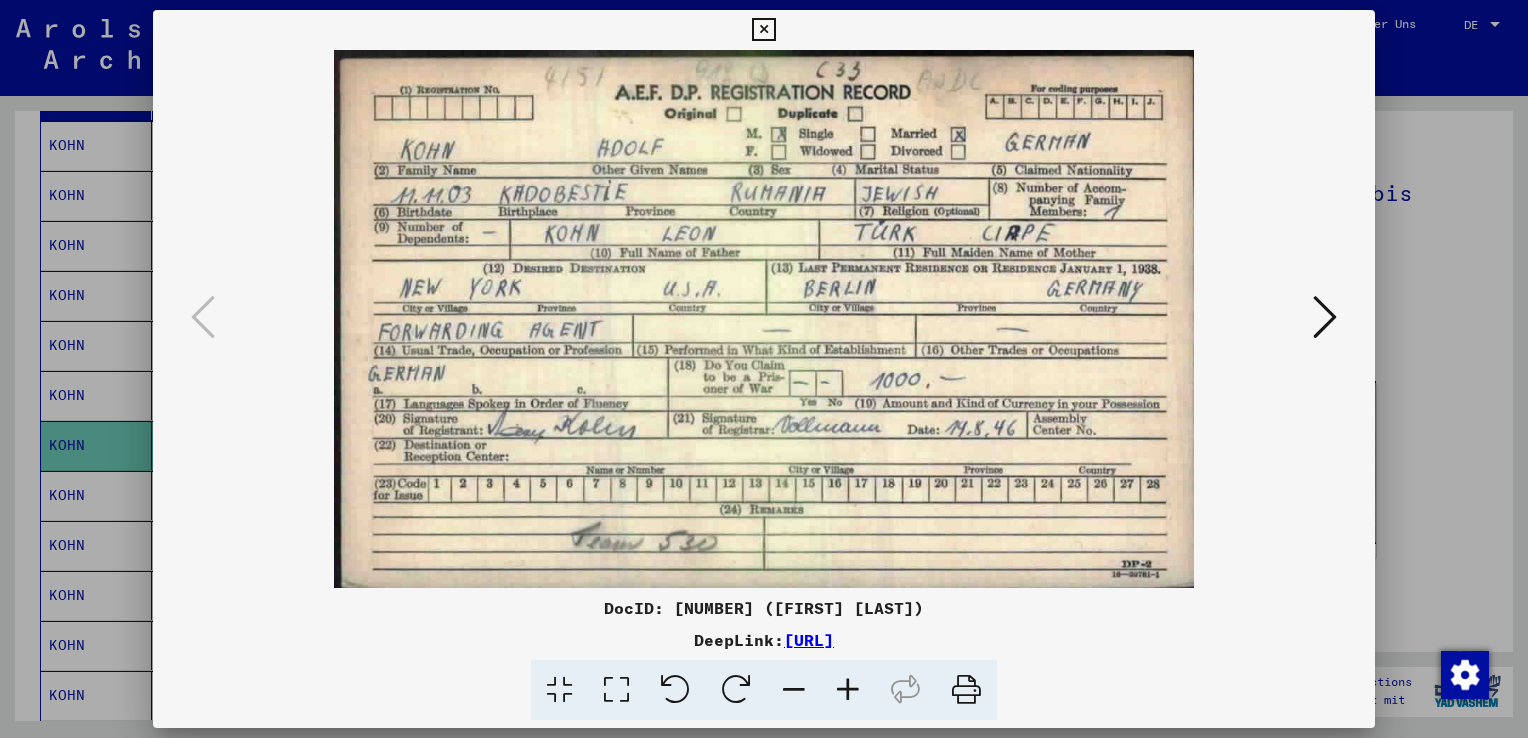 click at bounding box center (764, 369) 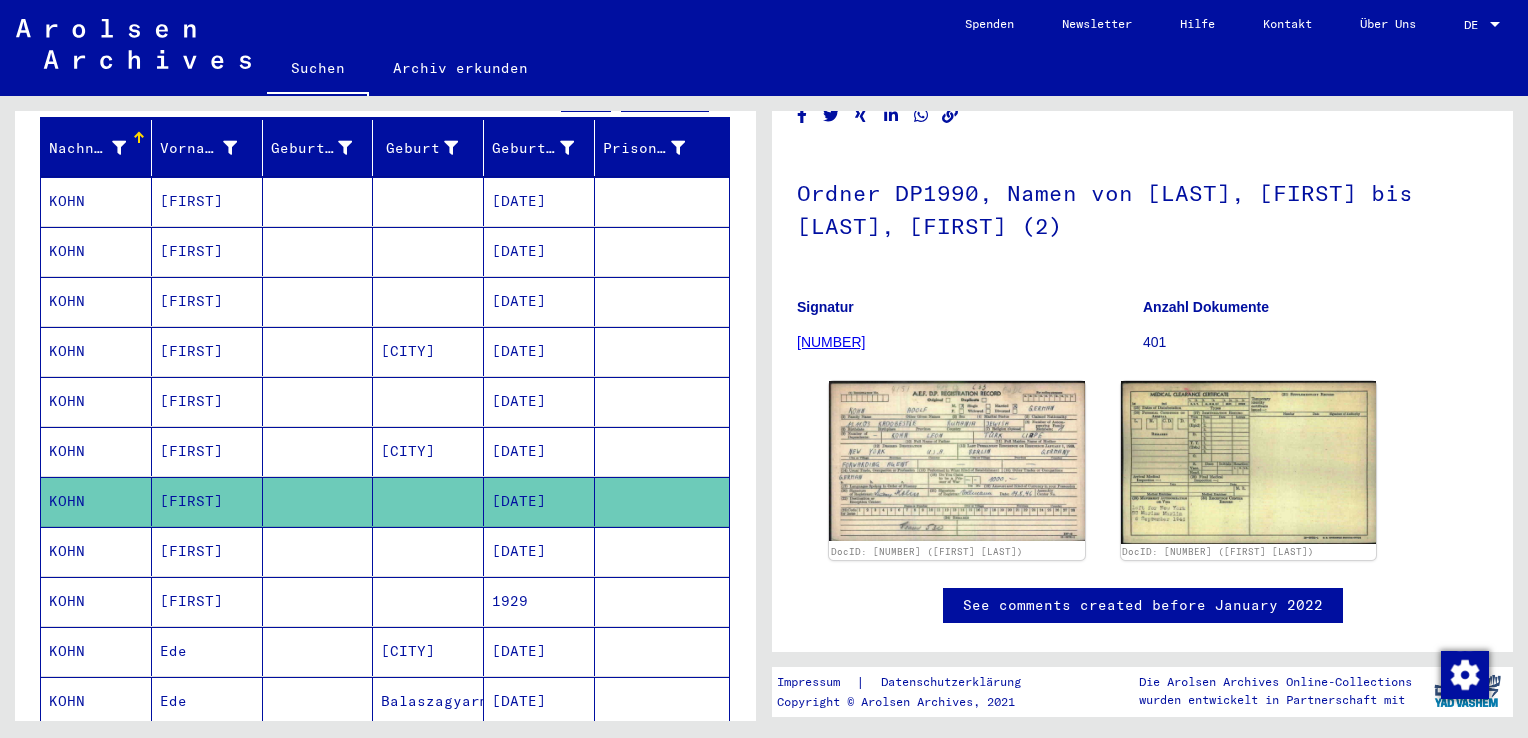 scroll, scrollTop: 205, scrollLeft: 0, axis: vertical 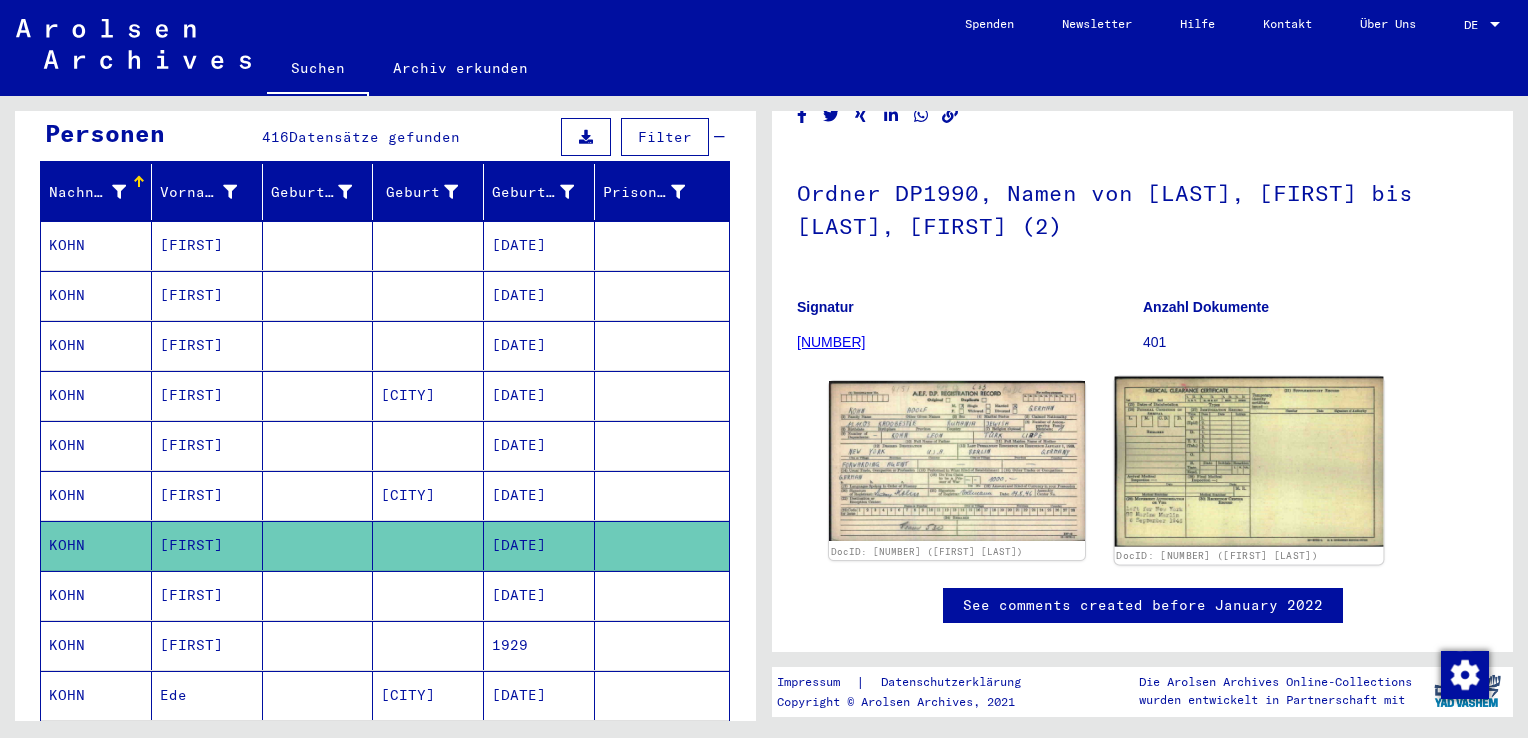 click 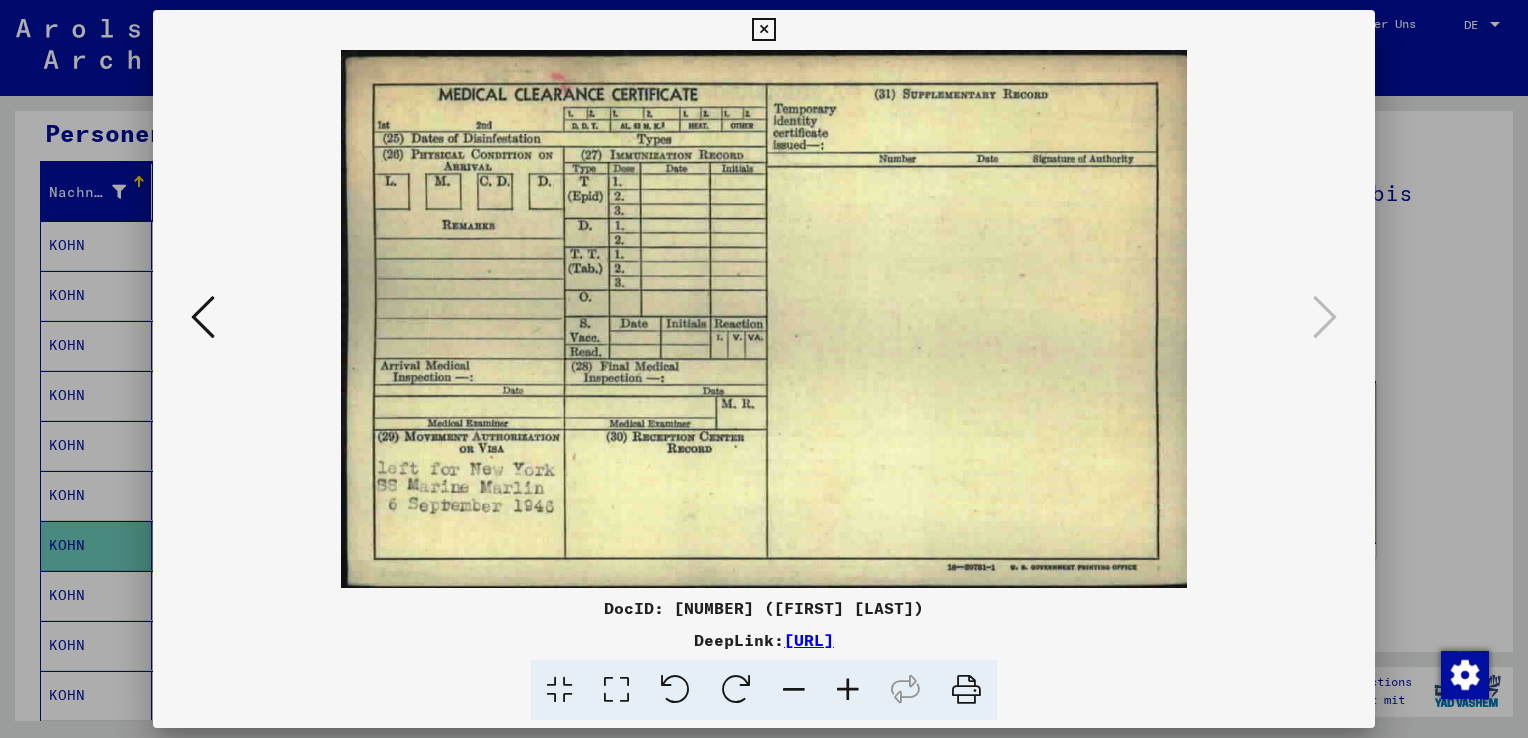click at bounding box center (764, 369) 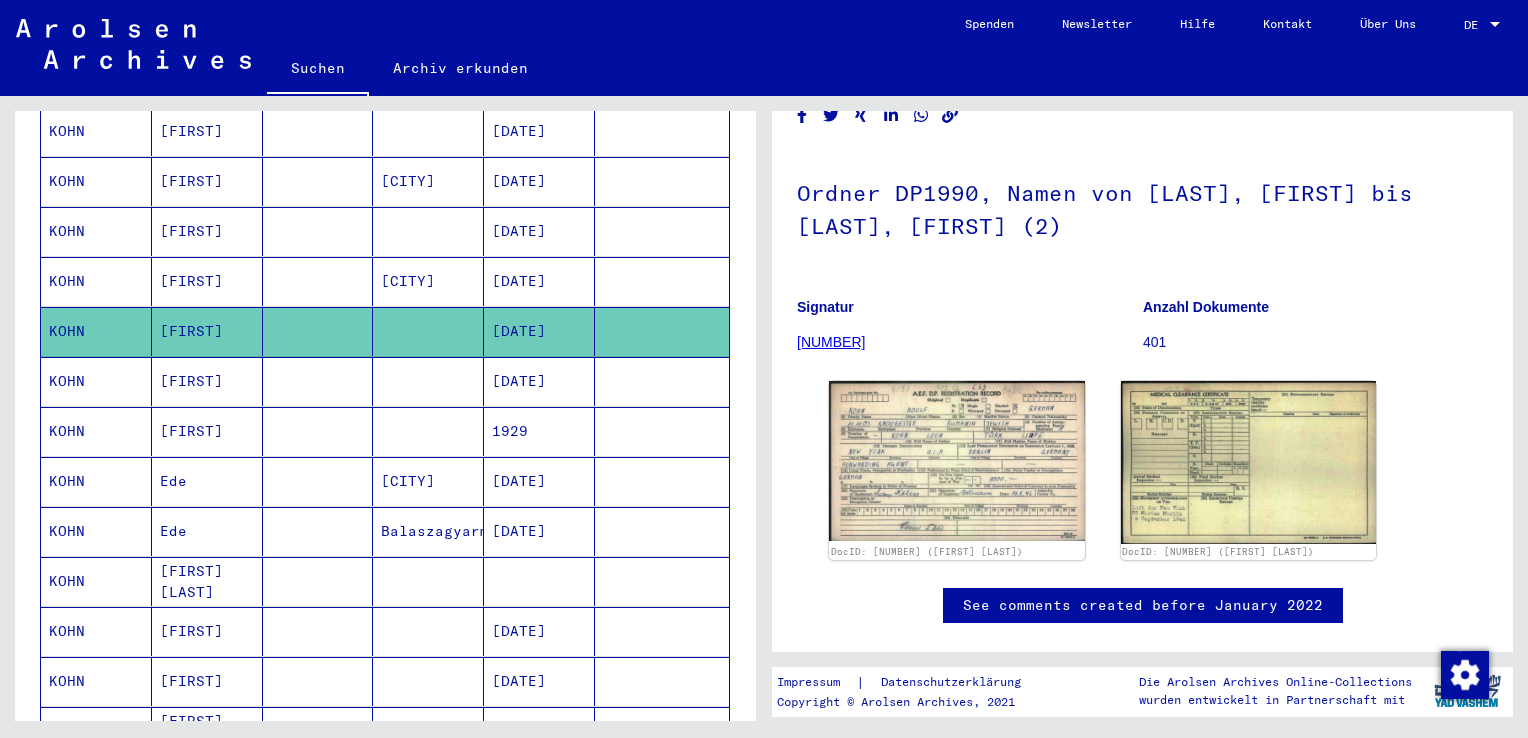 scroll, scrollTop: 505, scrollLeft: 0, axis: vertical 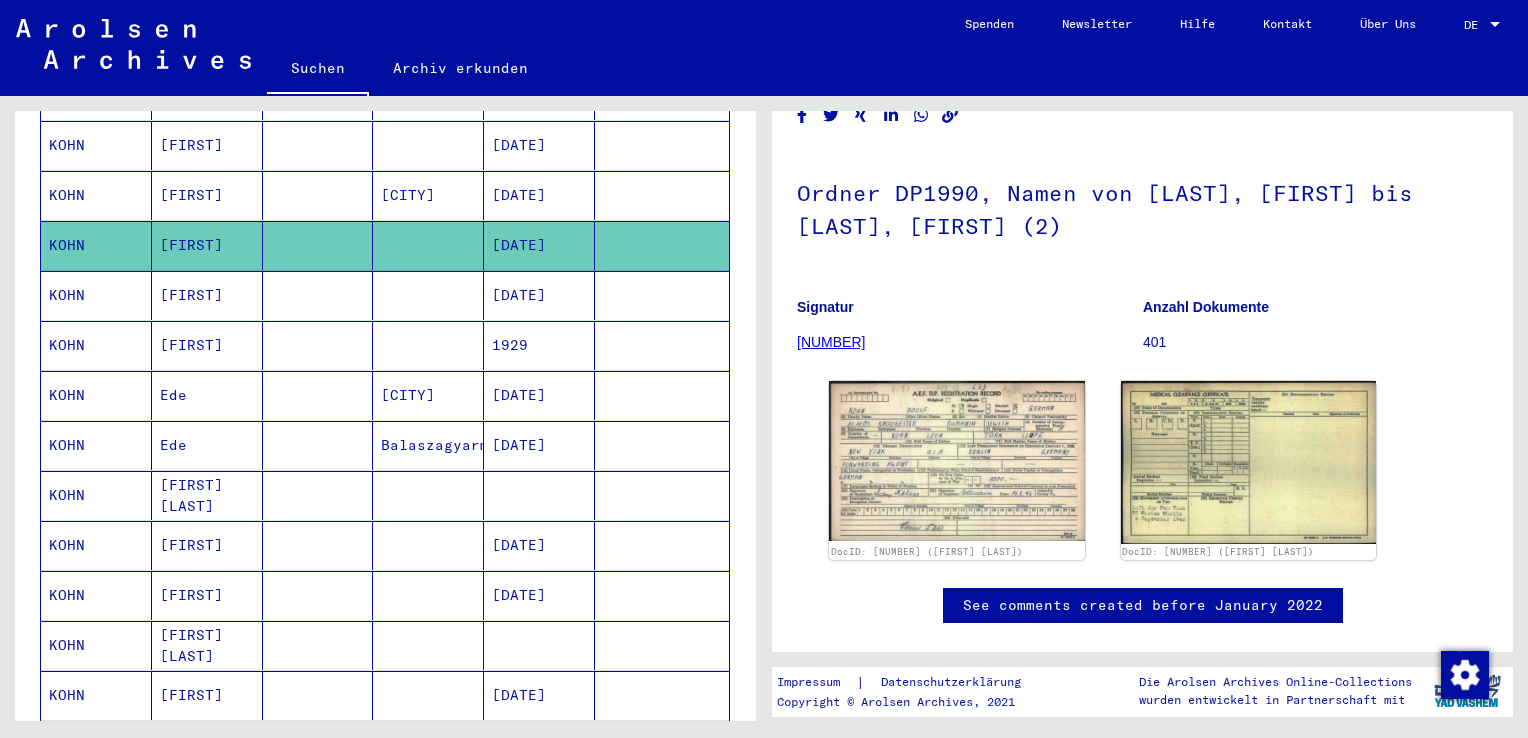 click on "[DATE]" at bounding box center [539, 445] 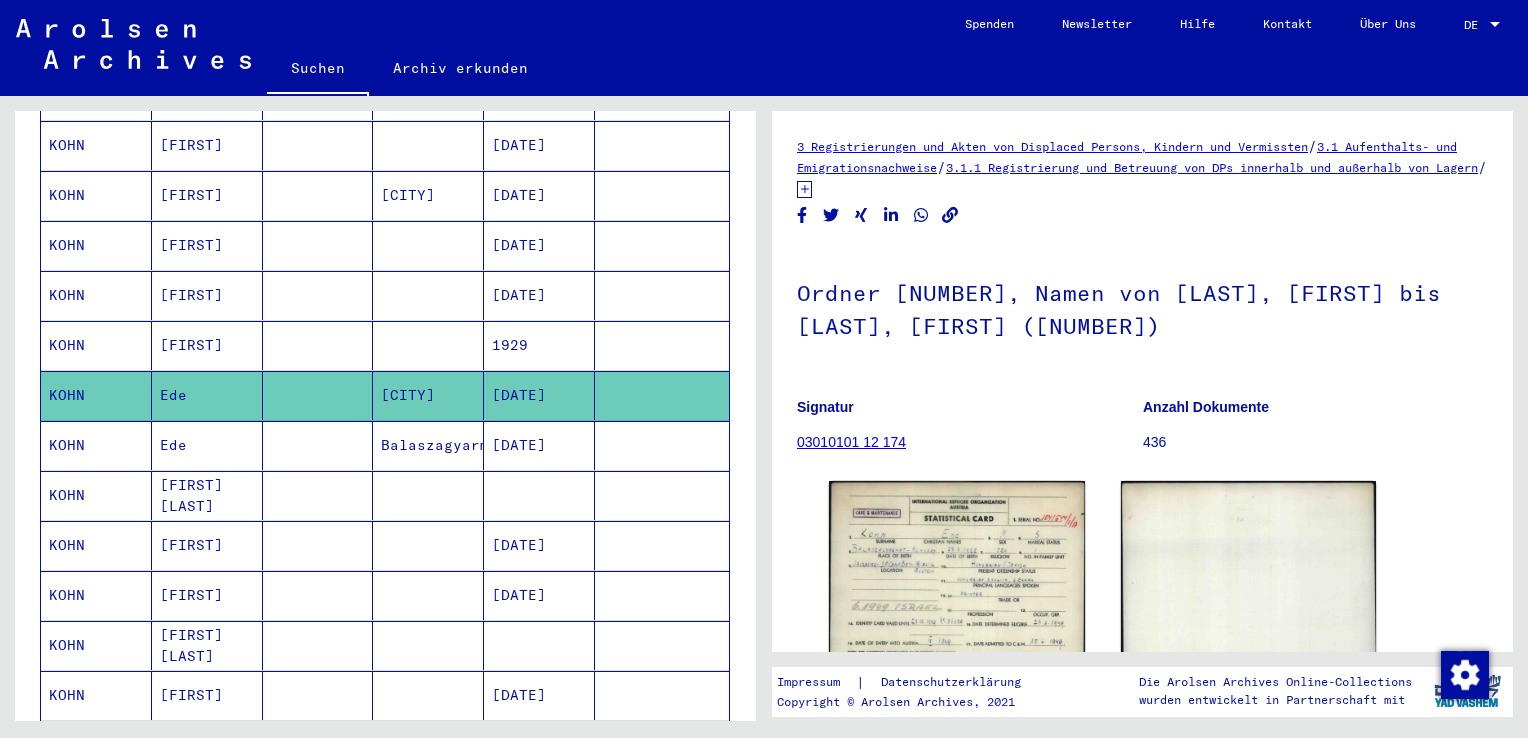 scroll, scrollTop: 0, scrollLeft: 0, axis: both 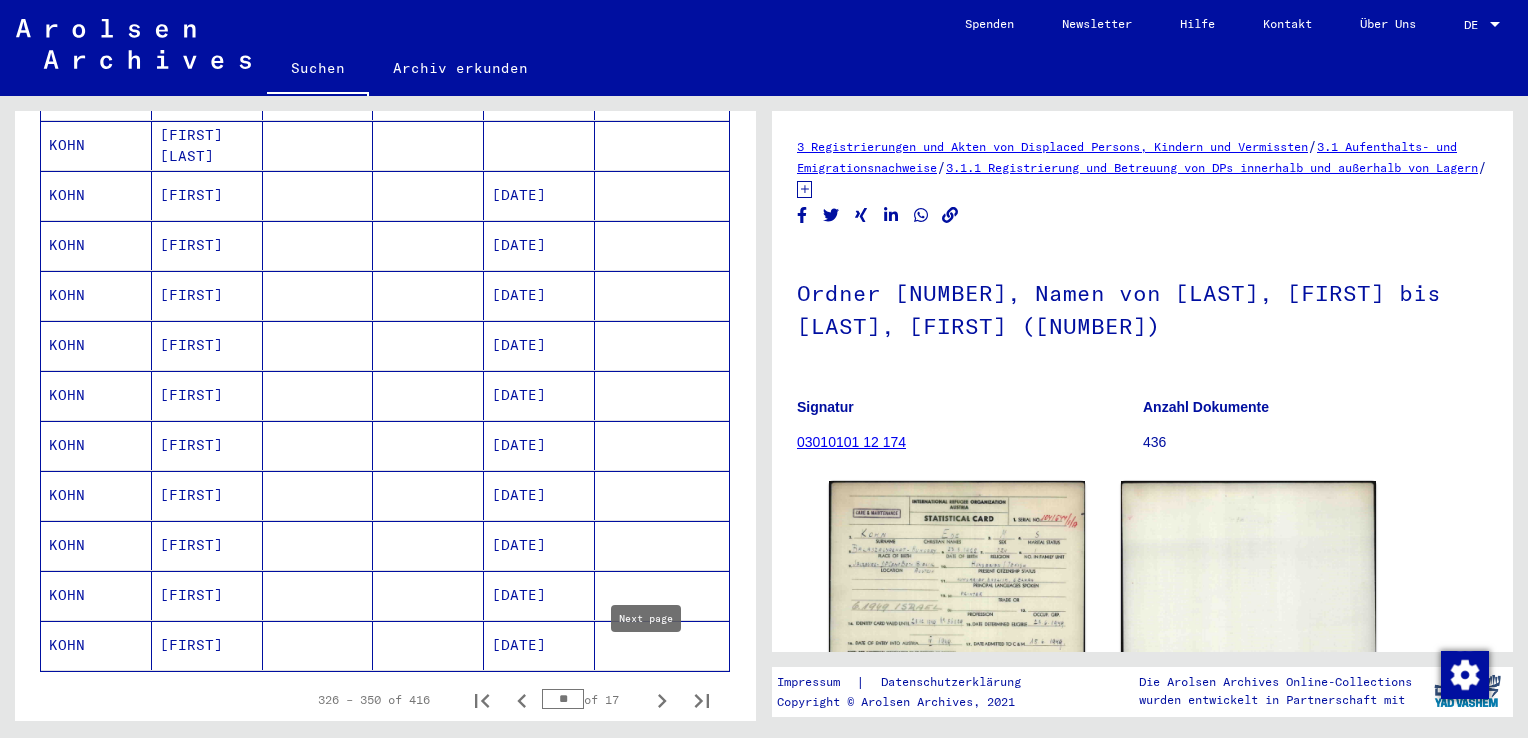 click 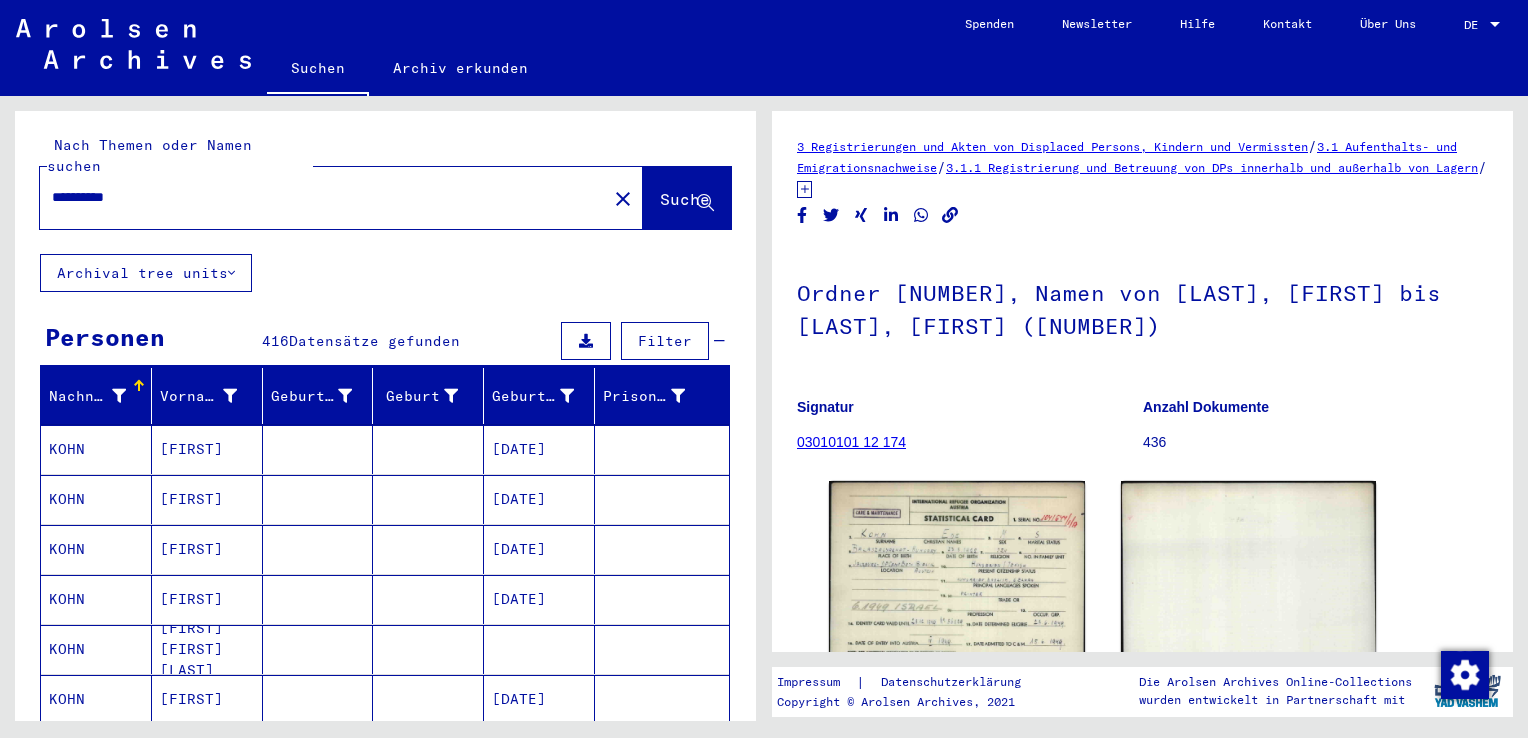 scroll, scrollTop: 0, scrollLeft: 0, axis: both 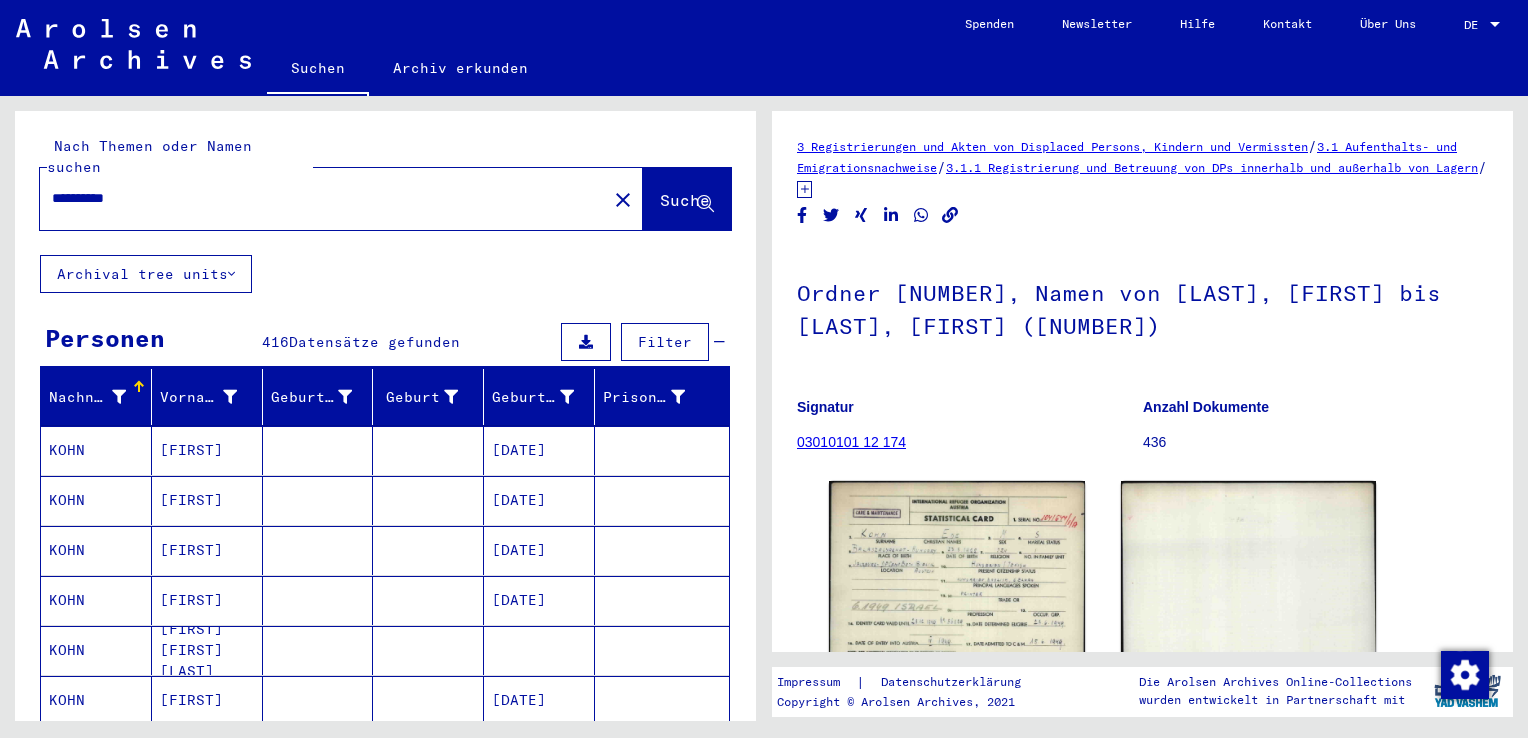 click on "**********" at bounding box center (323, 198) 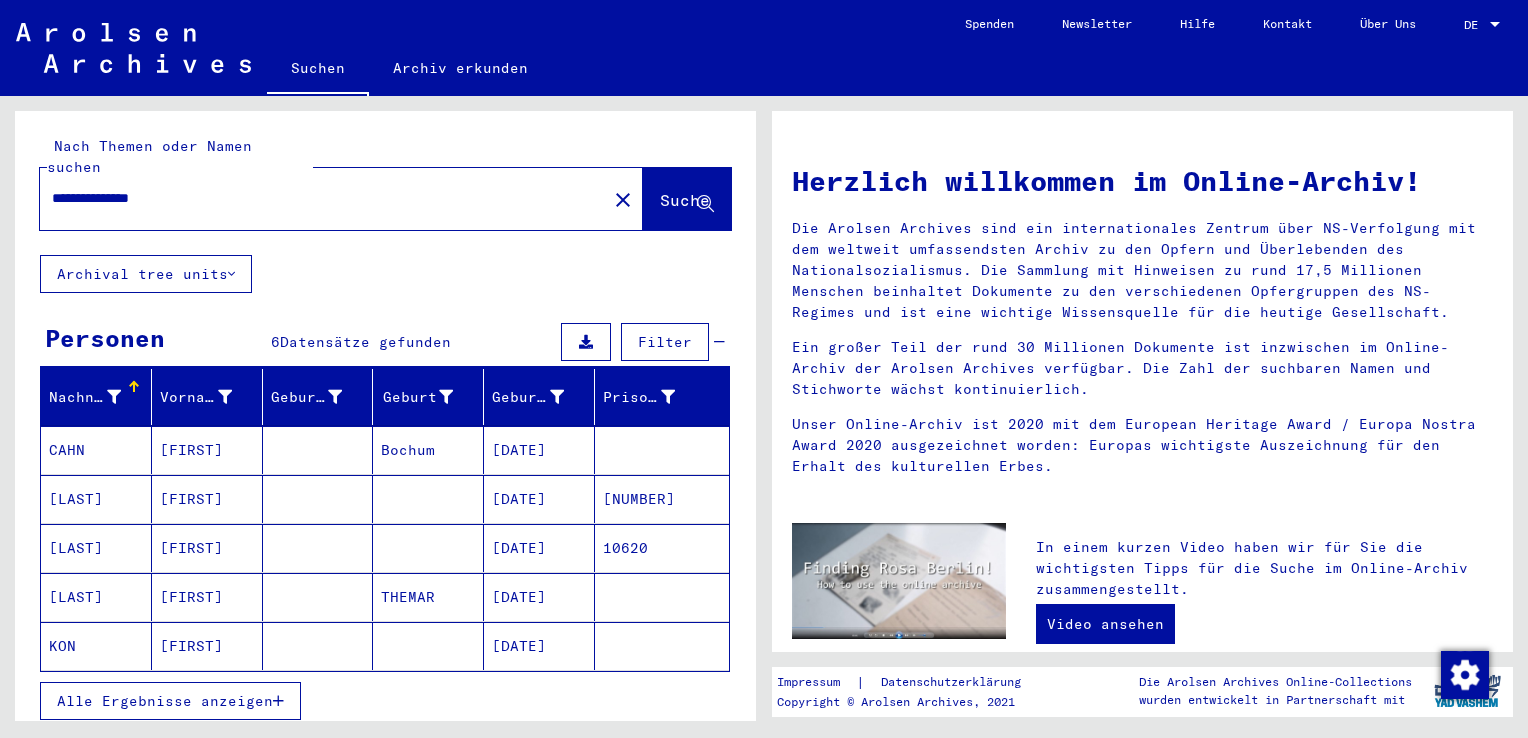 click on "[DATE]" at bounding box center [539, 548] 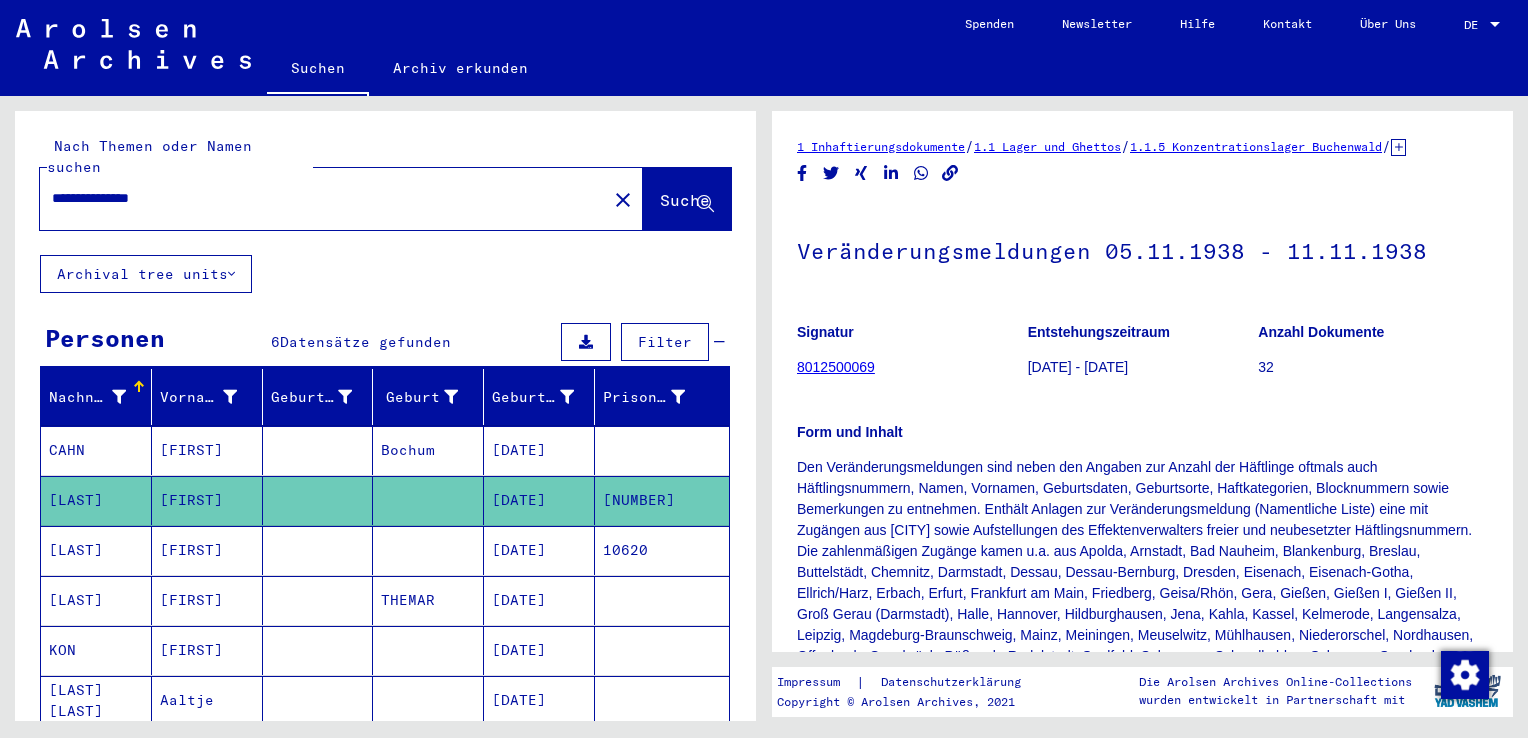 scroll, scrollTop: 0, scrollLeft: 0, axis: both 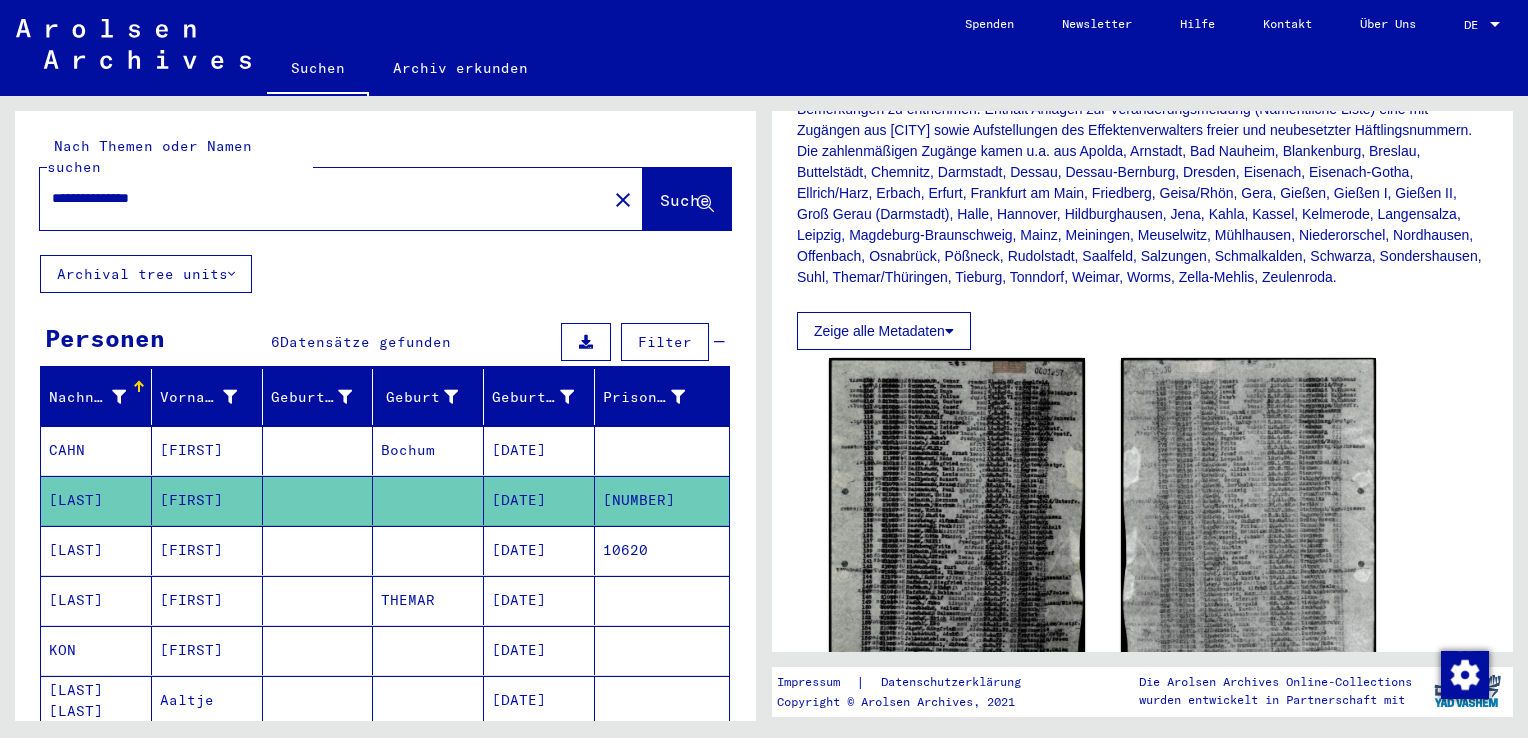 click on "[DATE]" at bounding box center (539, 600) 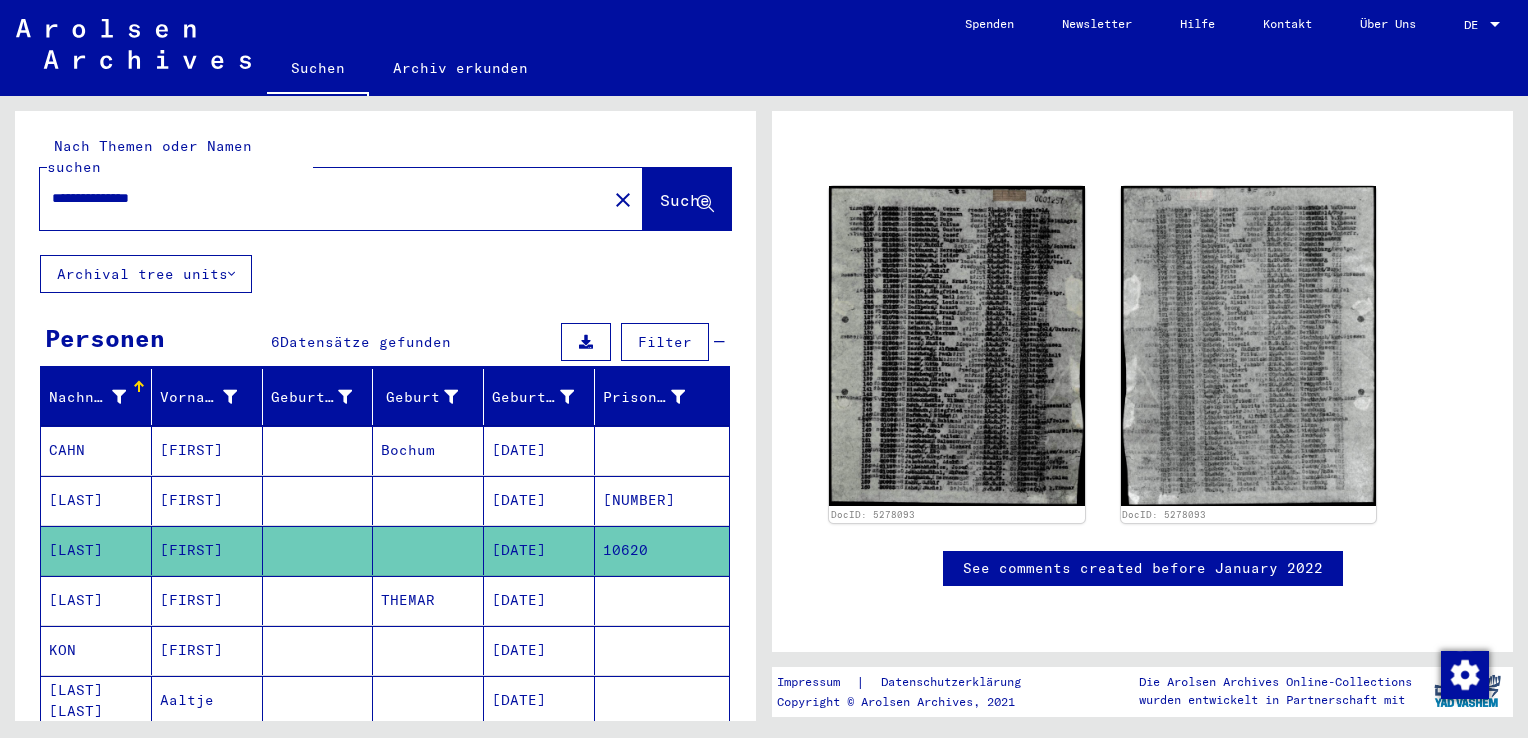 scroll, scrollTop: 21, scrollLeft: 0, axis: vertical 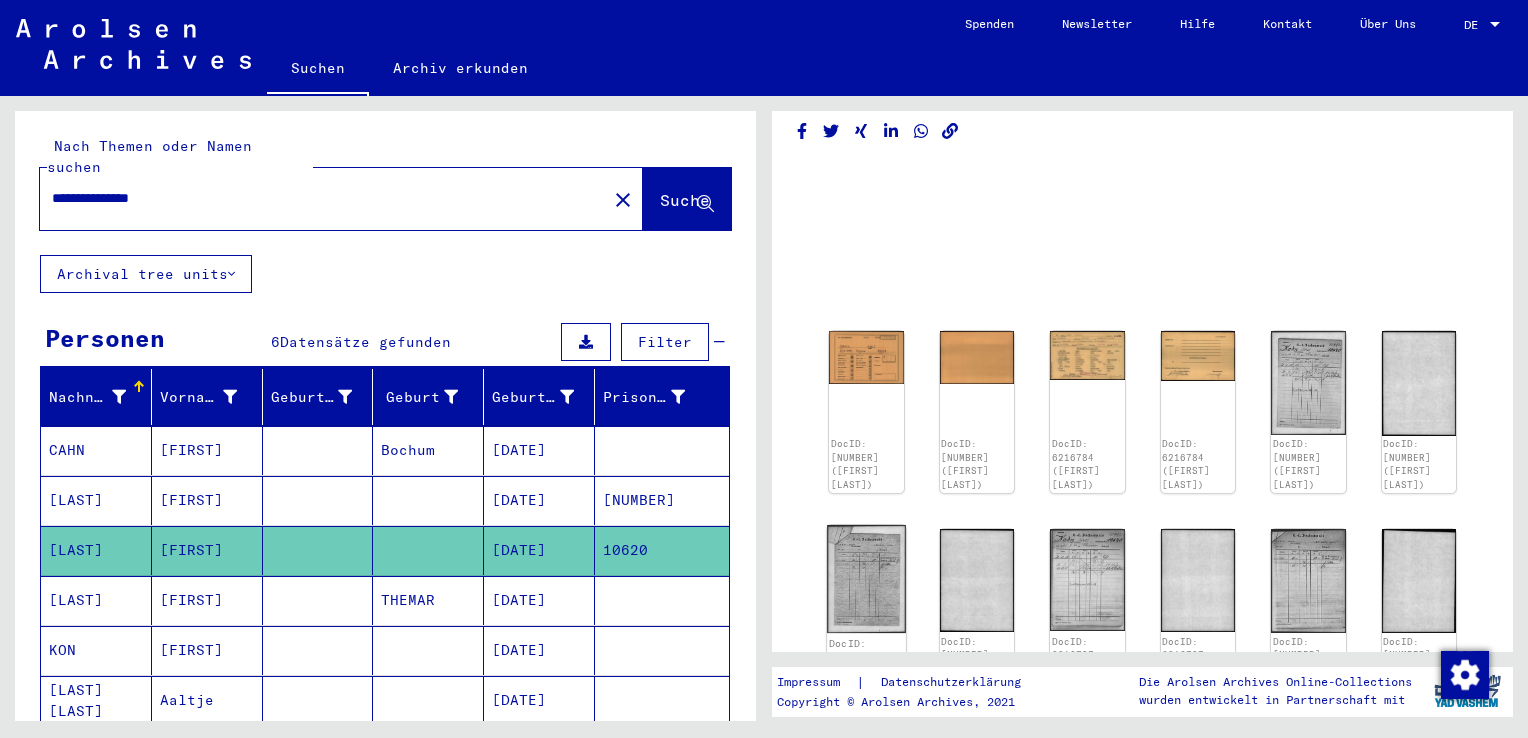 click 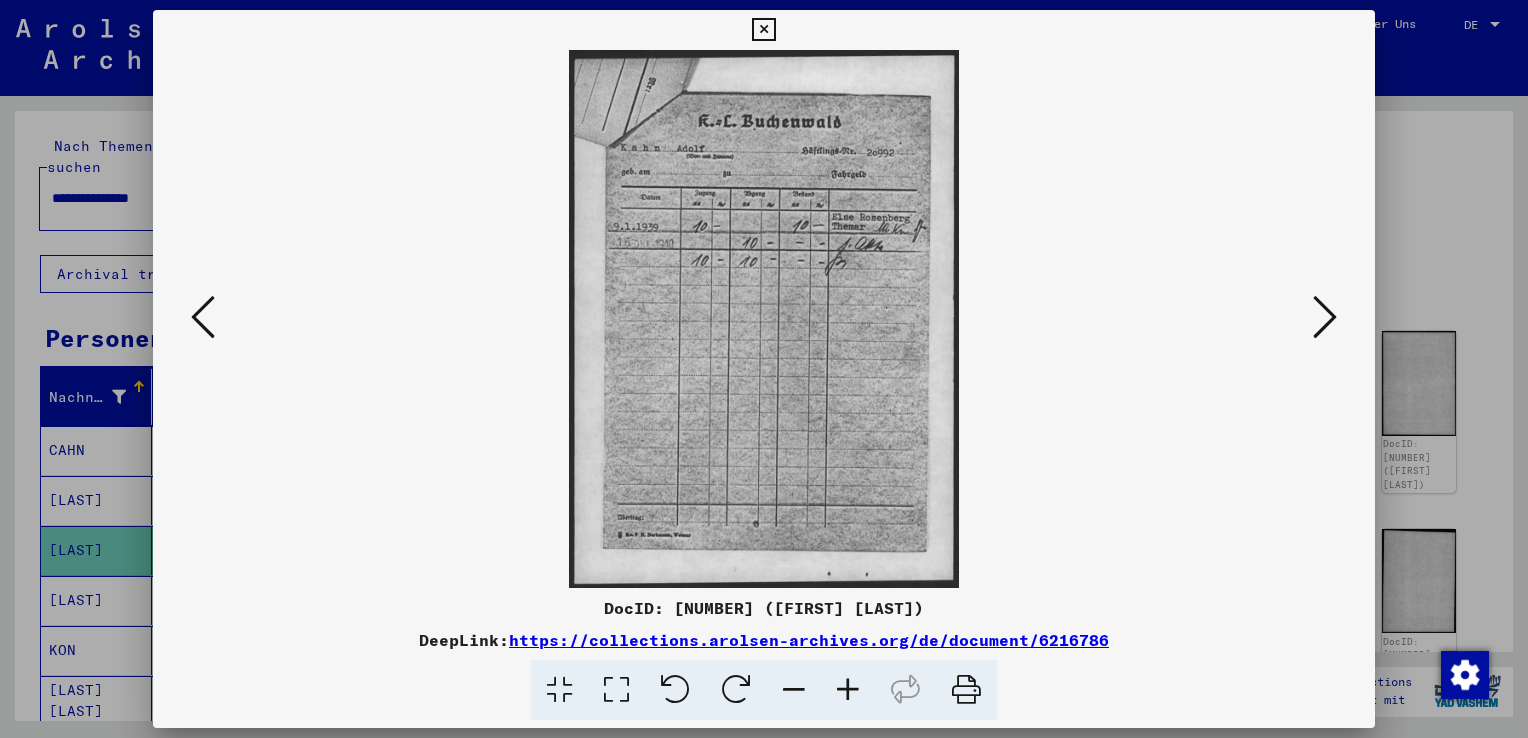 click at bounding box center (764, 369) 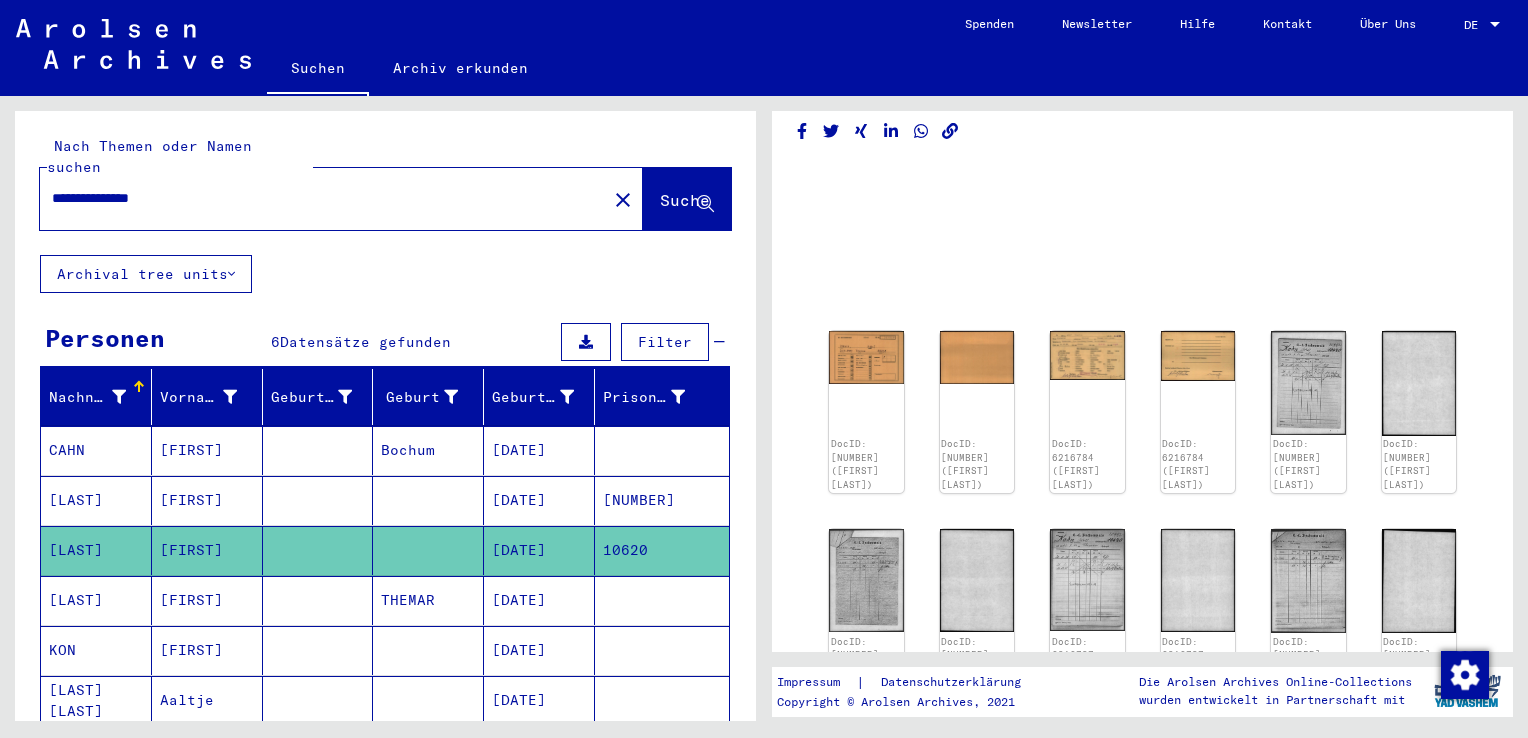 click on "[DATE]" at bounding box center (539, 650) 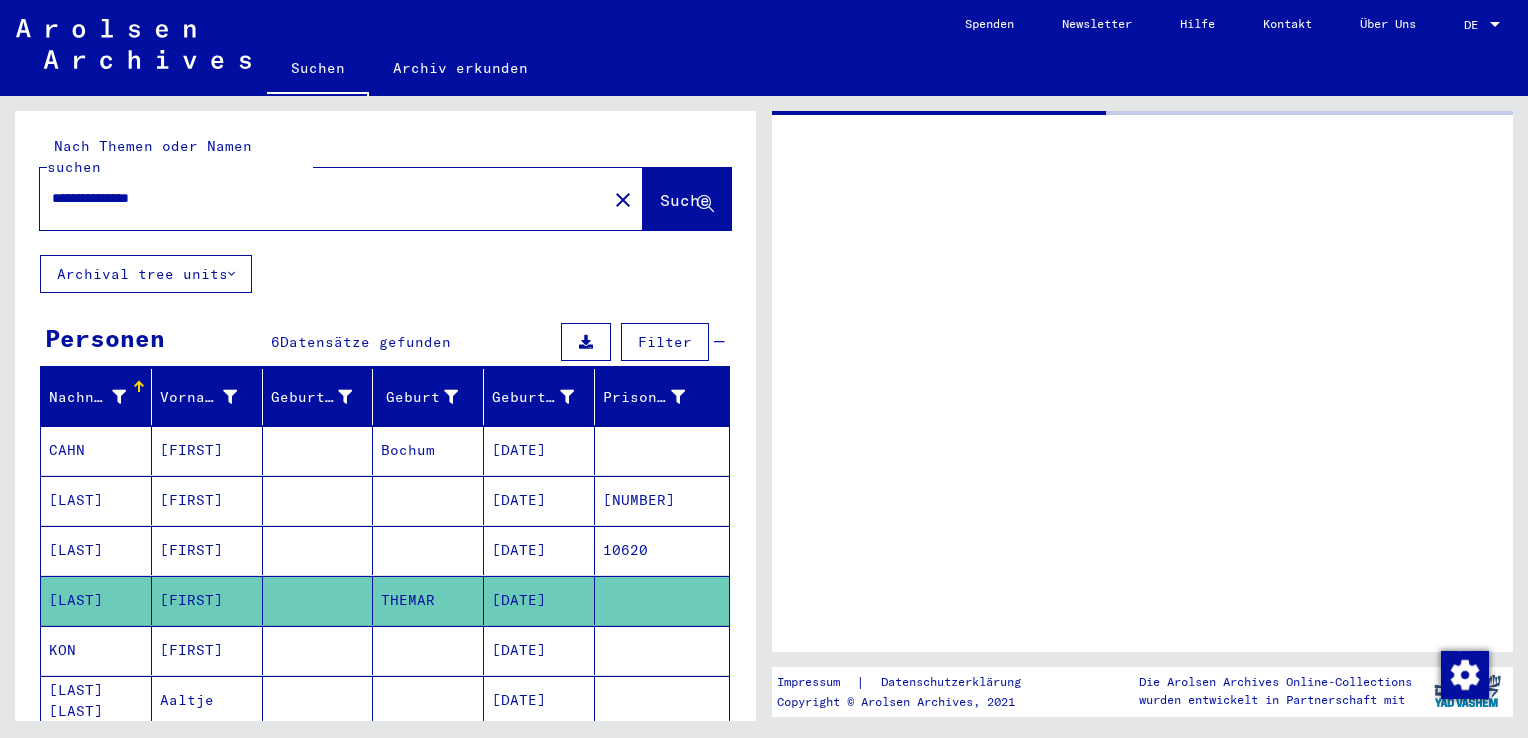 scroll, scrollTop: 0, scrollLeft: 0, axis: both 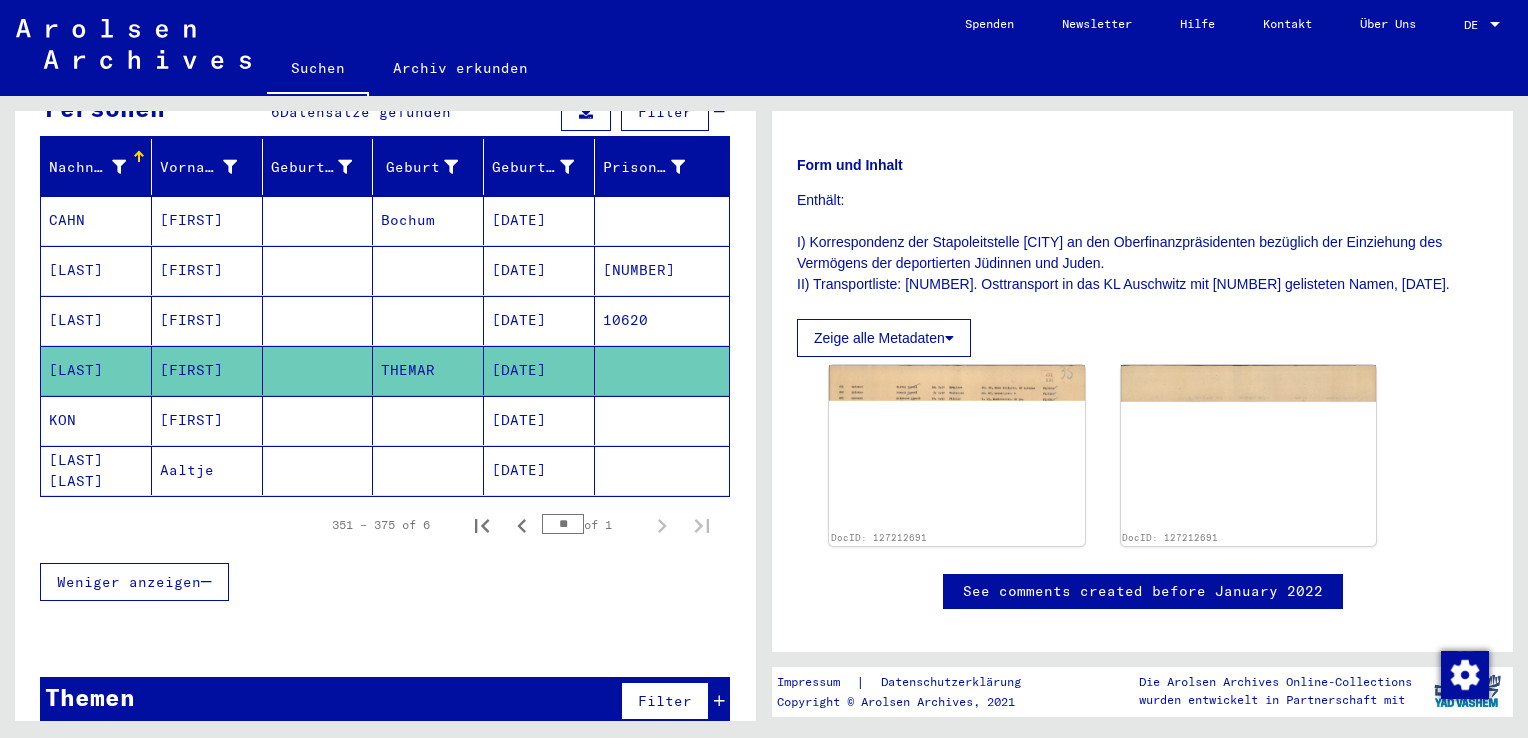 click at bounding box center [719, 701] 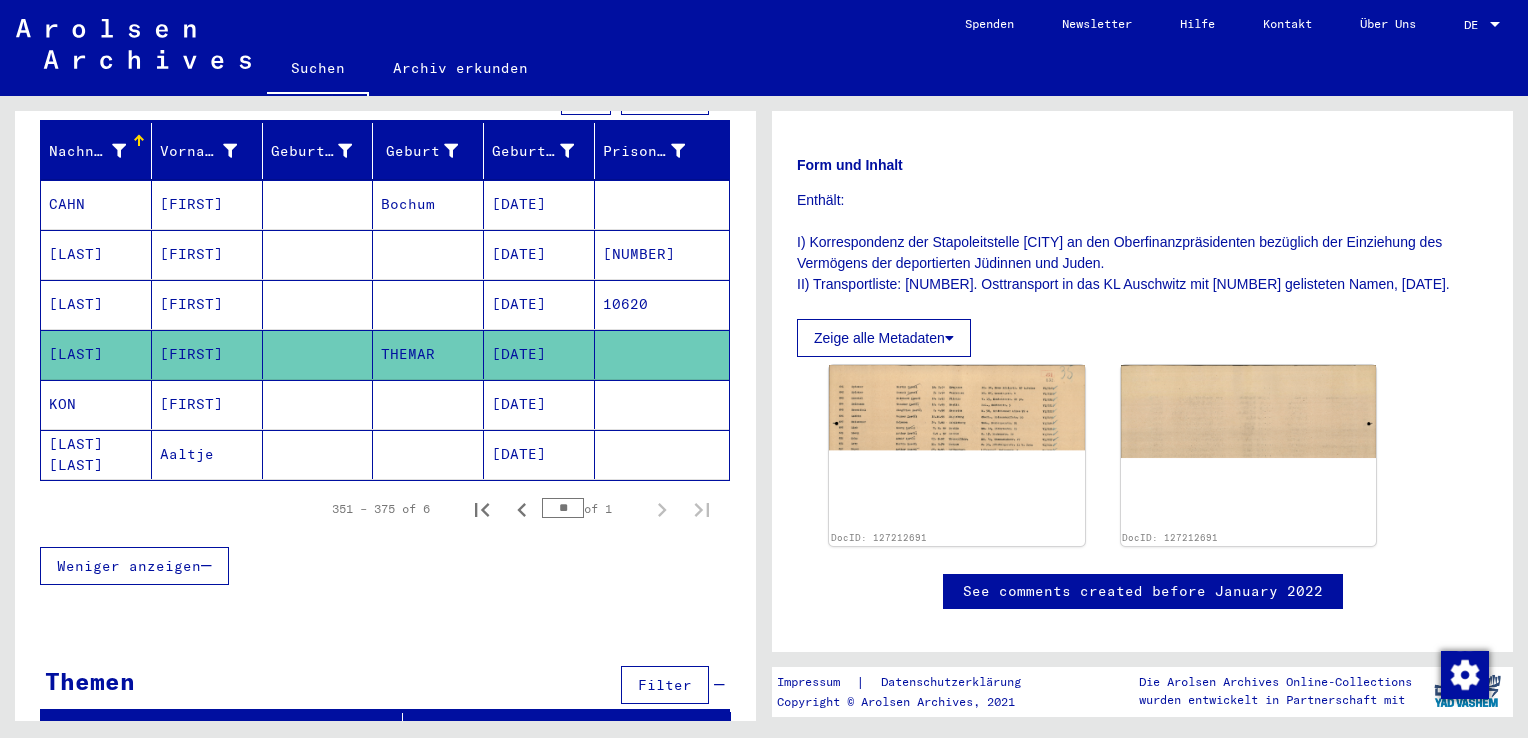 scroll, scrollTop: 0, scrollLeft: 0, axis: both 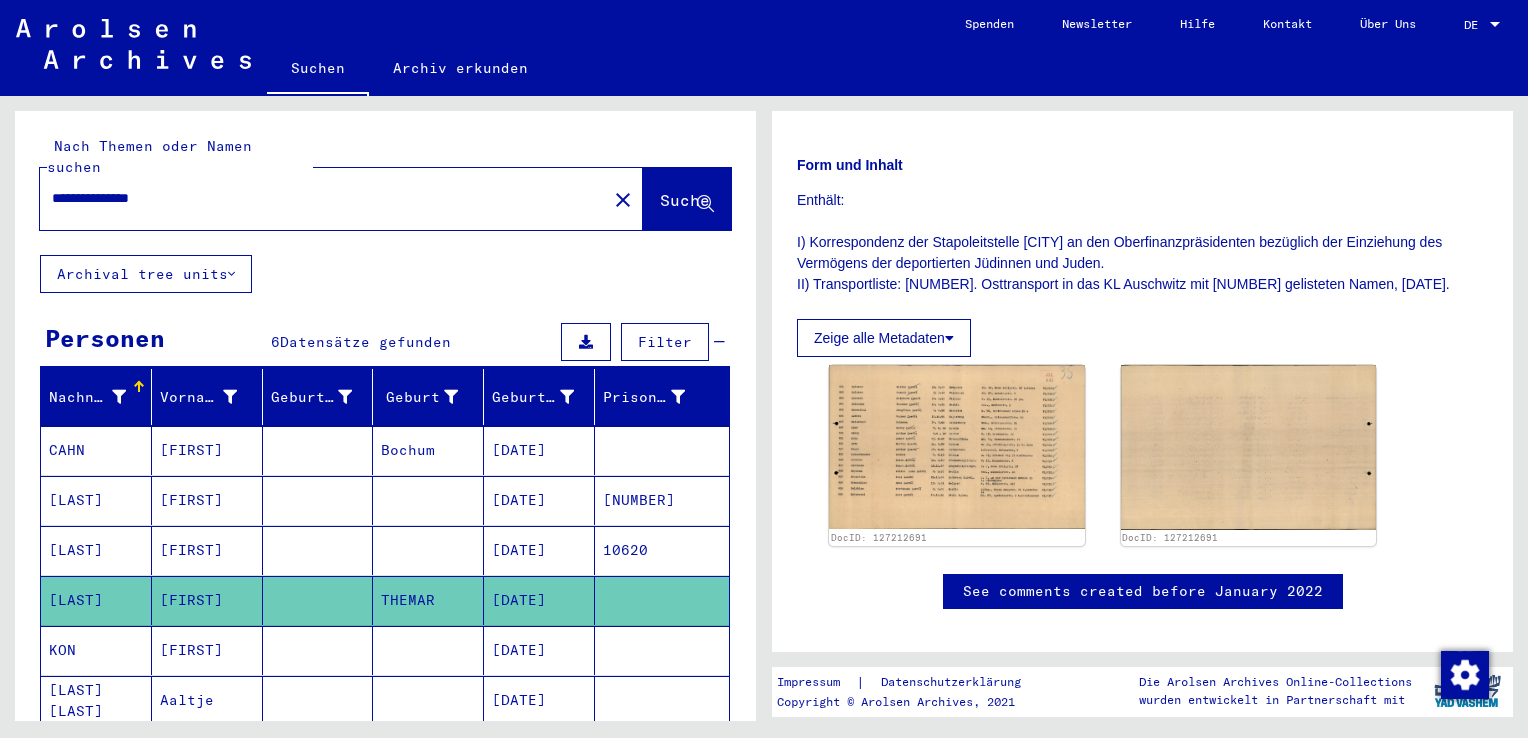 click on "**********" at bounding box center (323, 198) 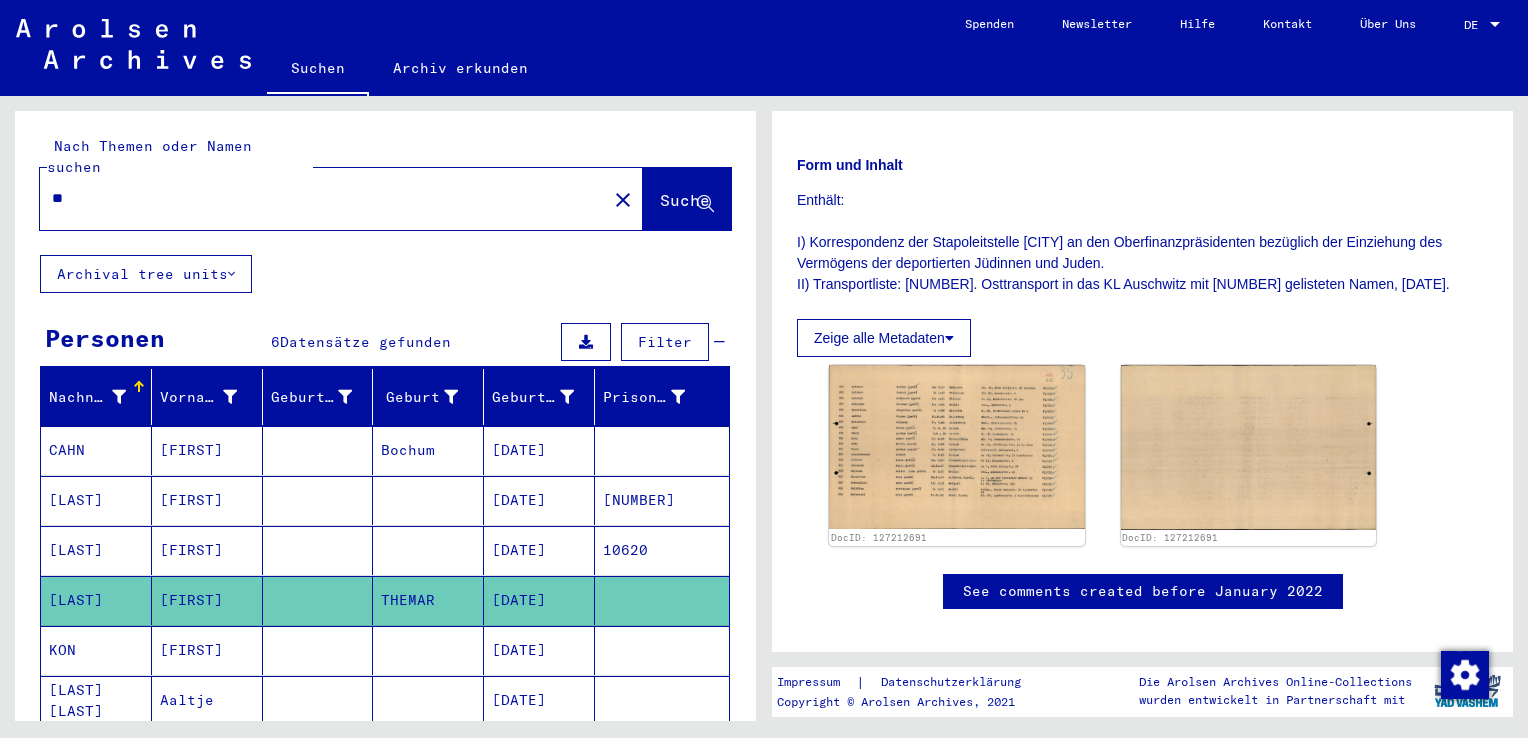 type on "*" 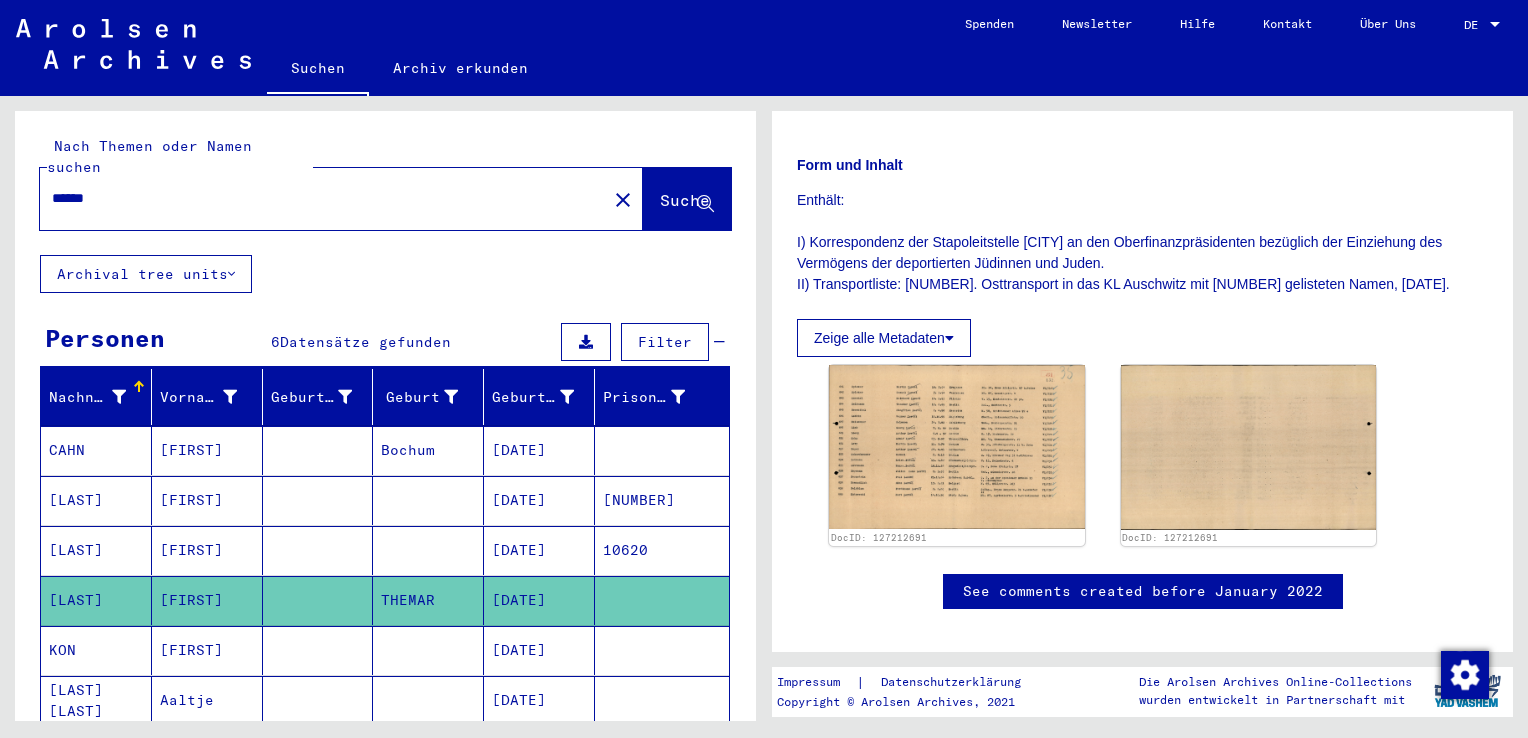 type on "******" 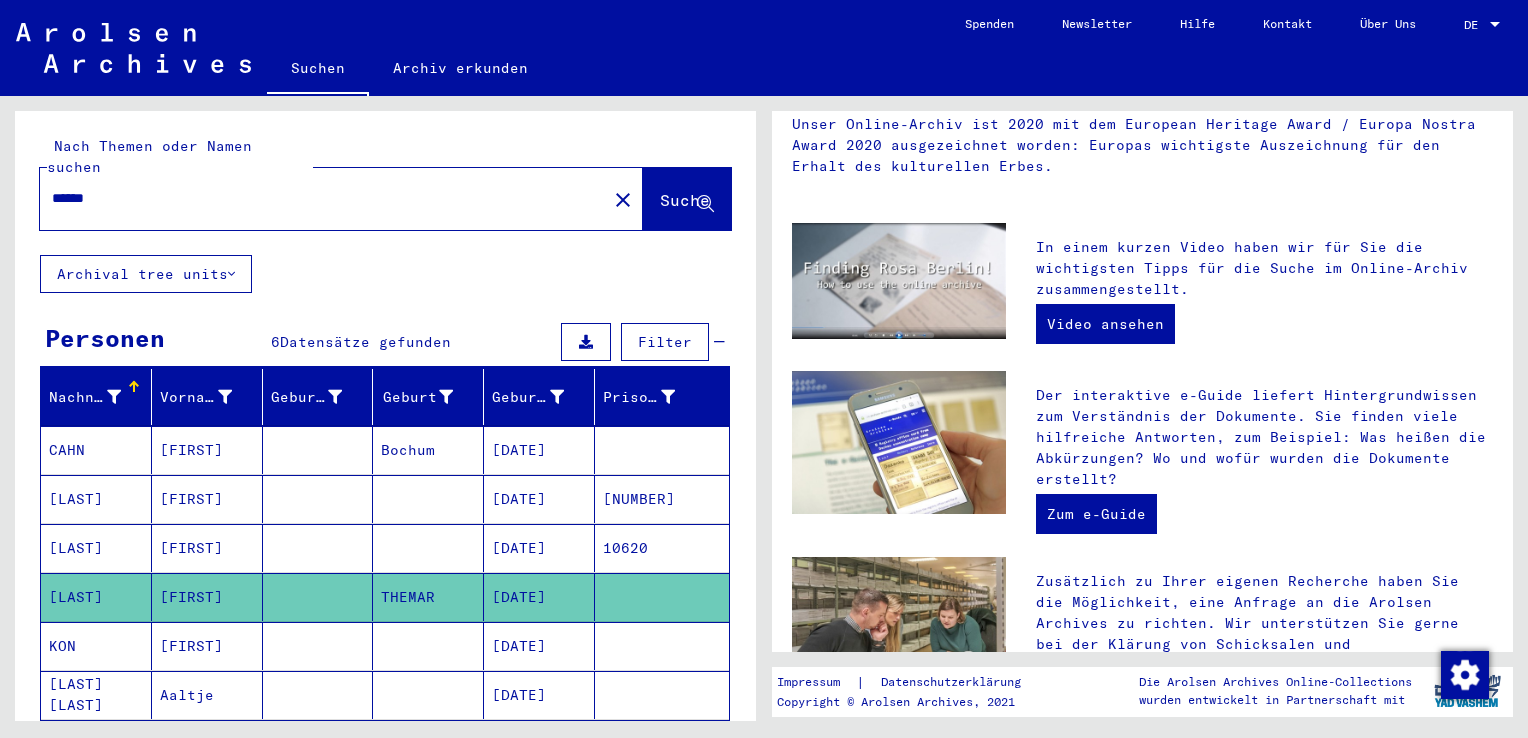 scroll, scrollTop: 0, scrollLeft: 0, axis: both 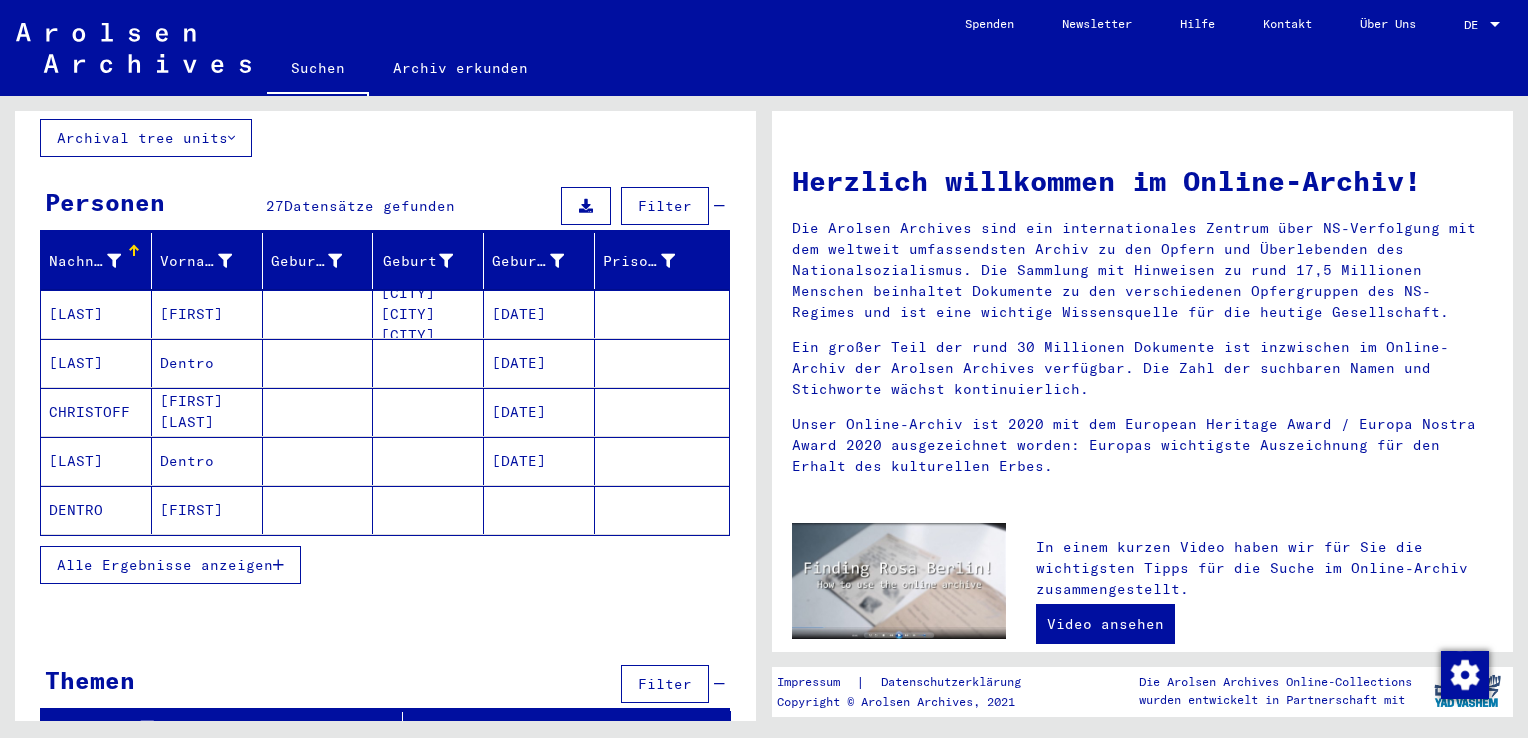 click at bounding box center [278, 565] 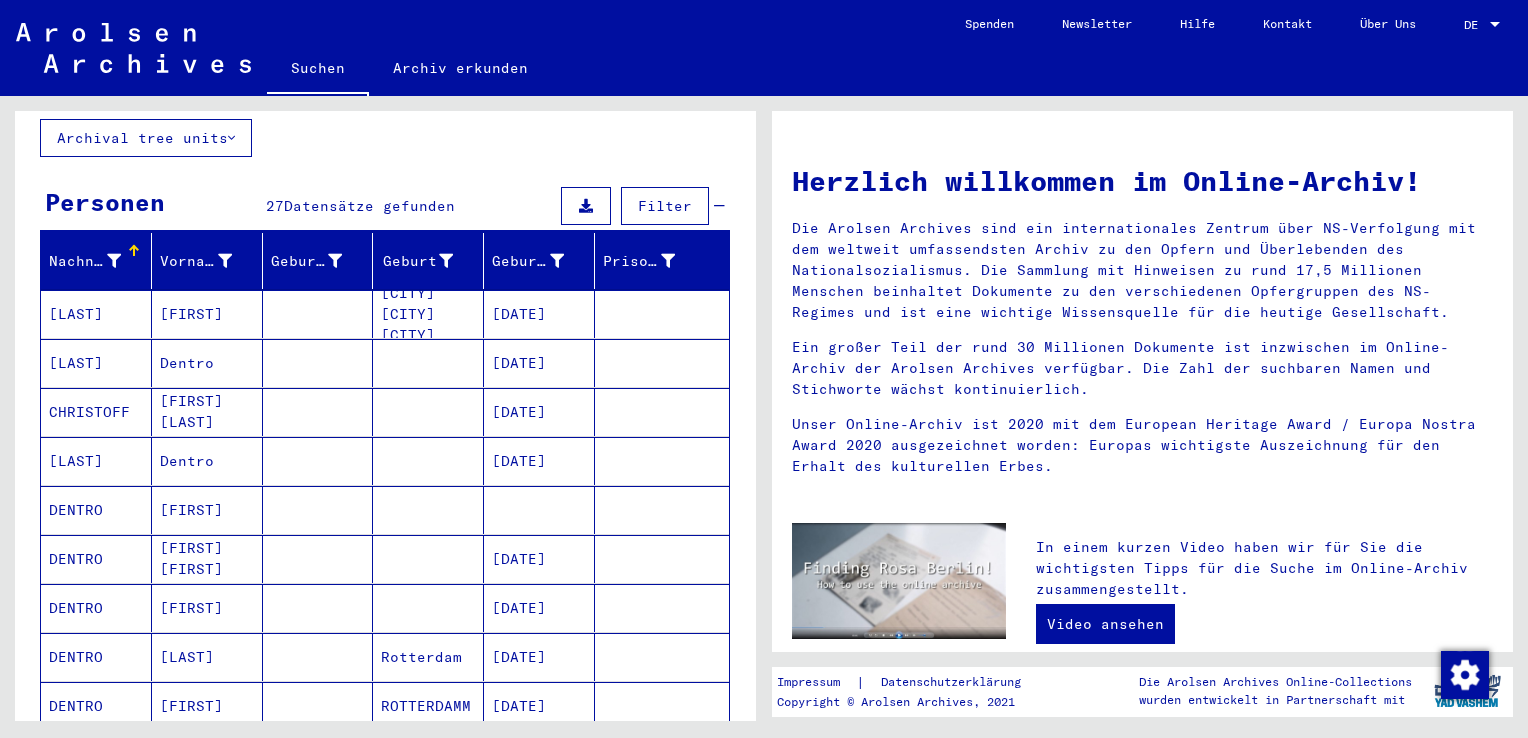 click on "[FIRST]" at bounding box center (207, 559) 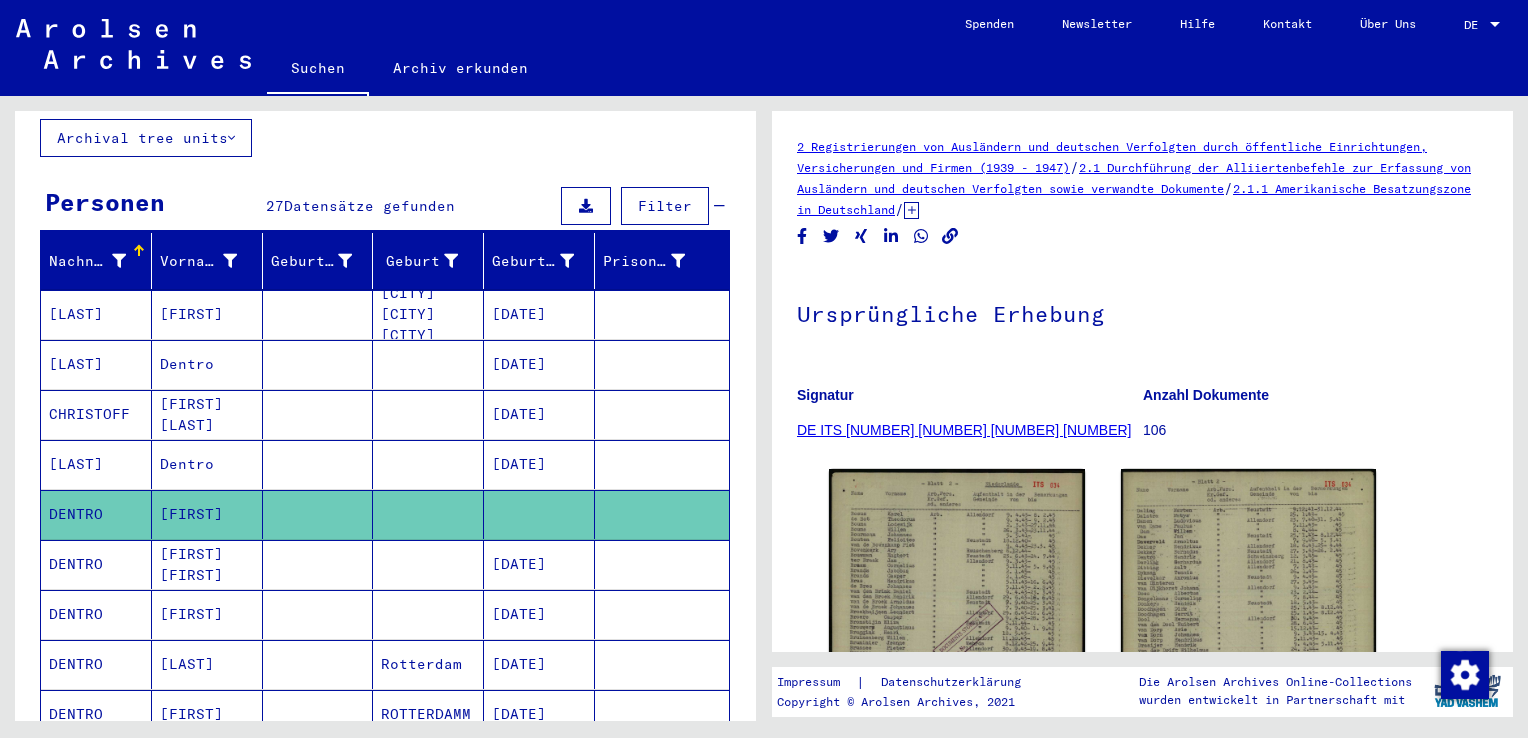 scroll, scrollTop: 0, scrollLeft: 0, axis: both 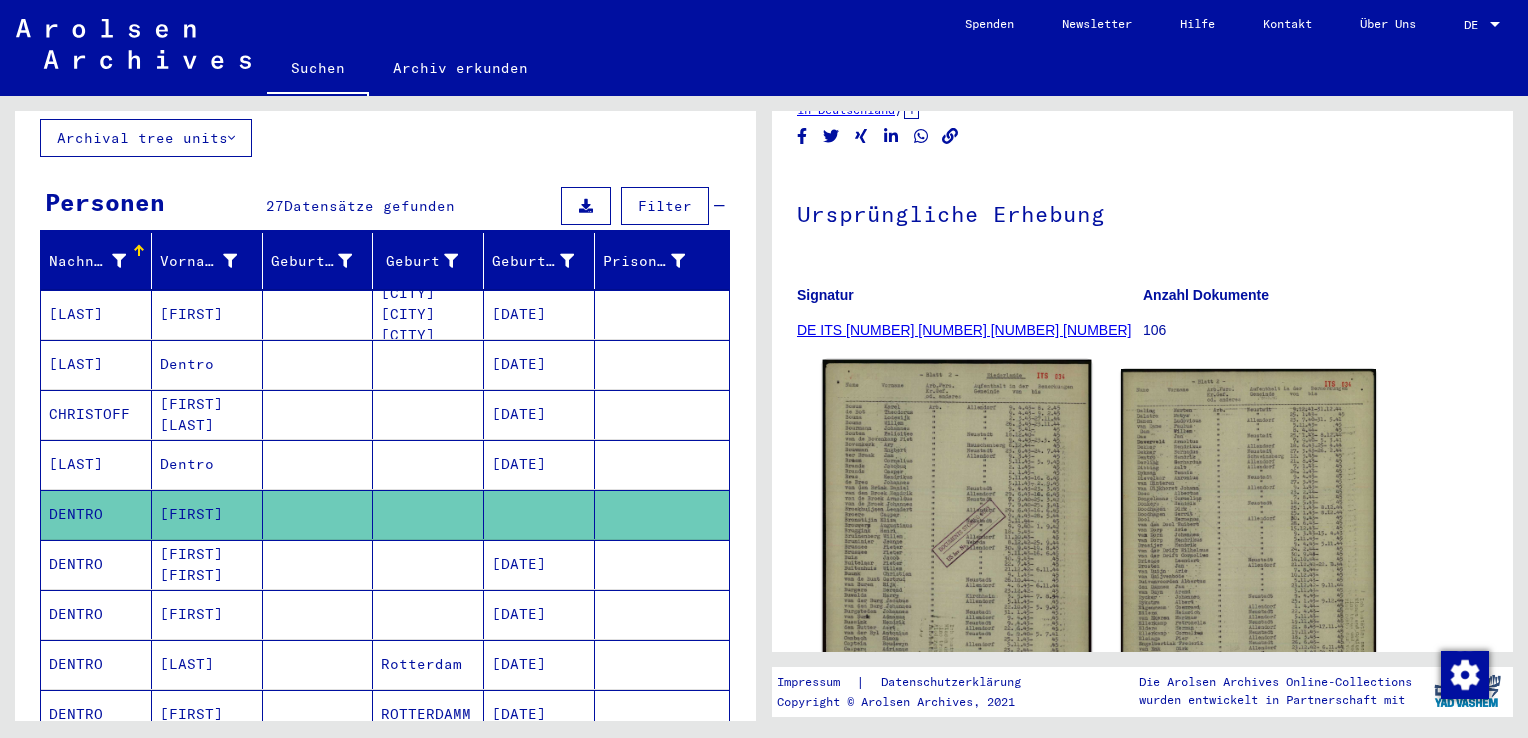 click 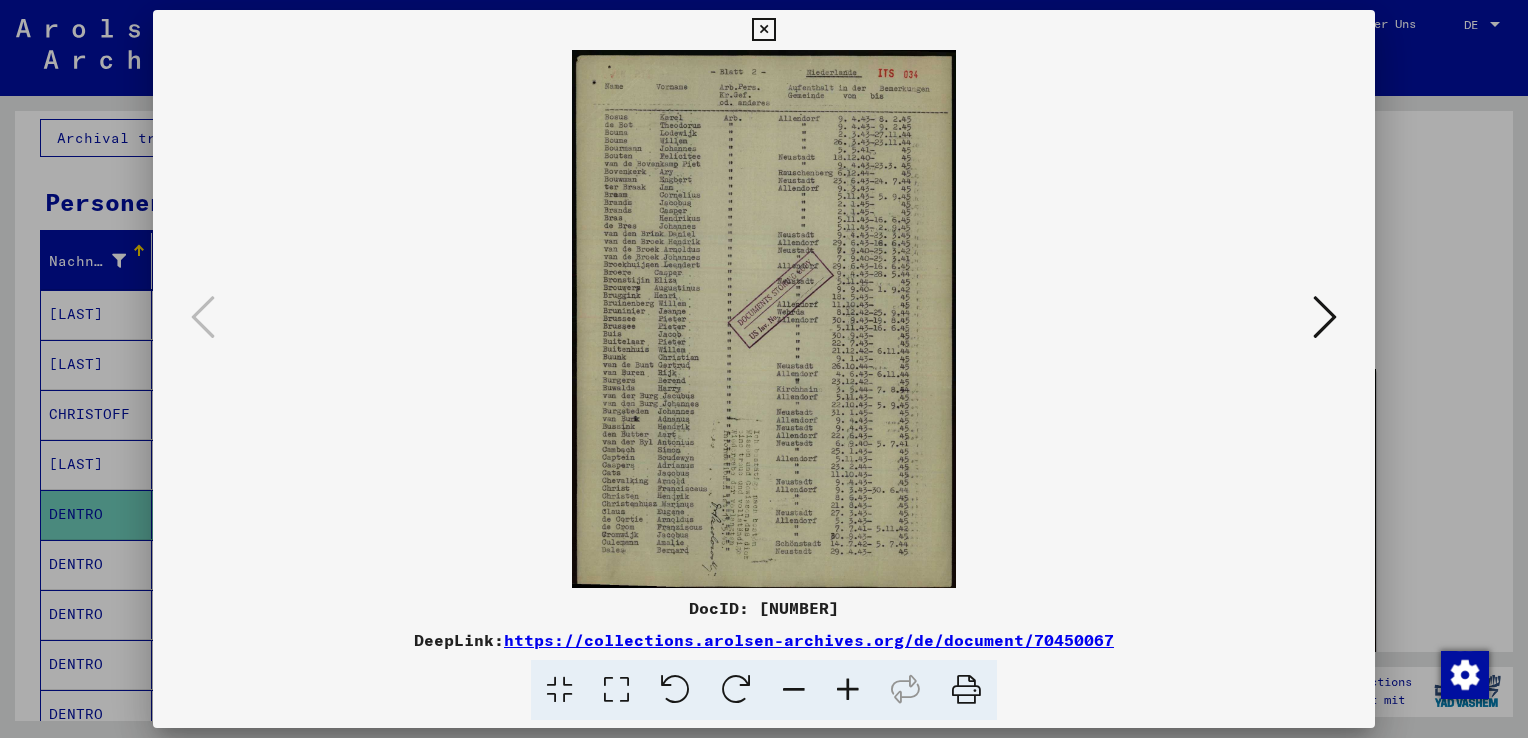 click at bounding box center (764, 369) 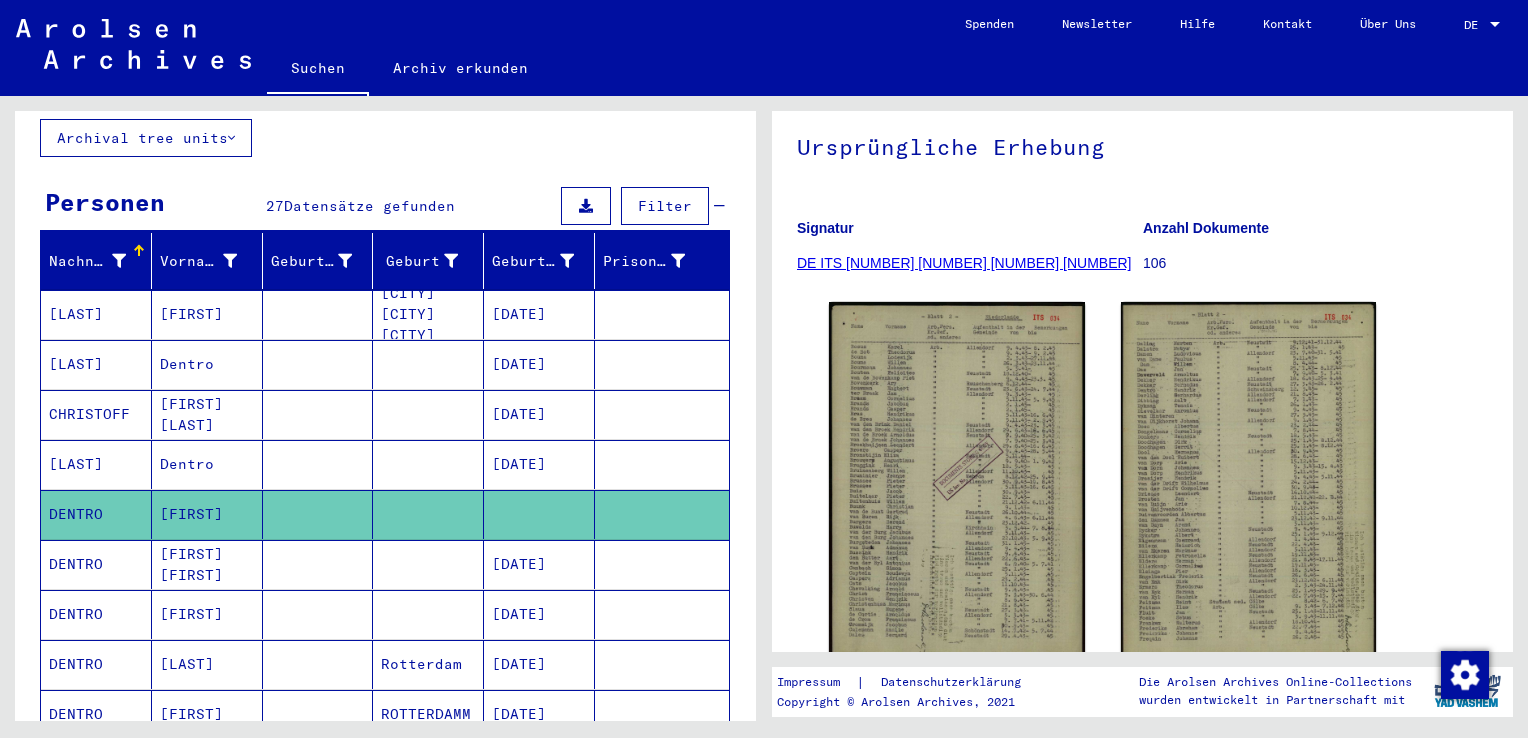 scroll, scrollTop: 200, scrollLeft: 0, axis: vertical 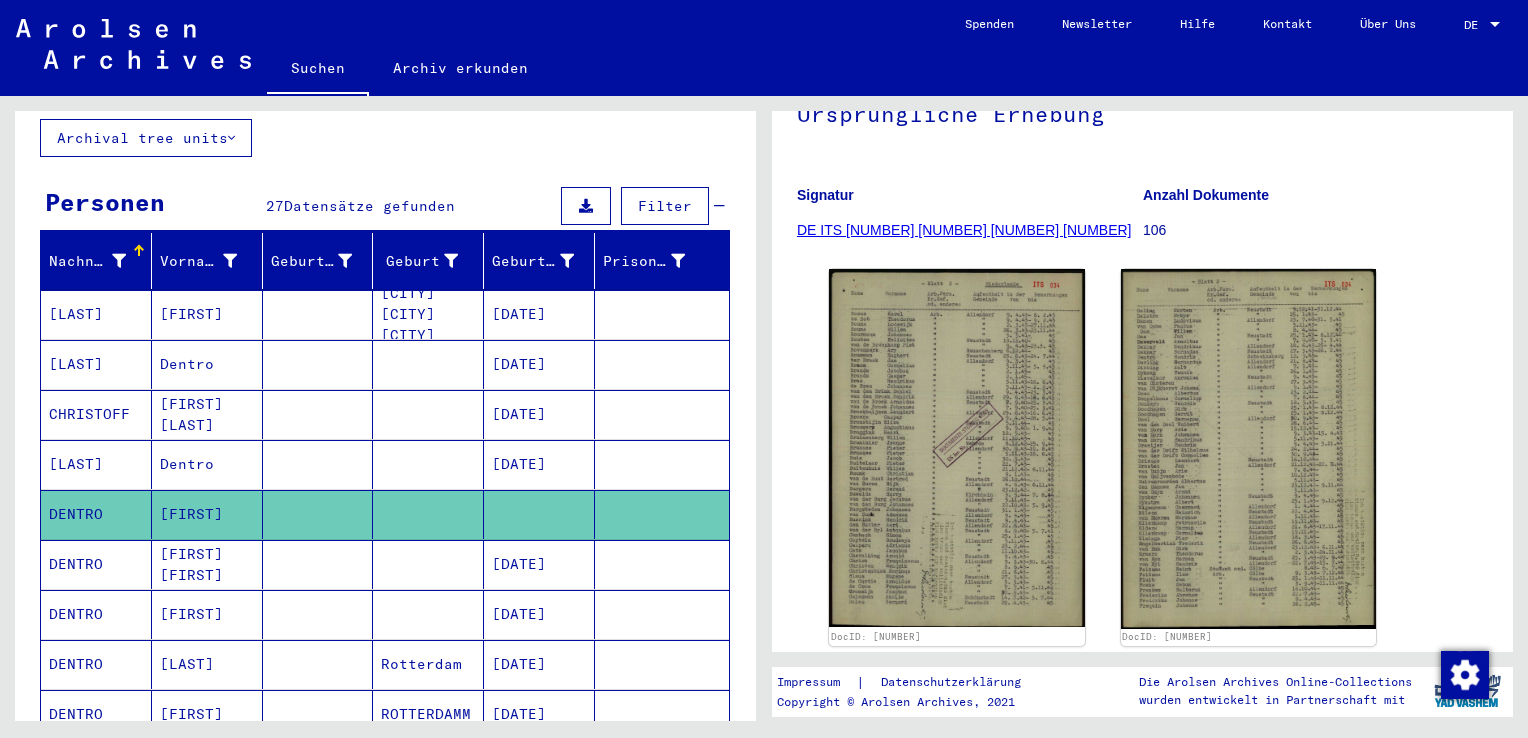 click on "[FIRST] [FIRST]" at bounding box center (207, 614) 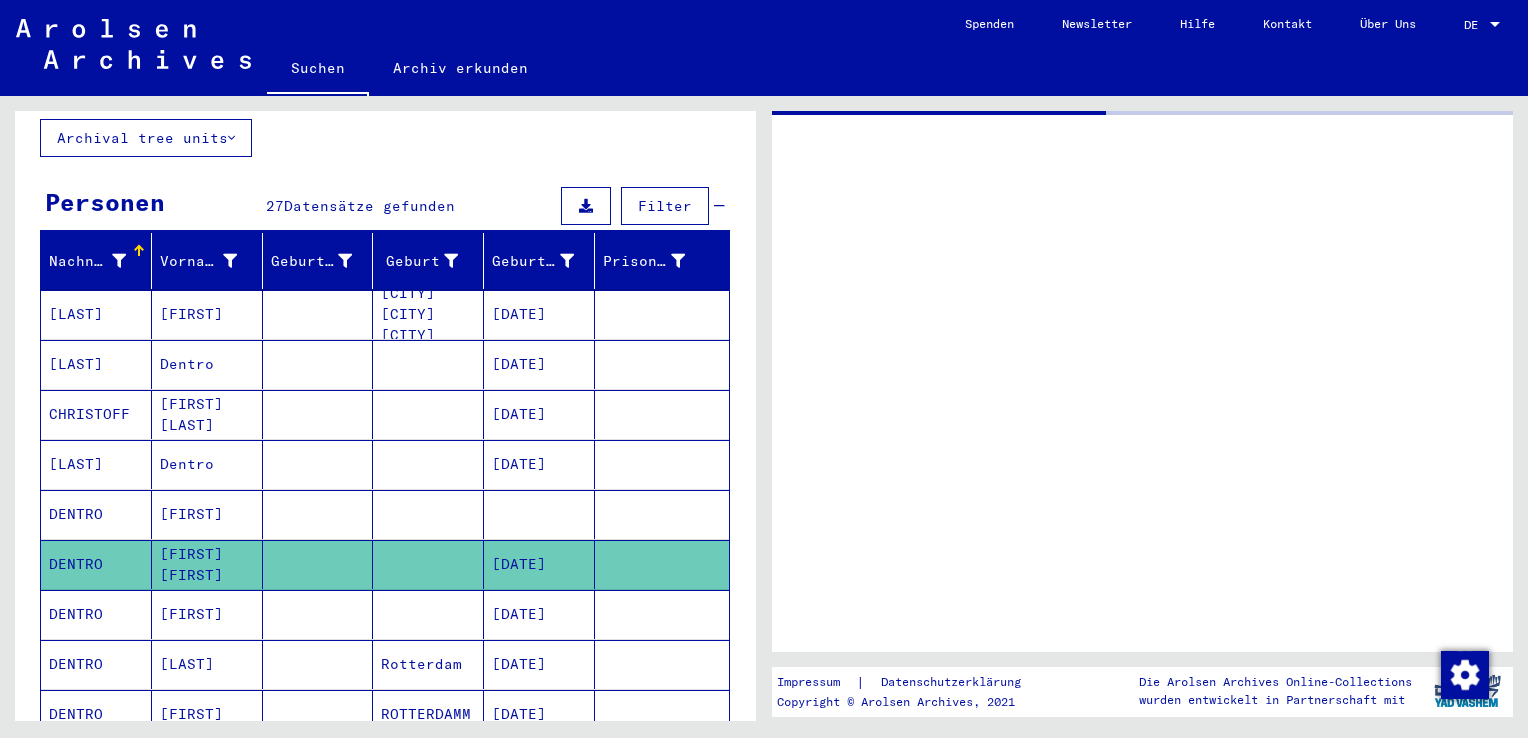 scroll, scrollTop: 0, scrollLeft: 0, axis: both 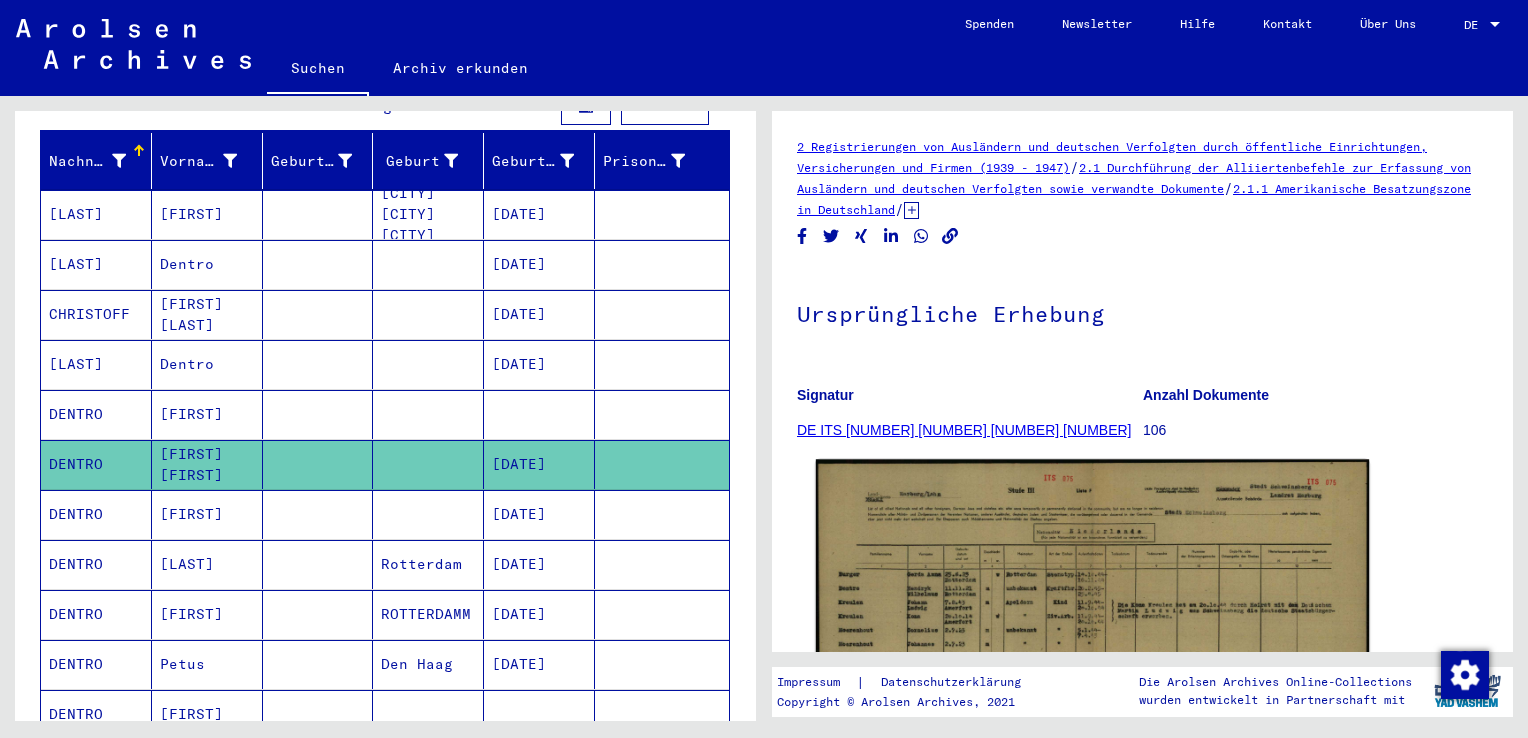 click 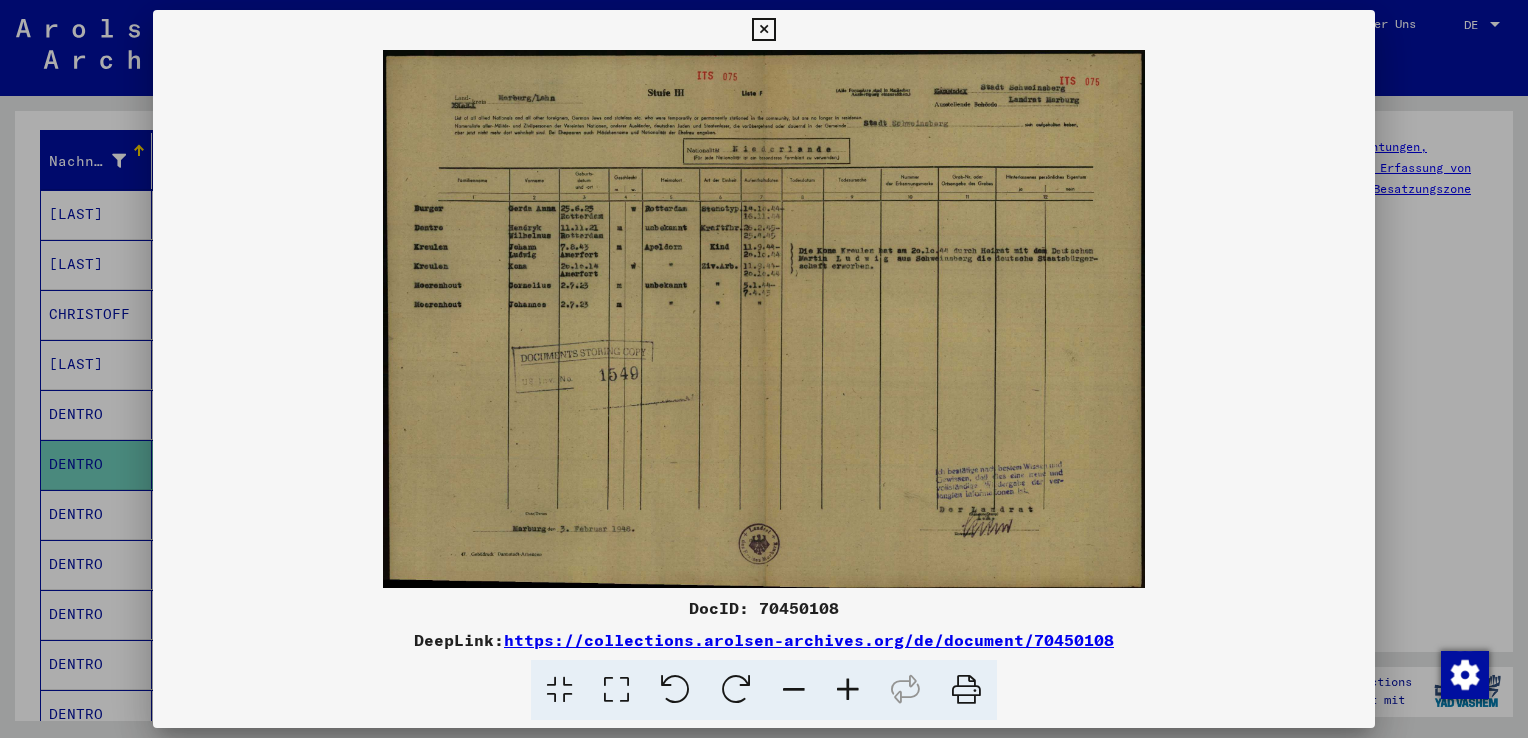 click at bounding box center [764, 369] 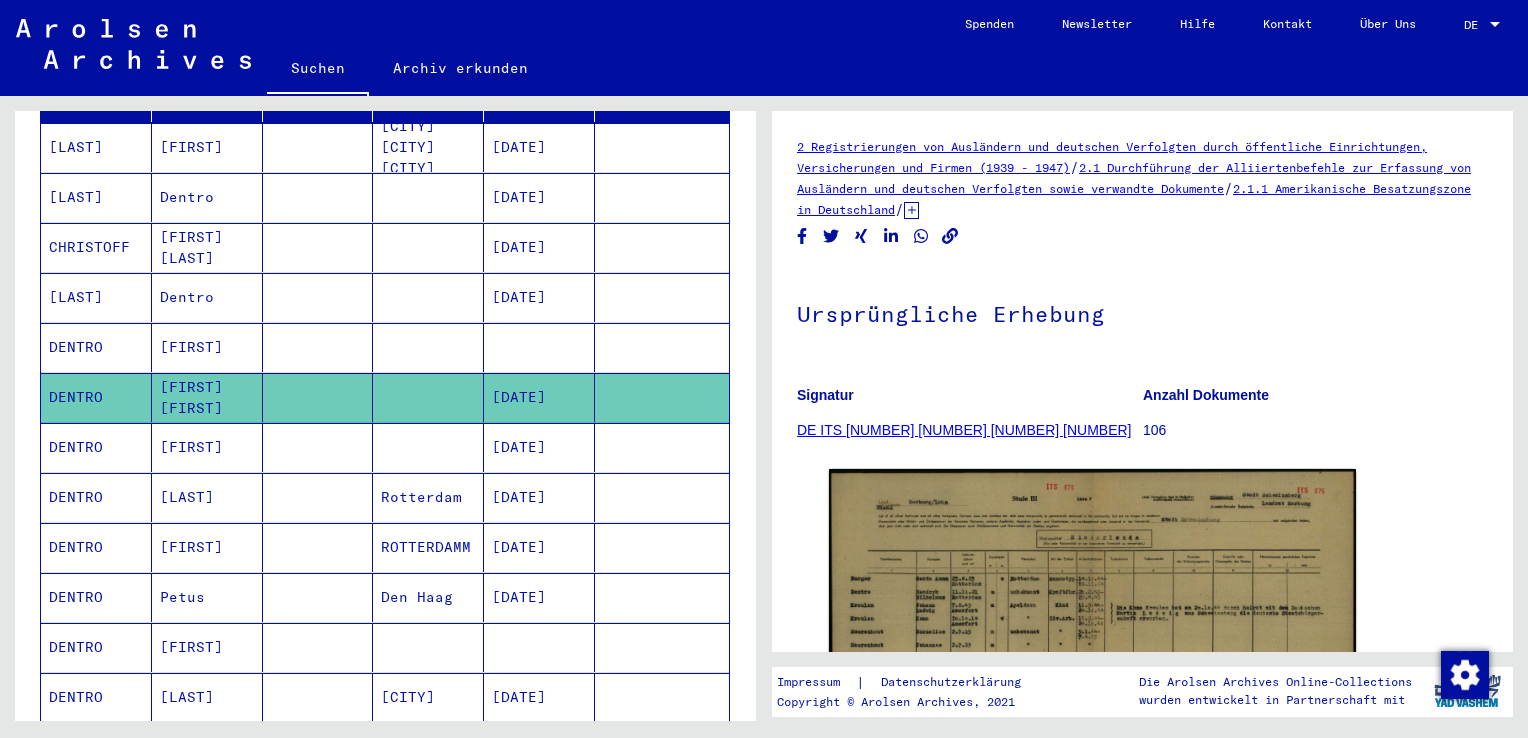 scroll, scrollTop: 336, scrollLeft: 0, axis: vertical 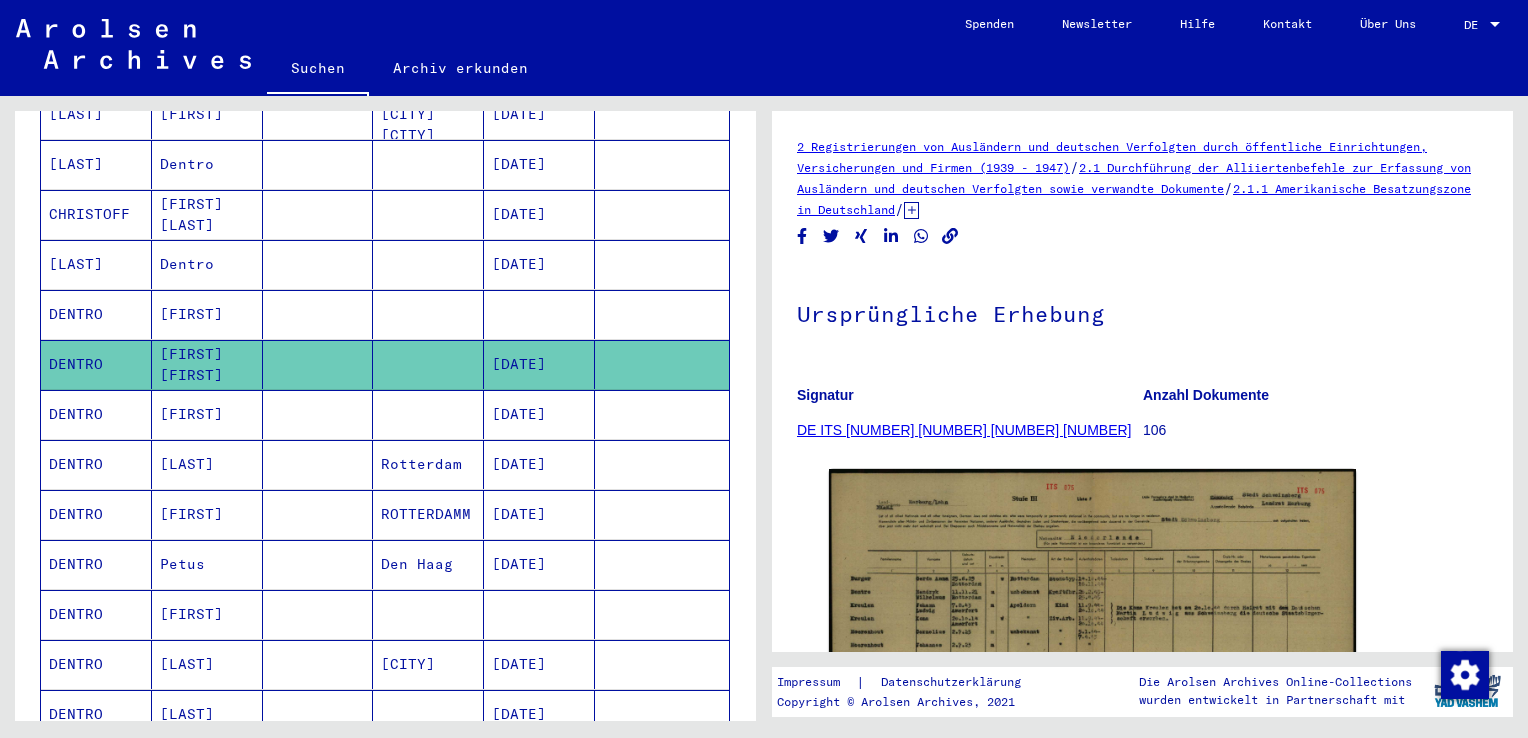 click on "ROTTERDAMM" at bounding box center [428, 564] 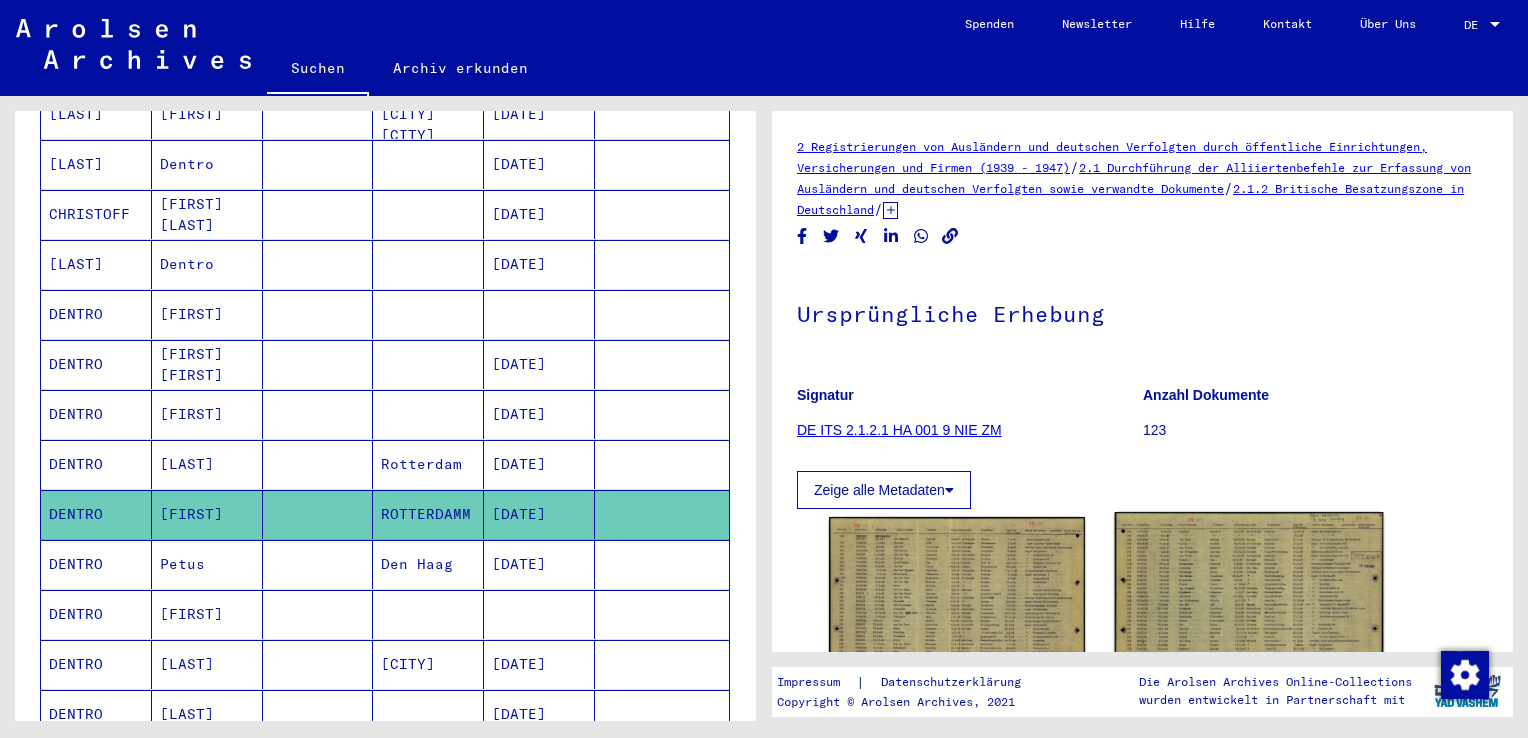 scroll, scrollTop: 0, scrollLeft: 0, axis: both 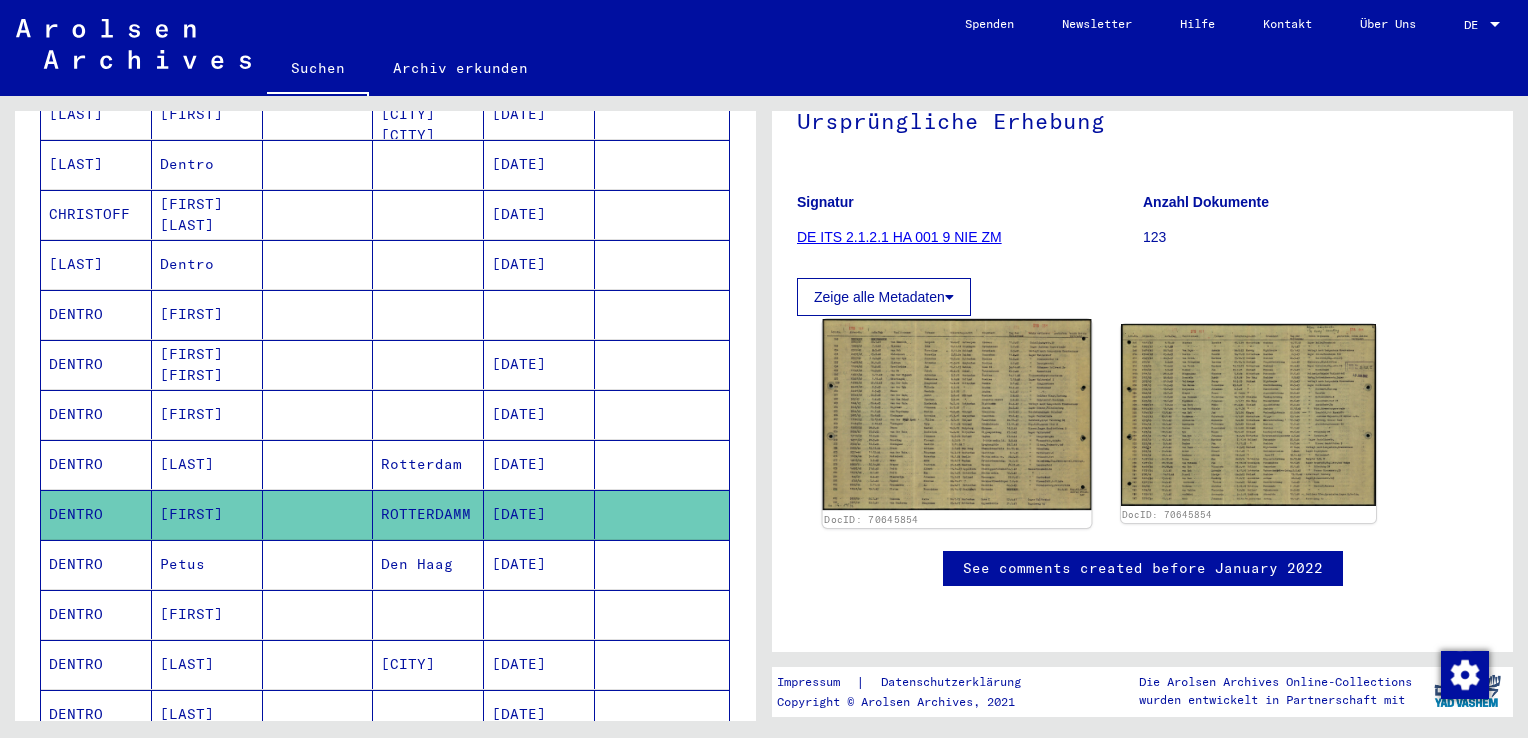 click 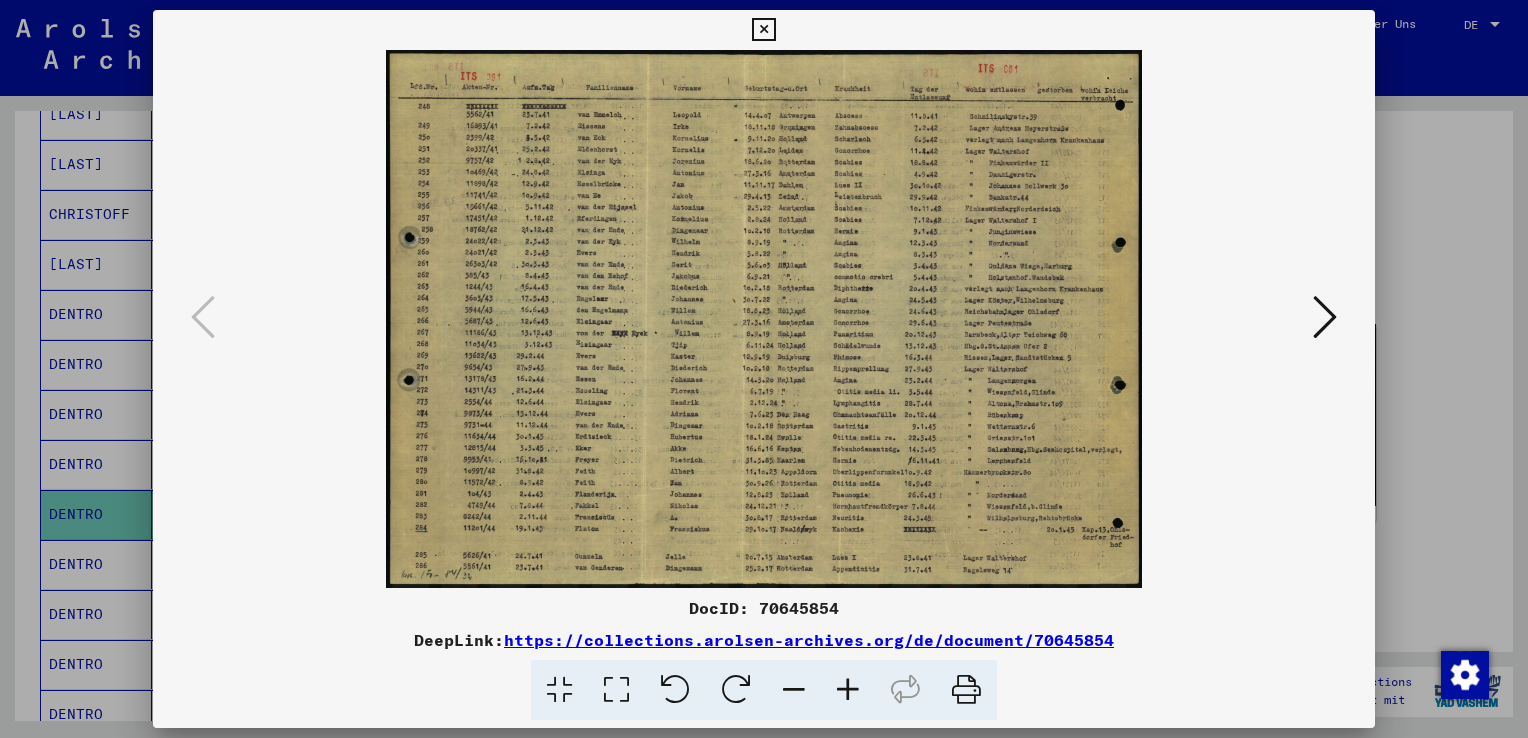 click at bounding box center [764, 369] 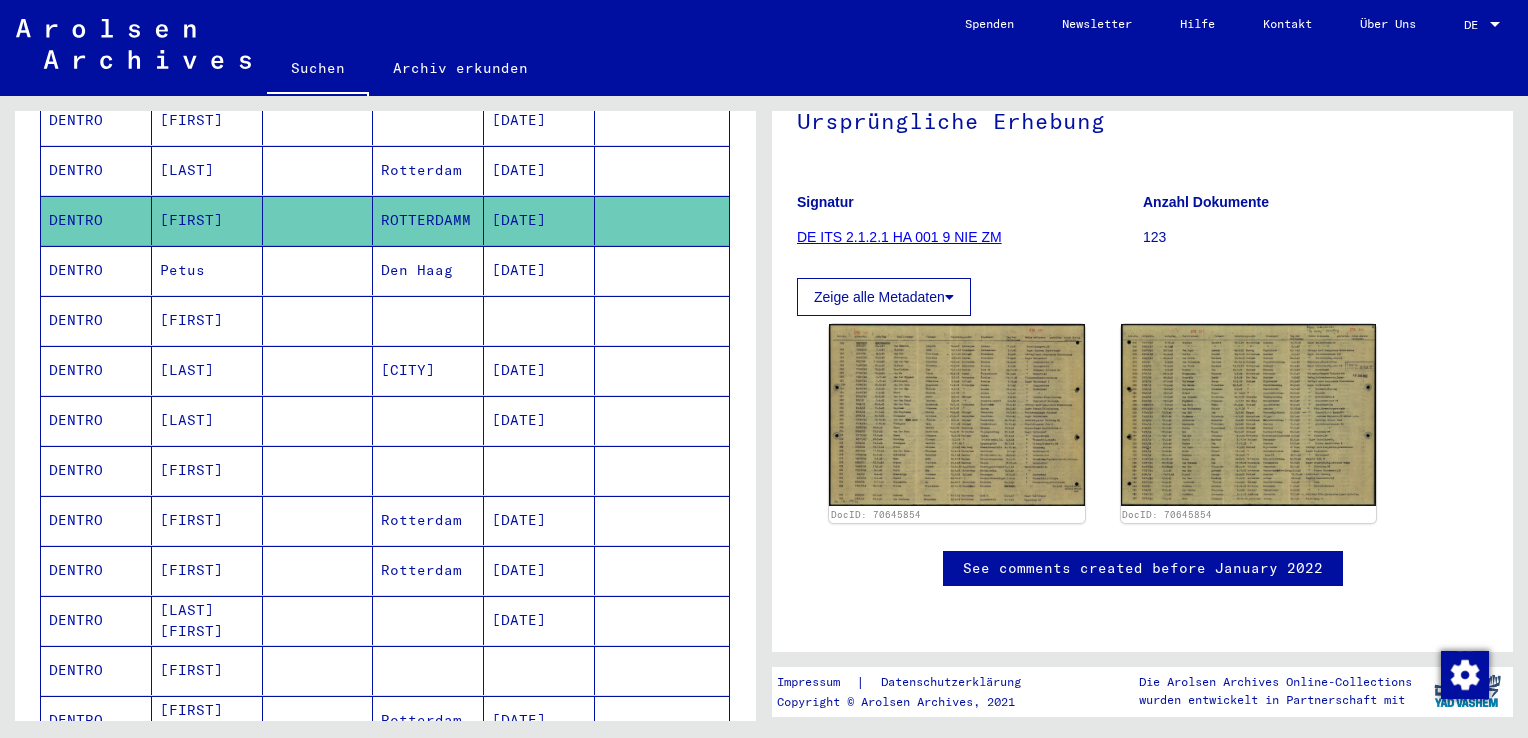 scroll, scrollTop: 736, scrollLeft: 0, axis: vertical 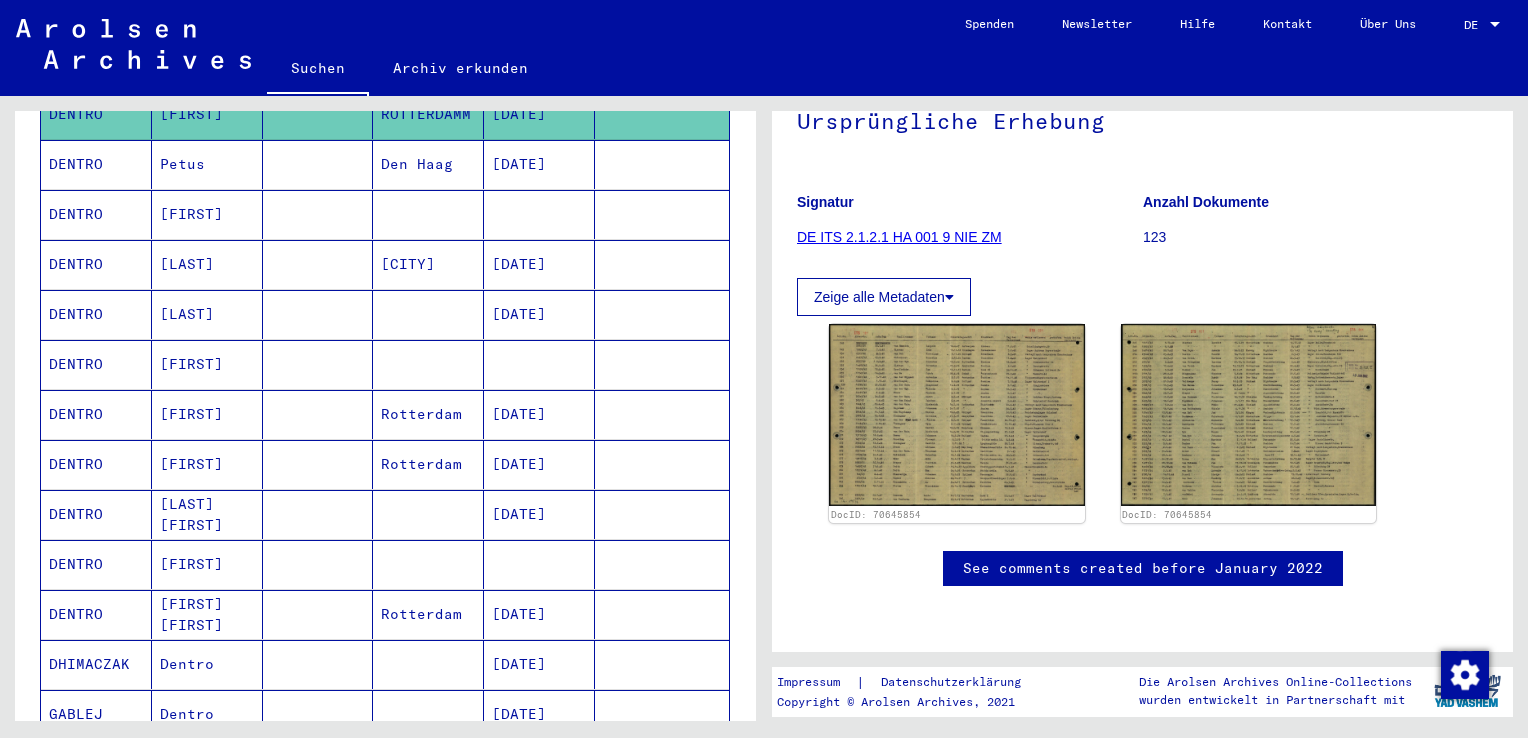 click at bounding box center (318, 414) 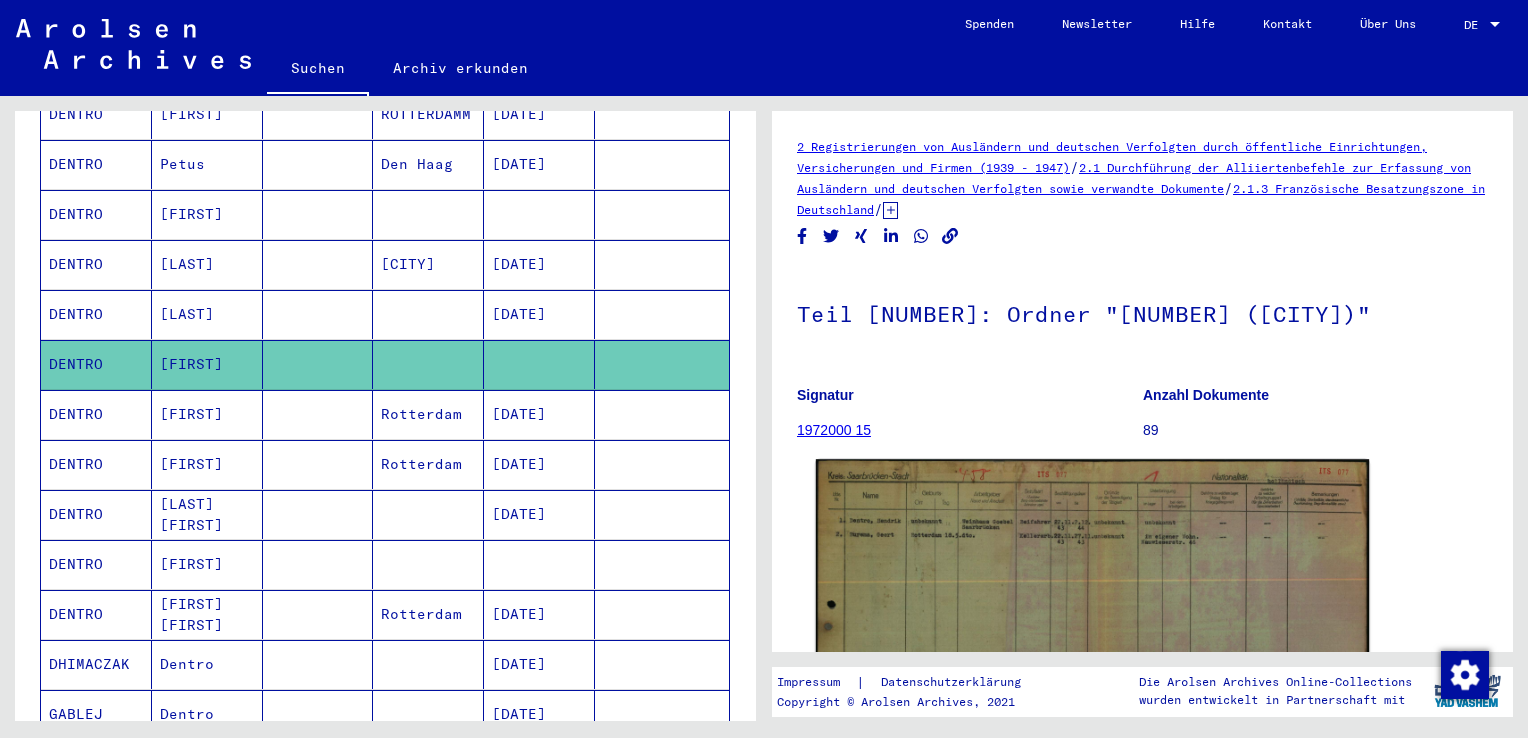 scroll, scrollTop: 0, scrollLeft: 0, axis: both 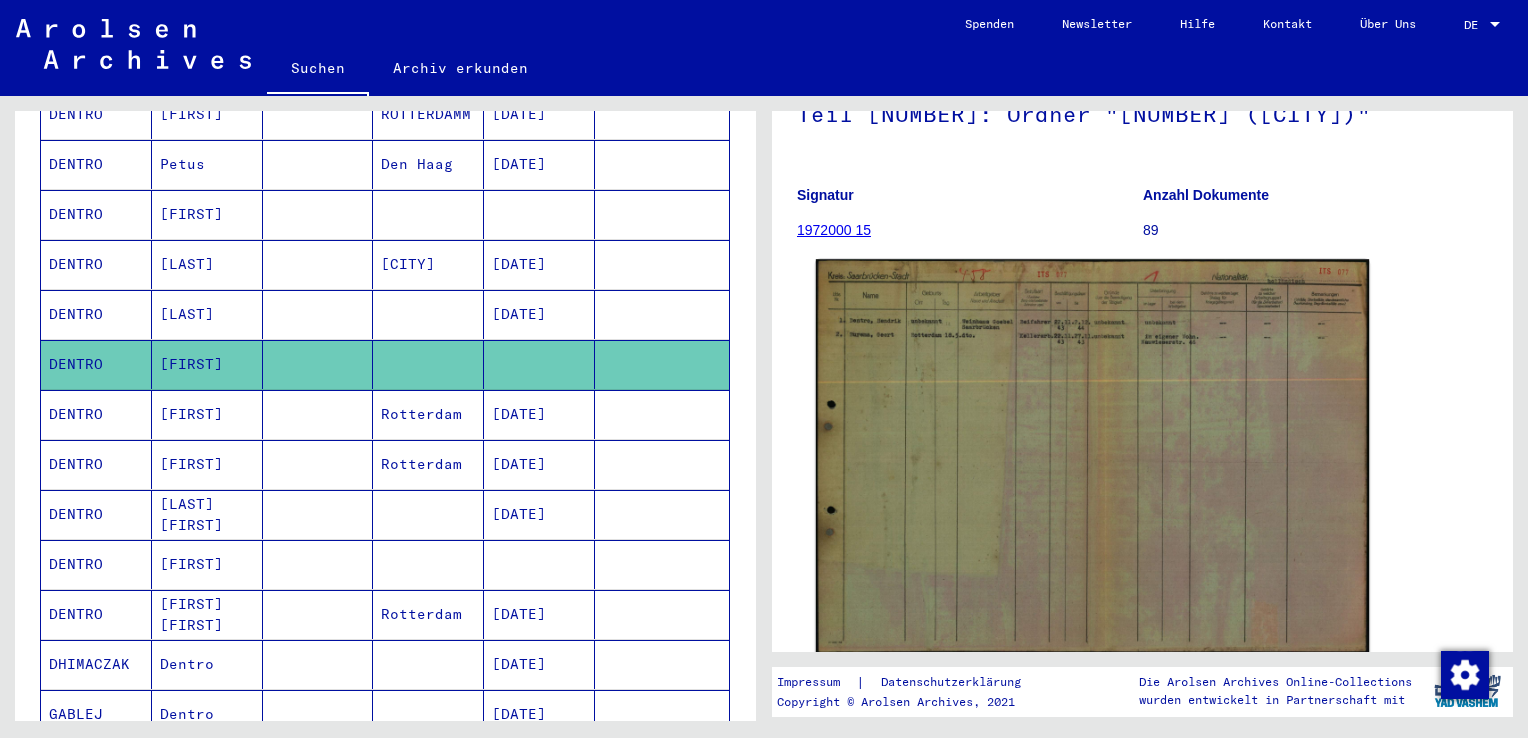 click 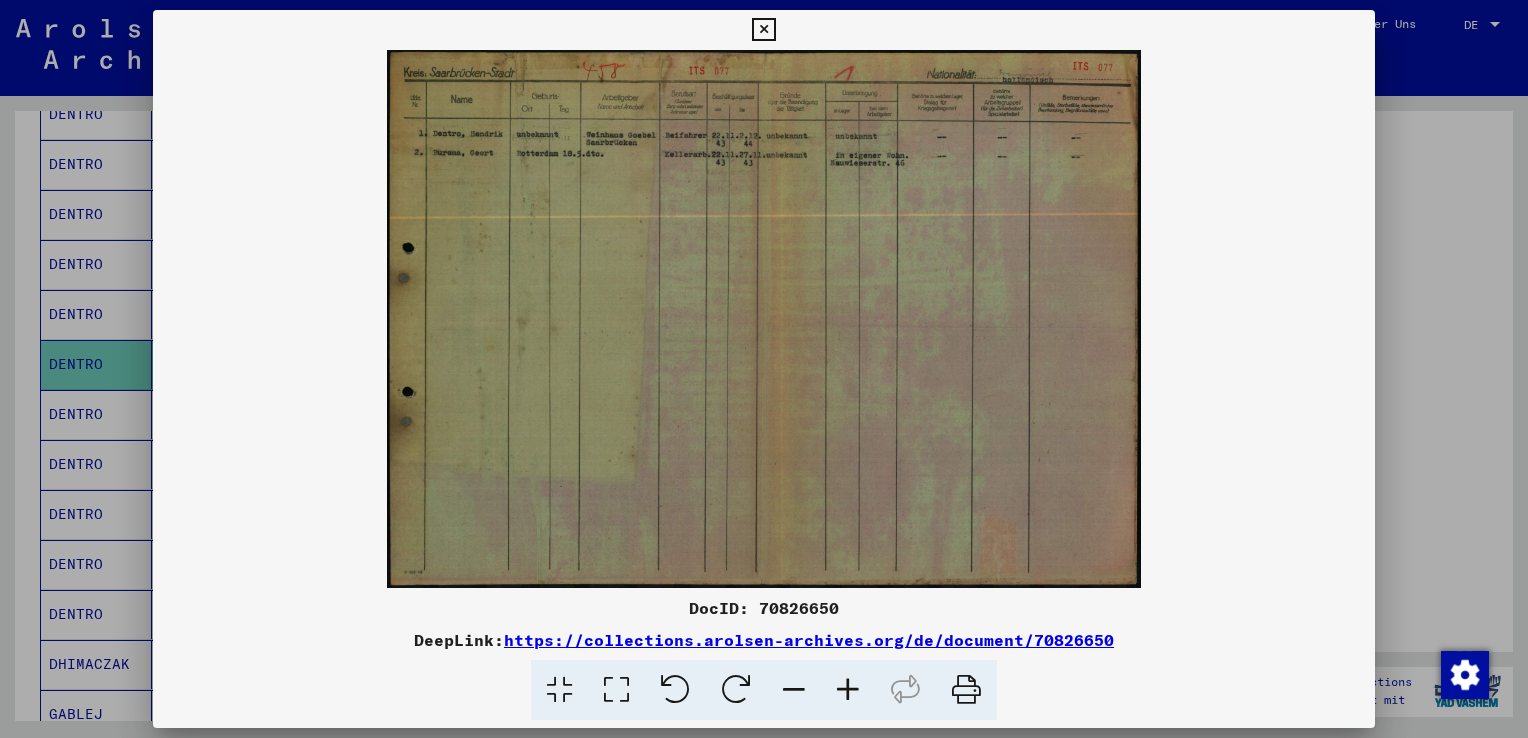 click at bounding box center (764, 369) 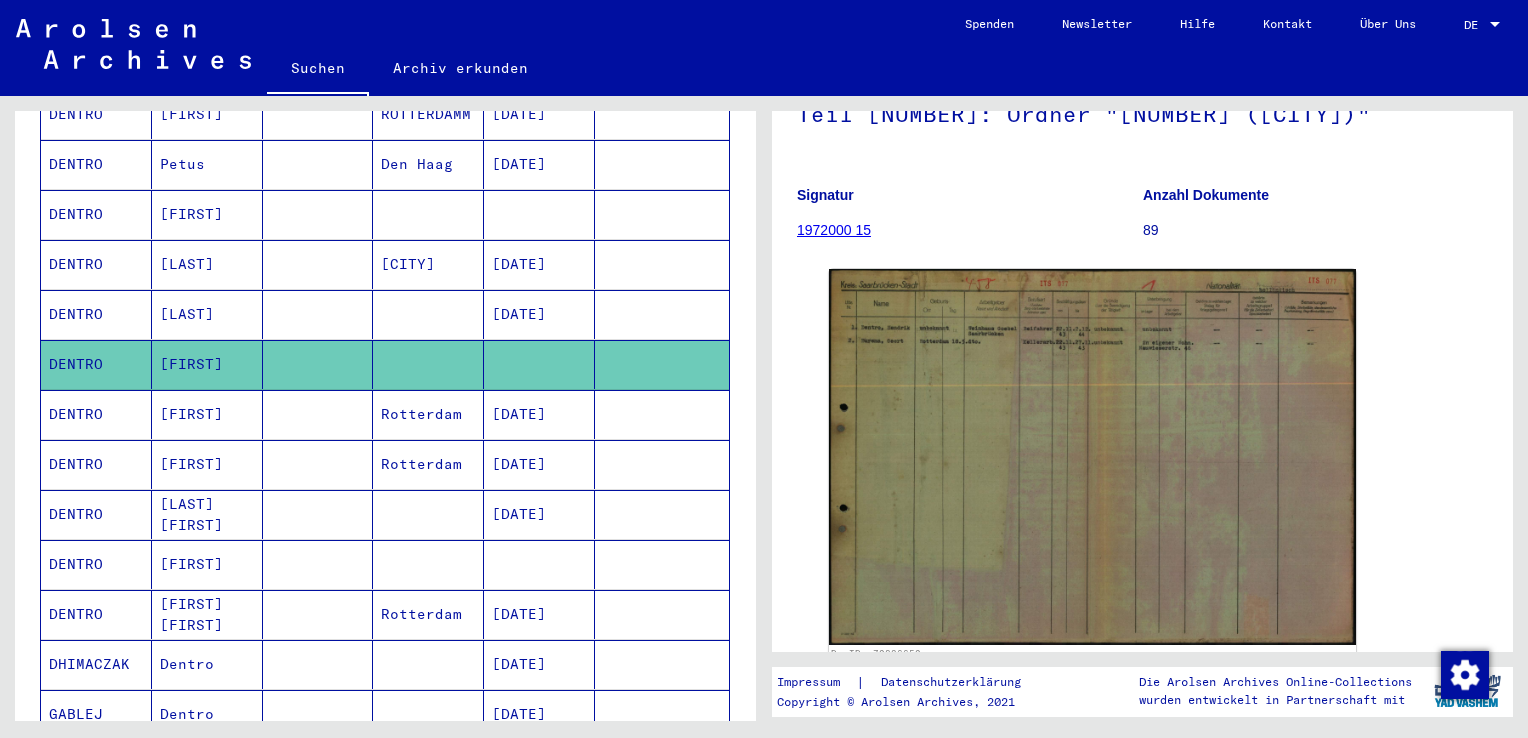 scroll, scrollTop: 936, scrollLeft: 0, axis: vertical 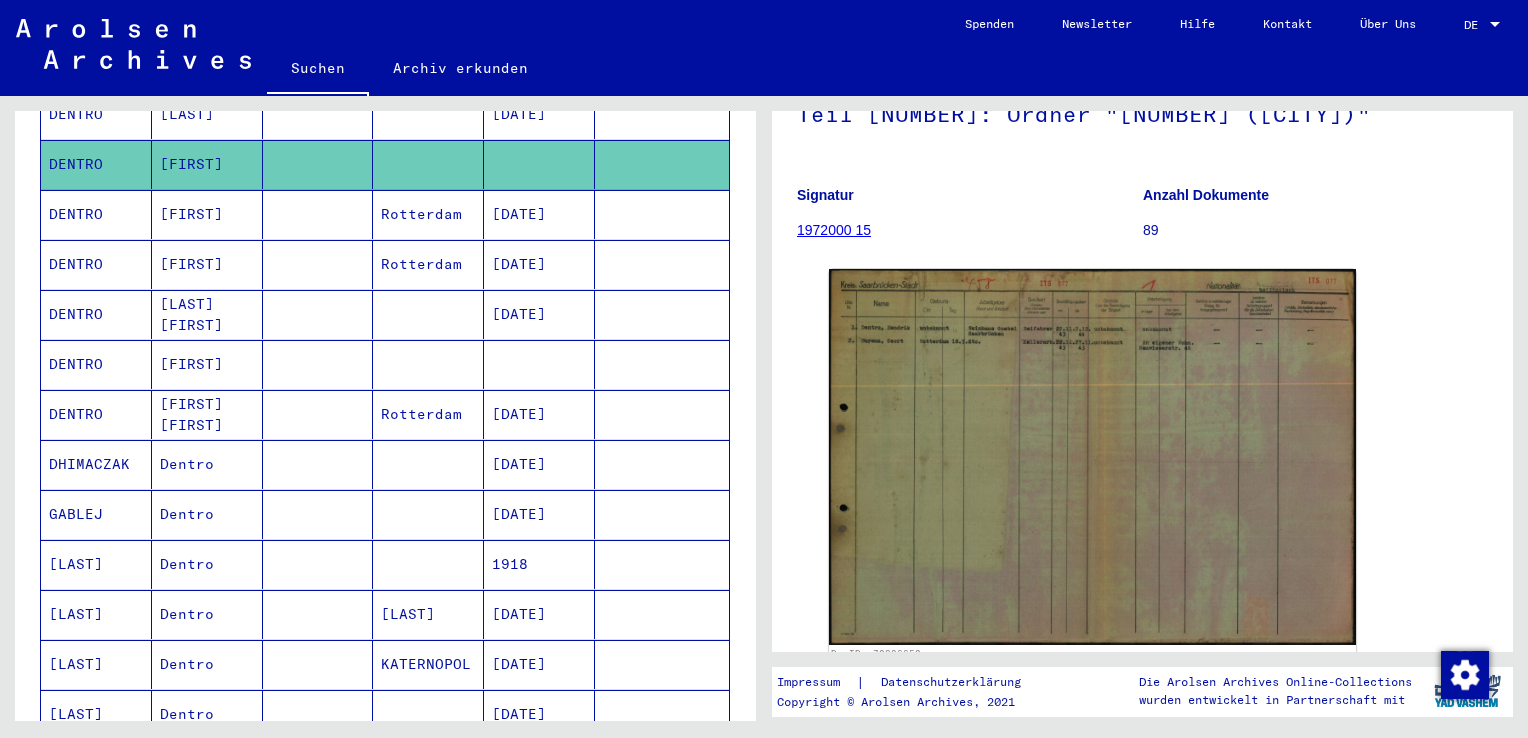 click on "Rotterdam" at bounding box center (428, 314) 